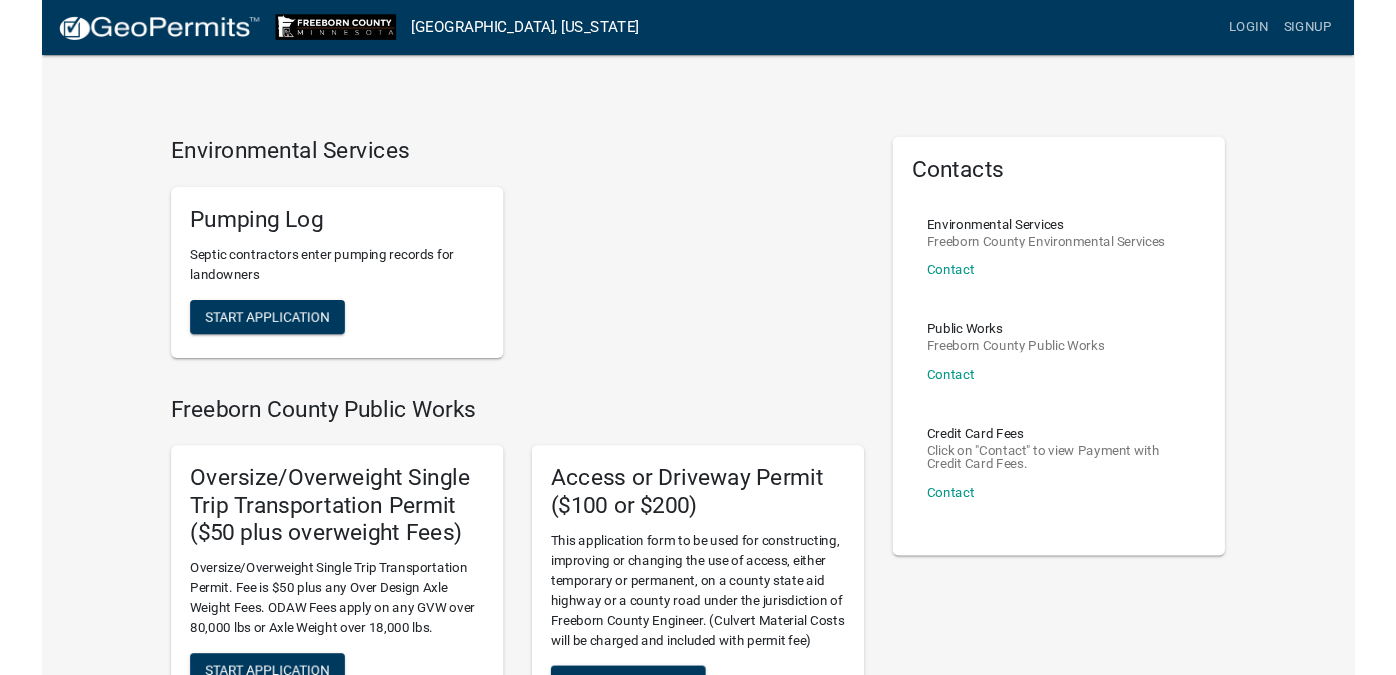 scroll, scrollTop: 0, scrollLeft: 0, axis: both 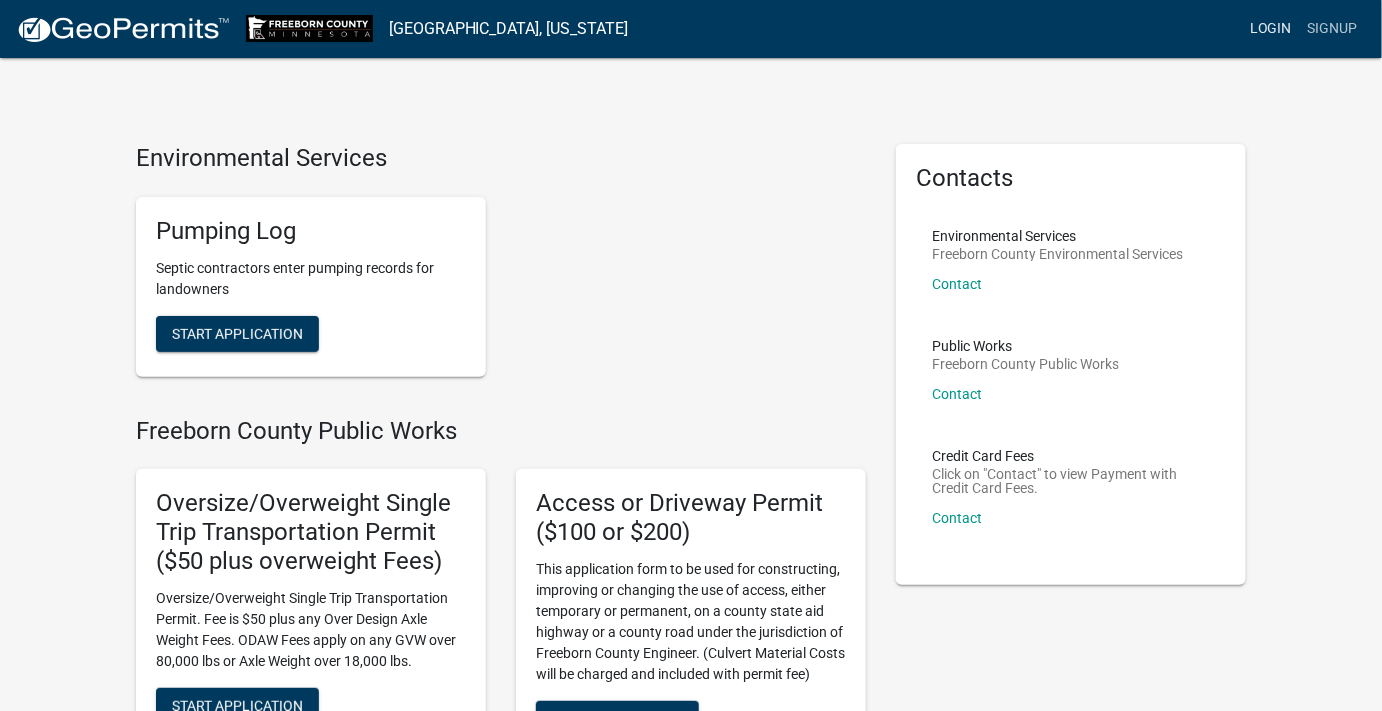 click on "Login" at bounding box center (1271, 29) 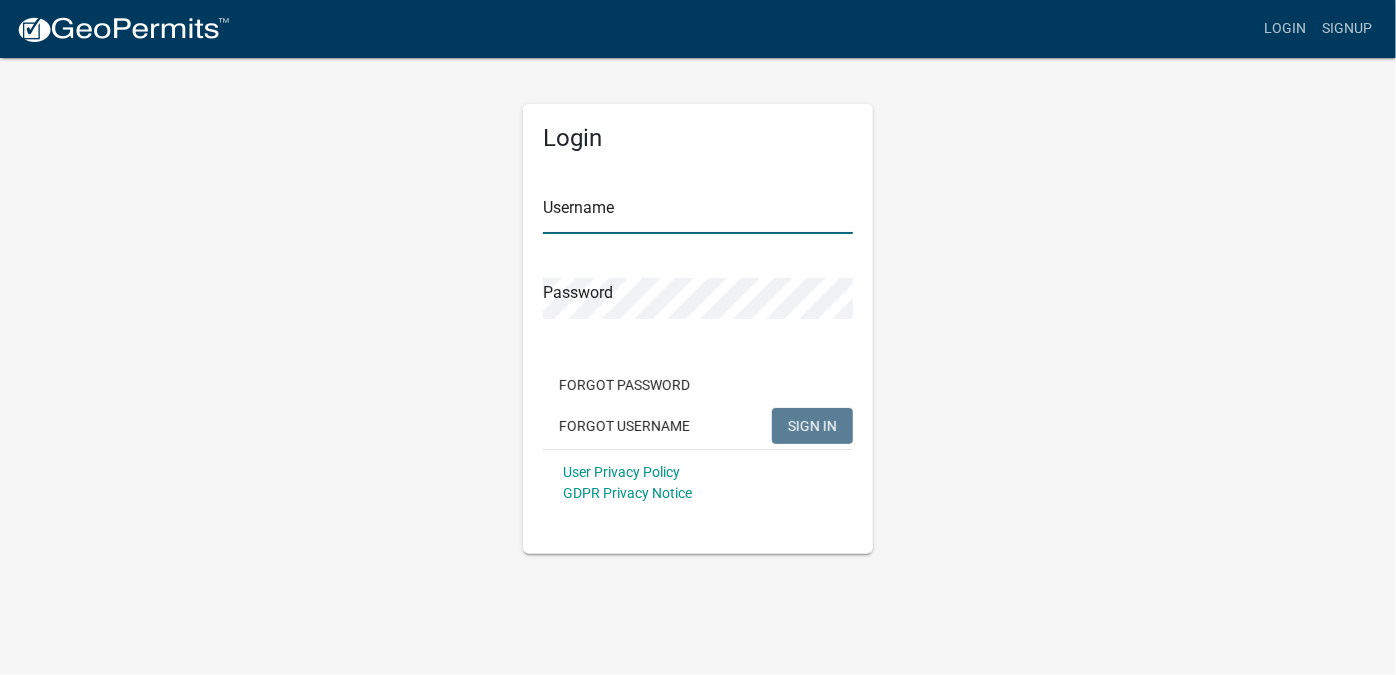 type on "dkenison" 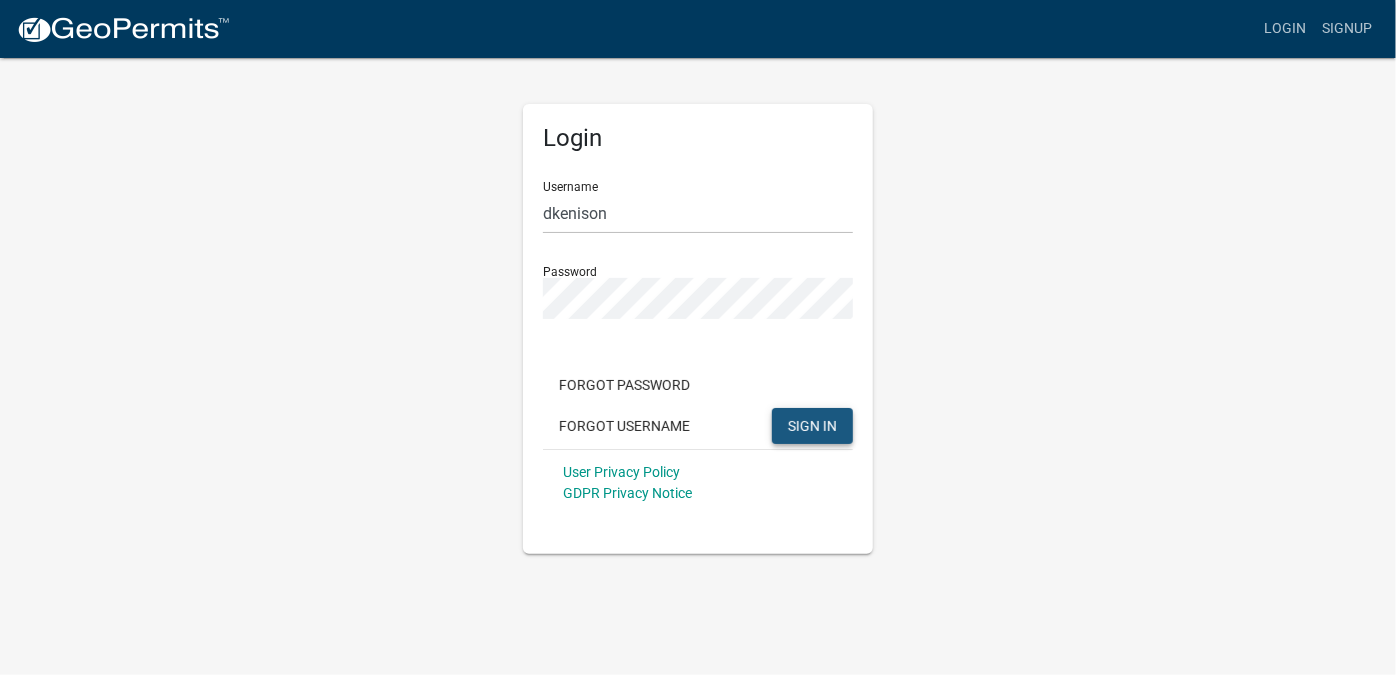 click on "SIGN IN" 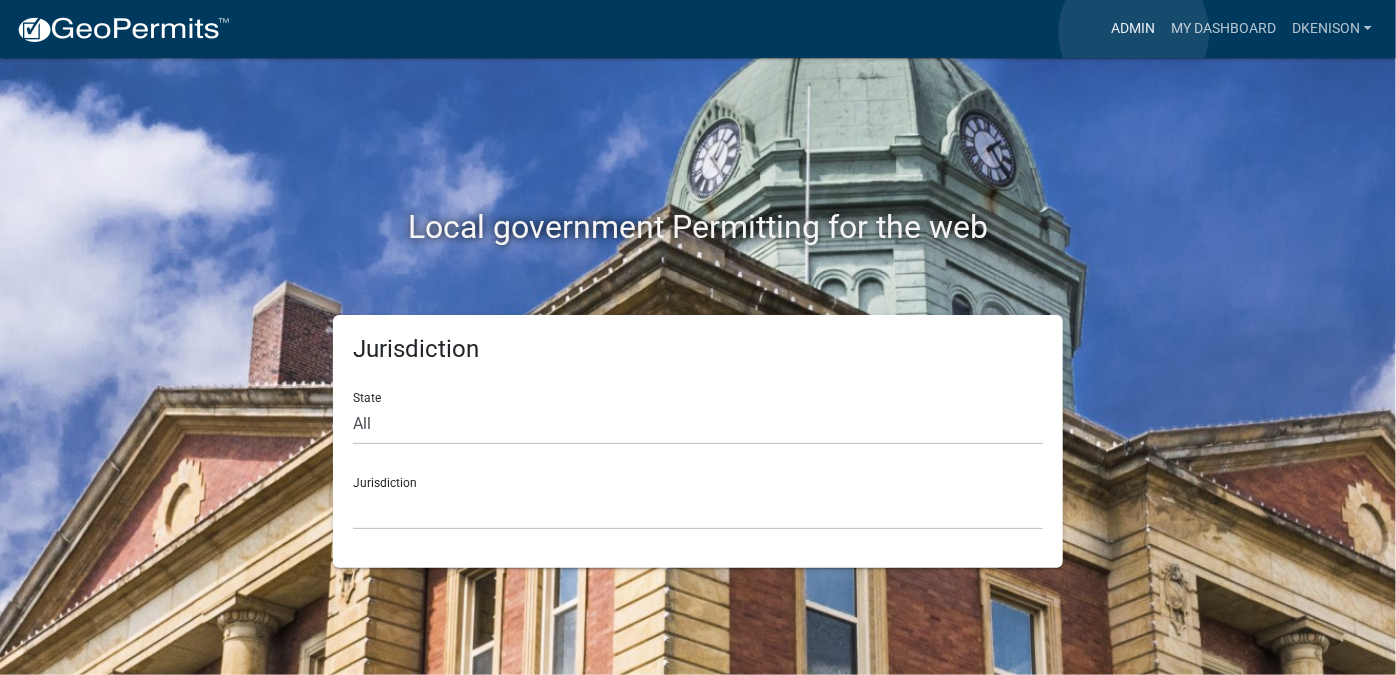 click on "Admin" at bounding box center (1133, 29) 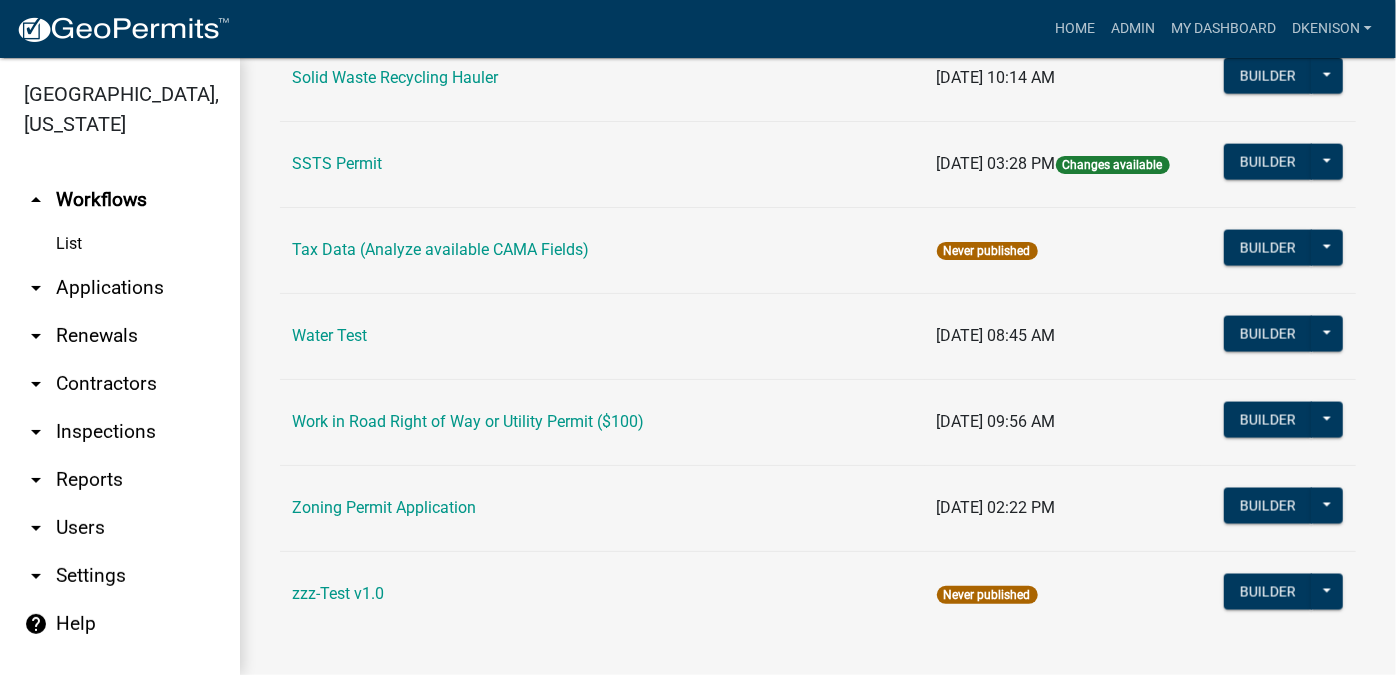 scroll, scrollTop: 1526, scrollLeft: 0, axis: vertical 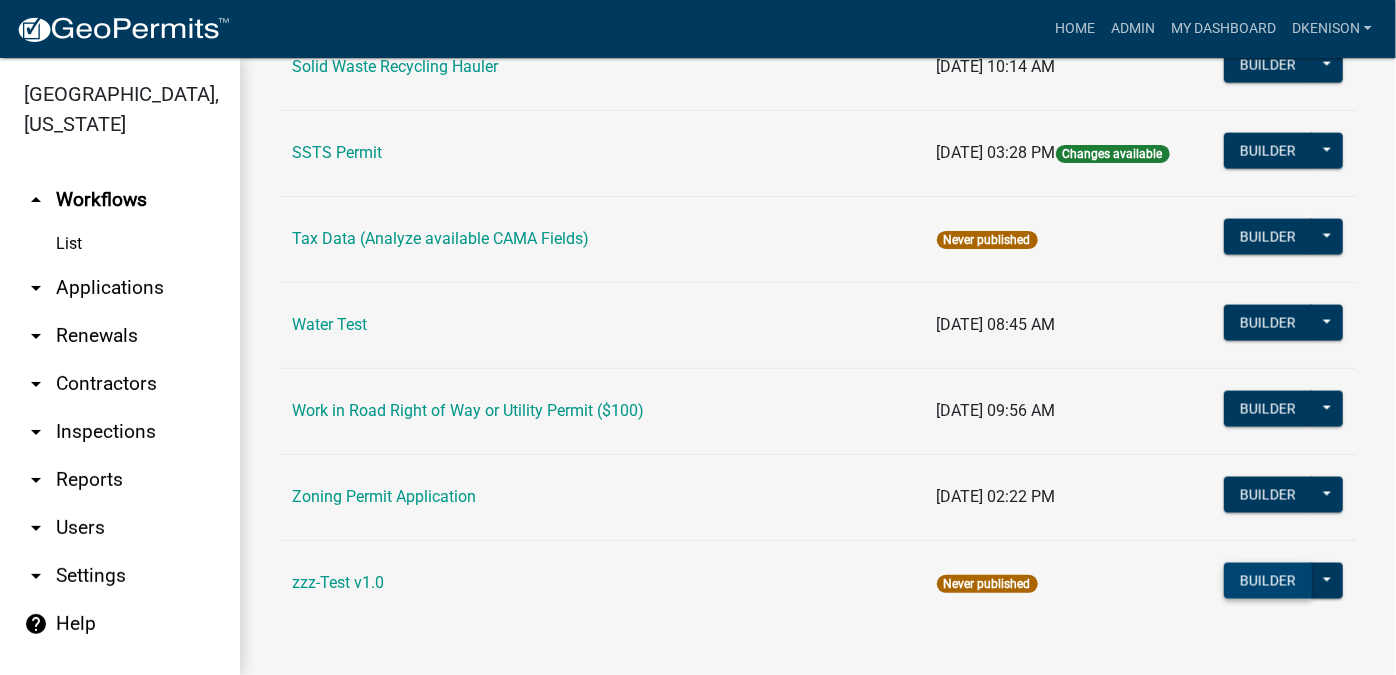 click on "Builder" at bounding box center (1268, 581) 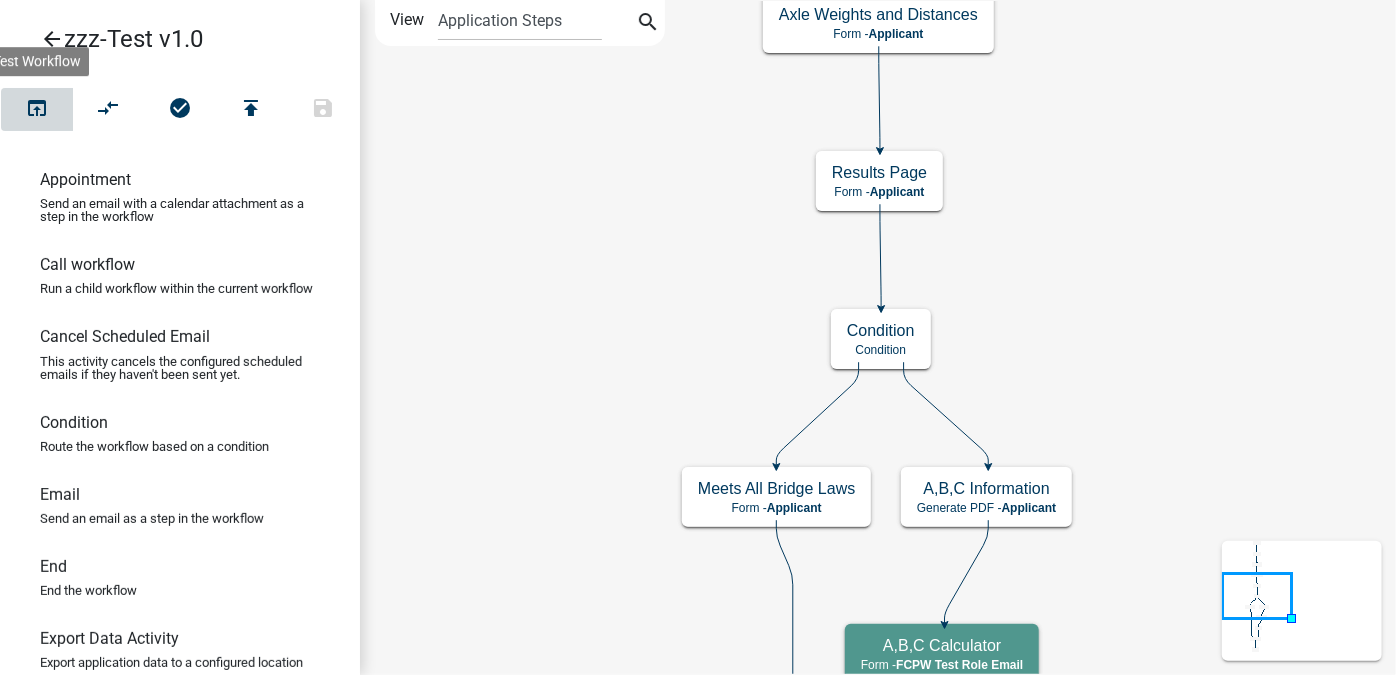 click on "open_in_browser" at bounding box center [37, 110] 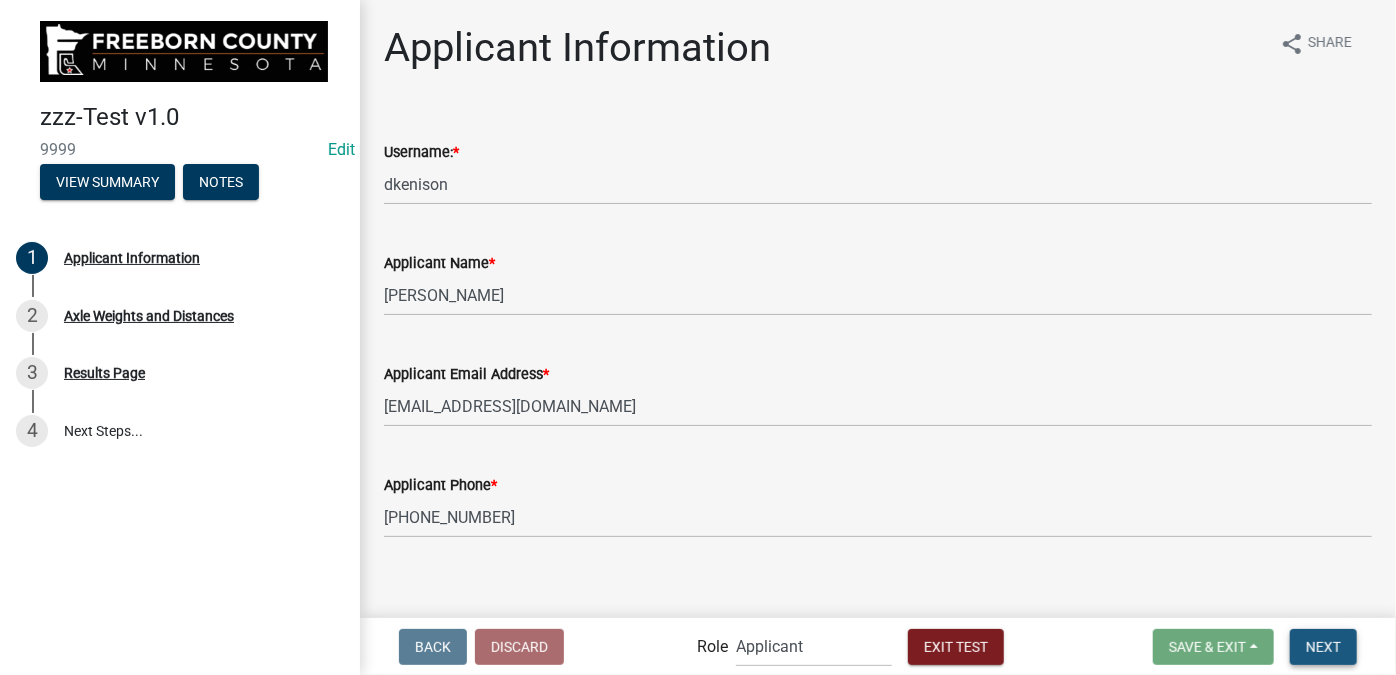 click on "Next" at bounding box center (1323, 646) 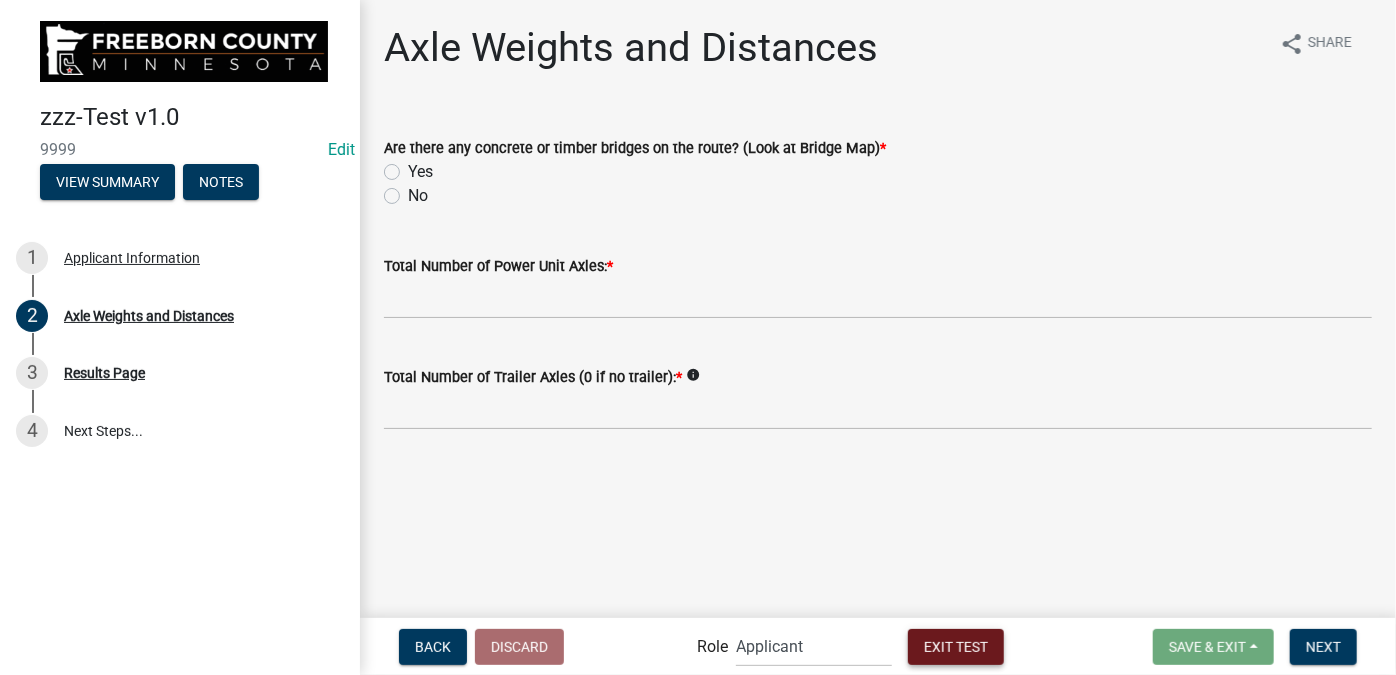 click on "Exit Test" at bounding box center (956, 646) 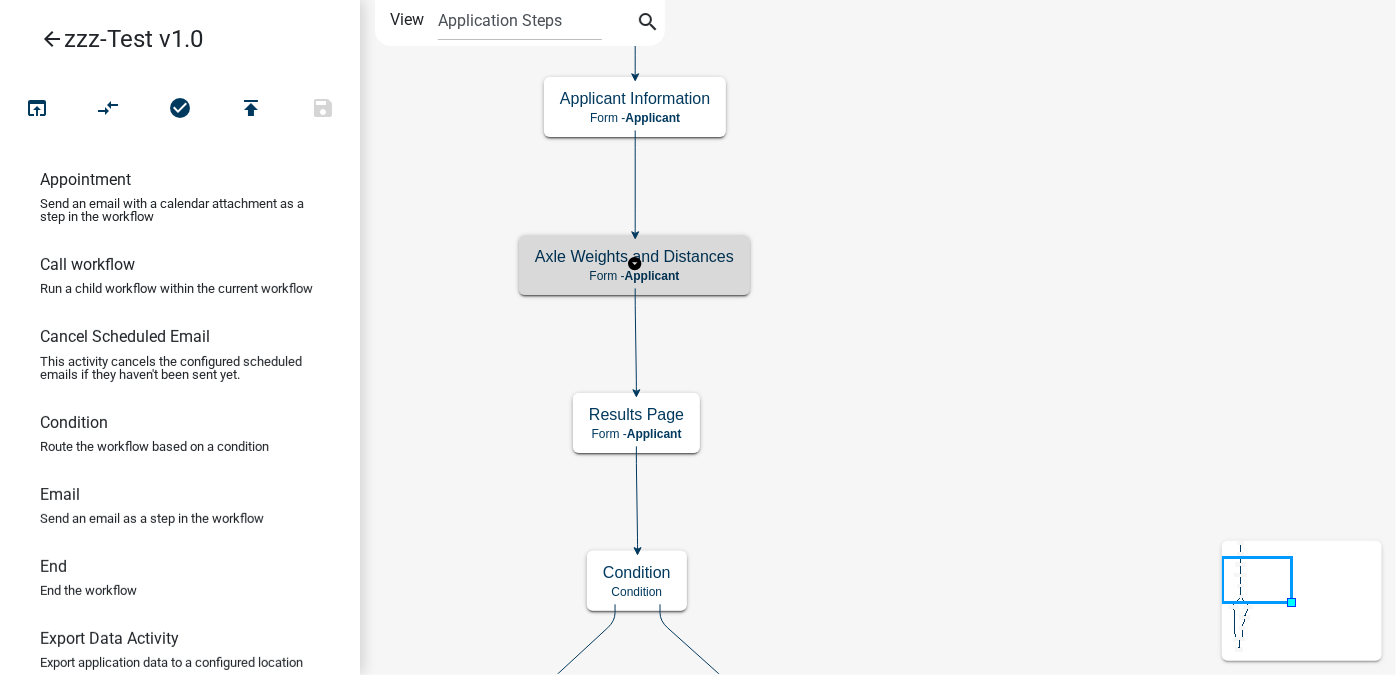 click on "Form -  Applicant" at bounding box center [634, 276] 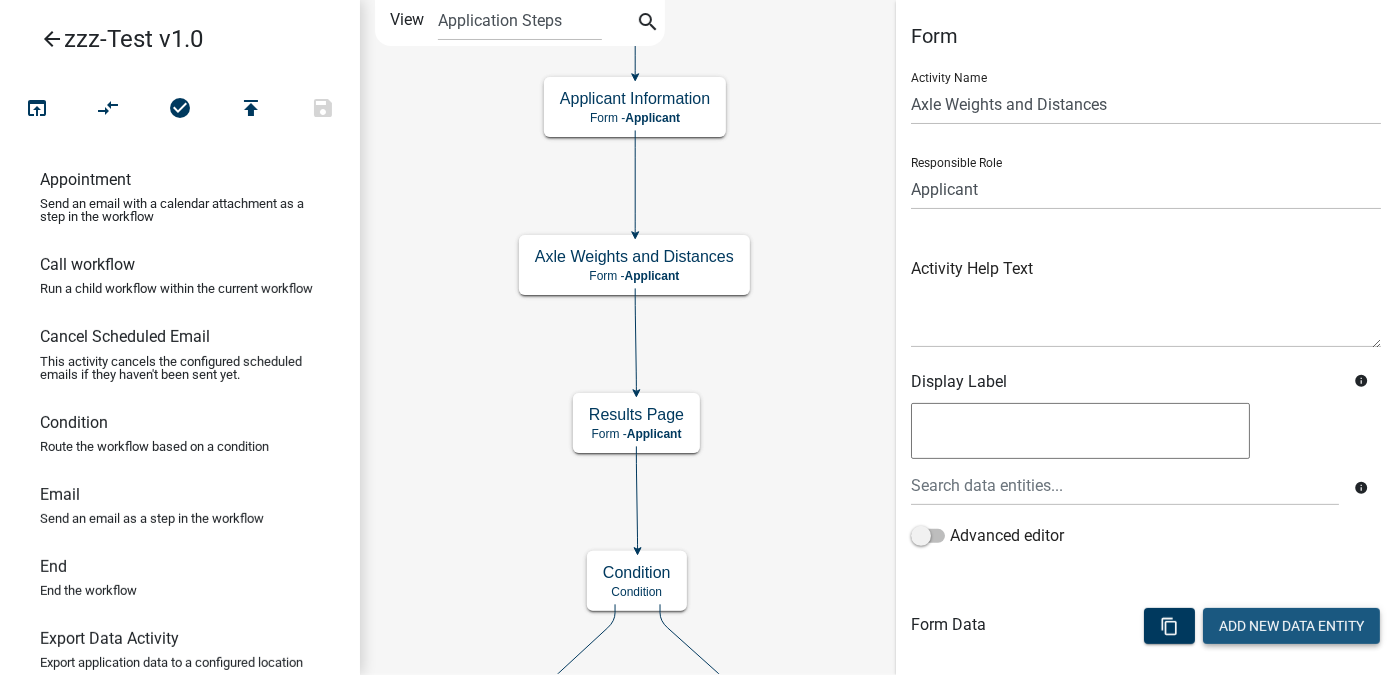 click on "Add New Data Entity" at bounding box center [1291, 626] 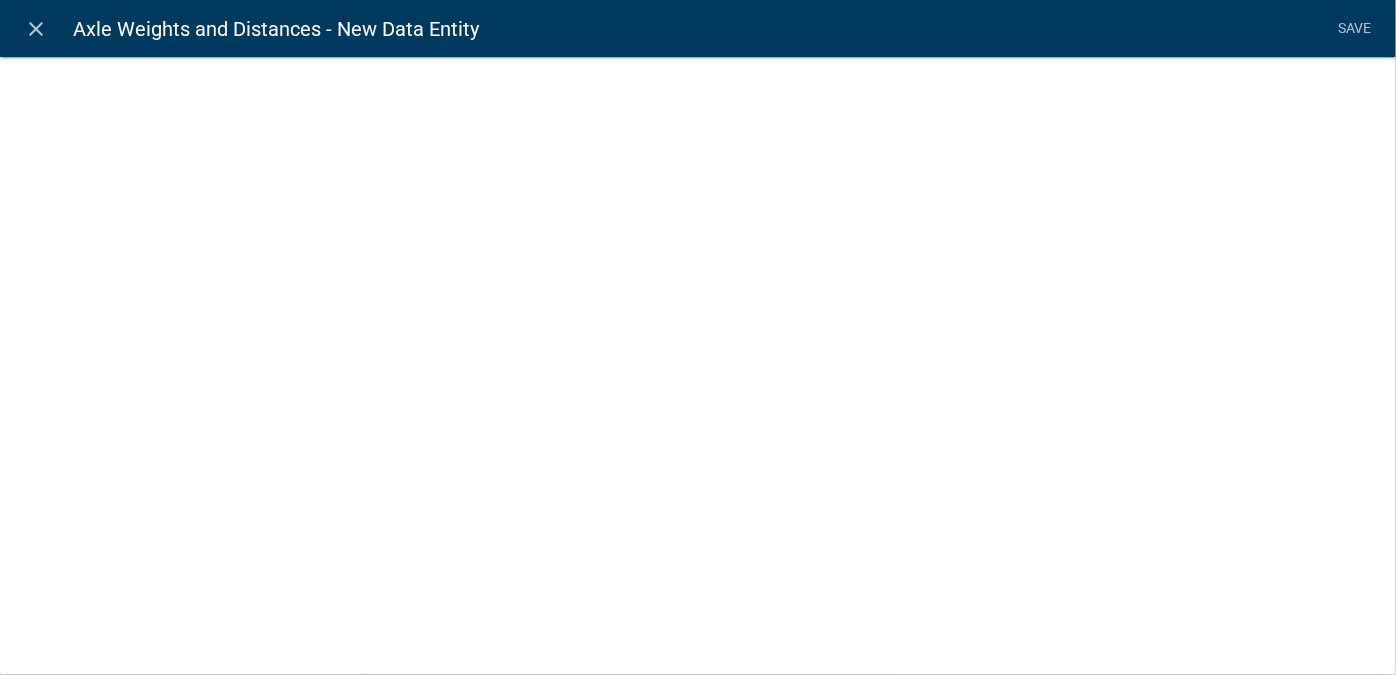 select 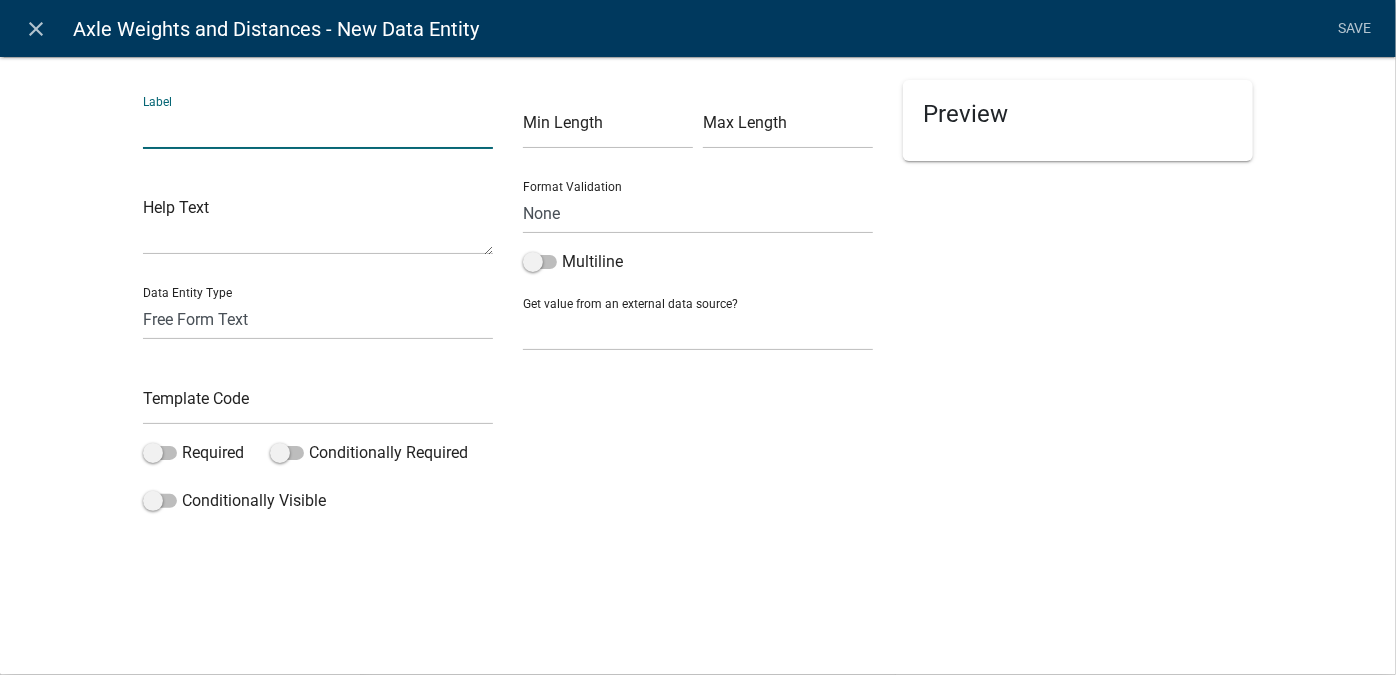click 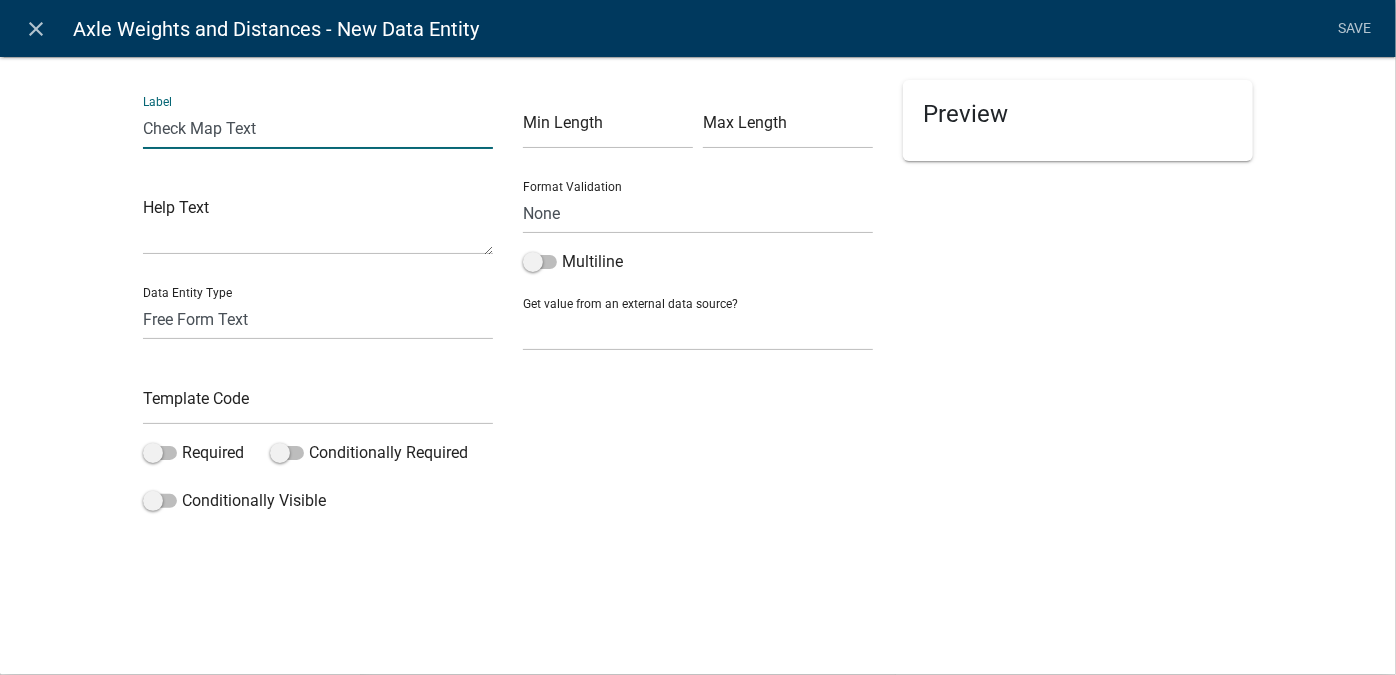type on "Check Map Text" 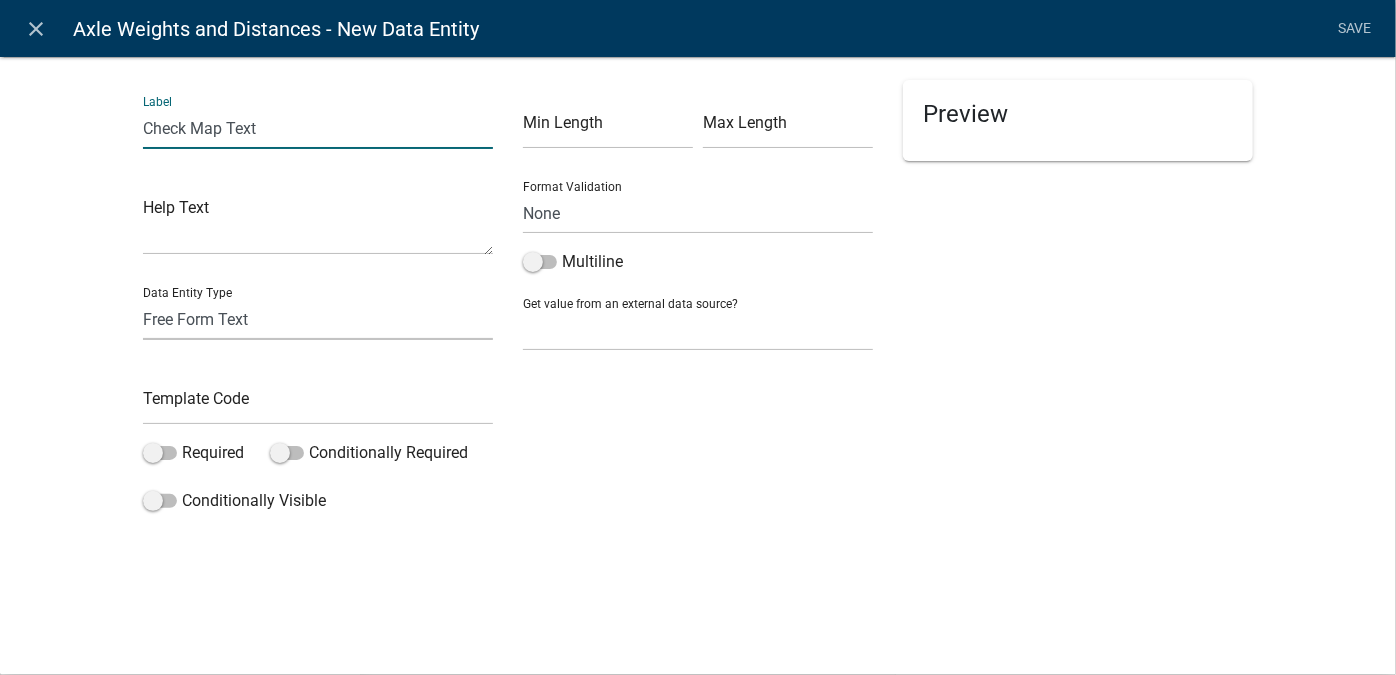 click on "Free Form Text   Document   Display Entity Value   Fee   Numeric Data   Date   Map Sketch Data   List Data   Signature   Formatted Text   Today   Calculated Value   Generate Client Application Number   Contact List   Inspection Document" 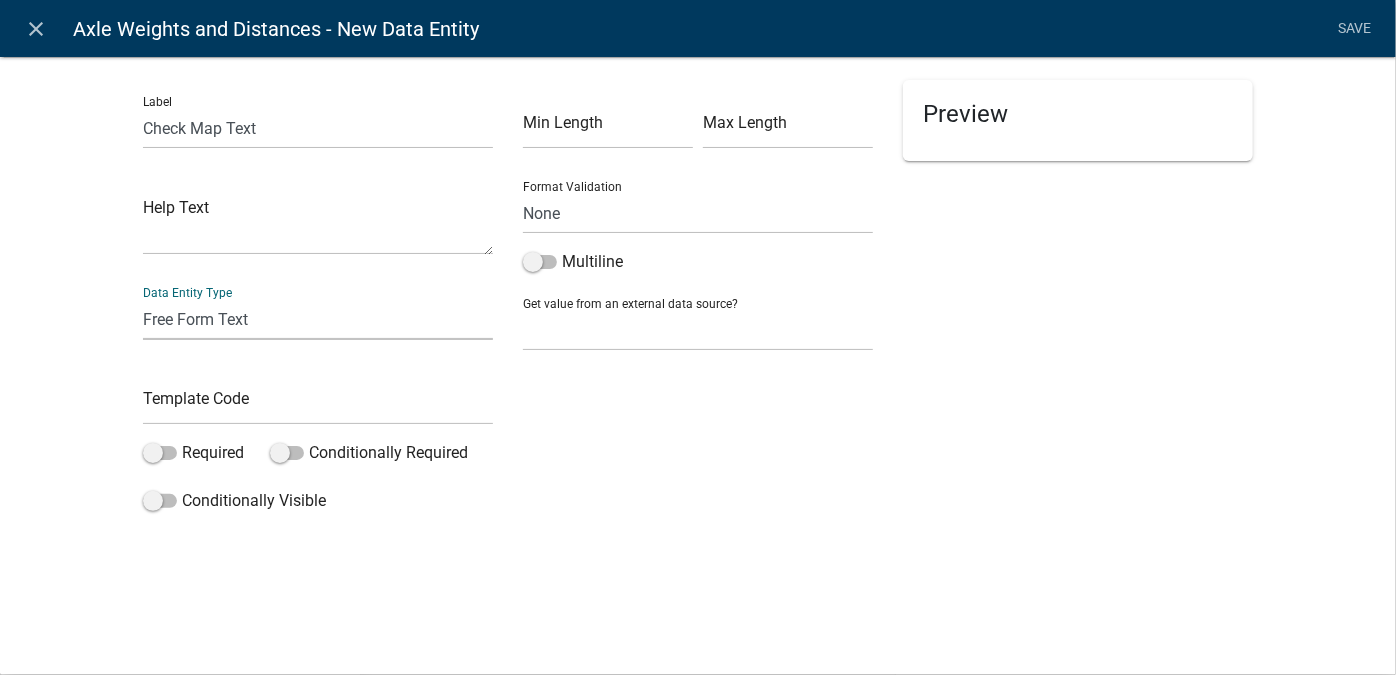 select on "rich-text" 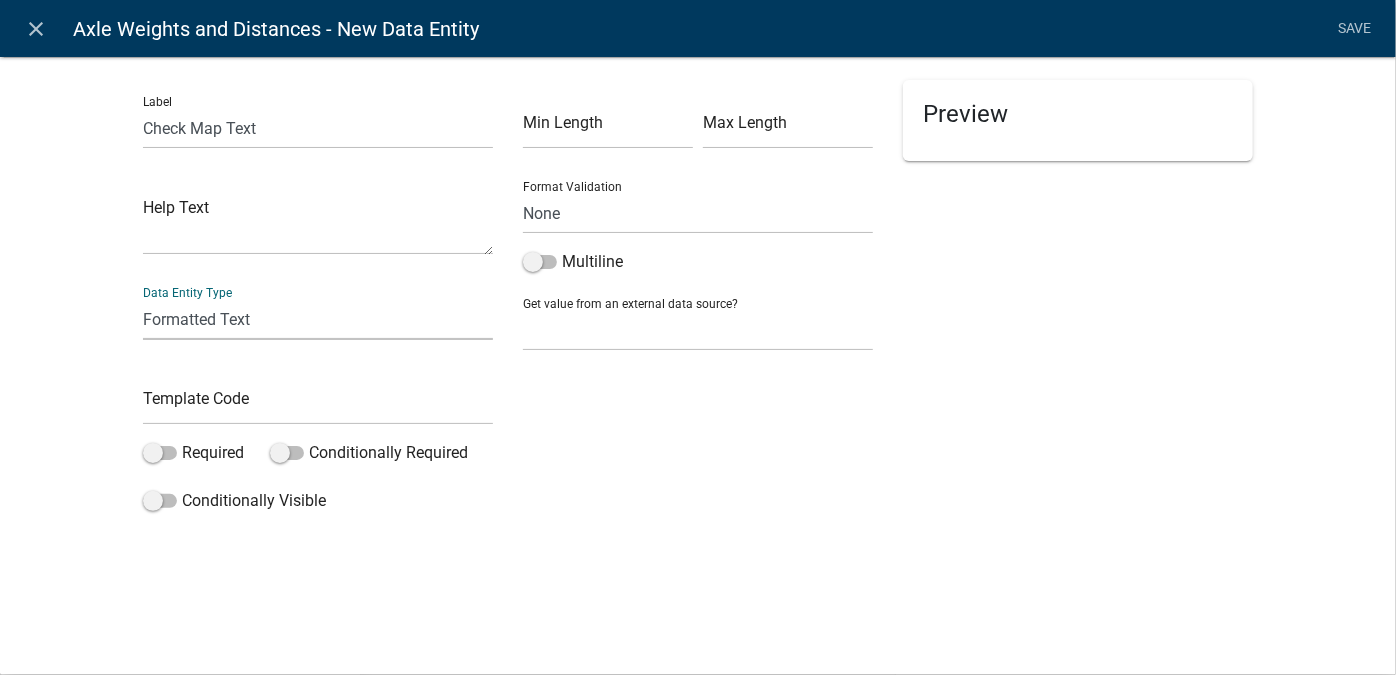 click on "Free Form Text   Document   Display Entity Value   Fee   Numeric Data   Date   Map Sketch Data   List Data   Signature   Formatted Text   Today   Calculated Value   Generate Client Application Number   Contact List   Inspection Document" 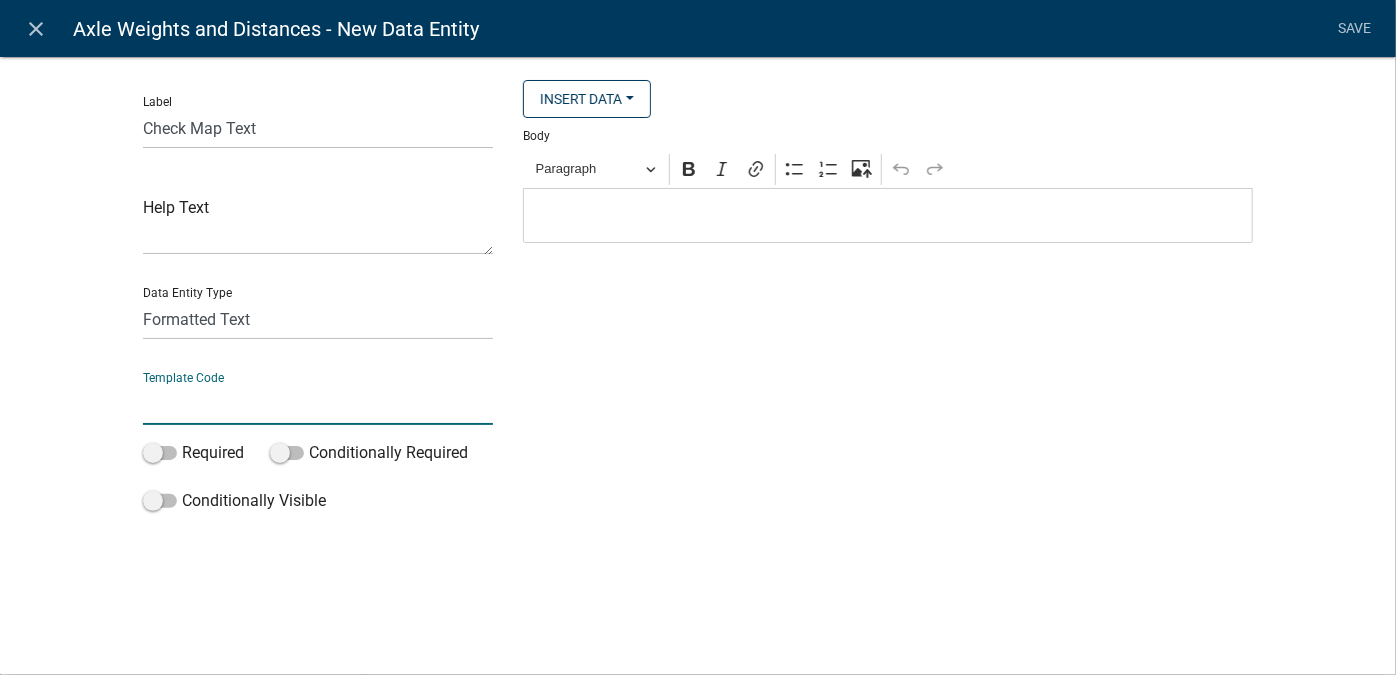 click 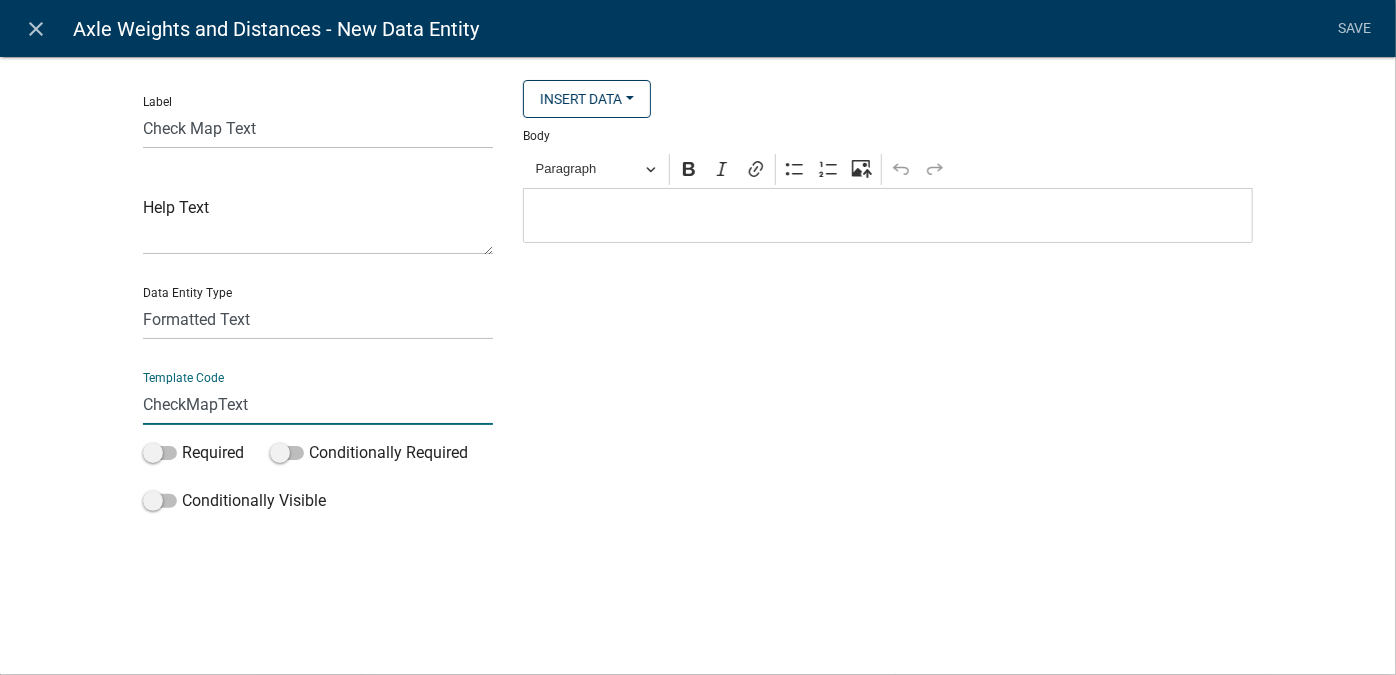type on "CheckMapText" 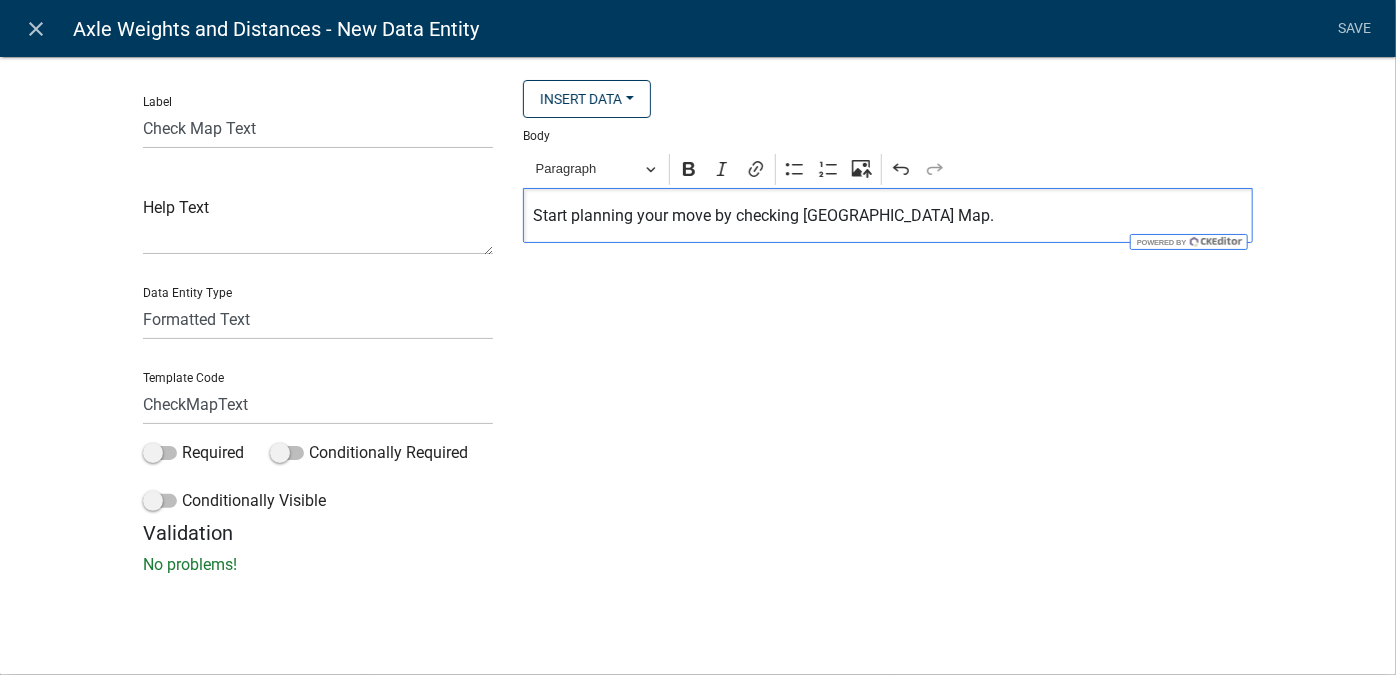 drag, startPoint x: 803, startPoint y: 218, endPoint x: 1002, endPoint y: 214, distance: 199.04019 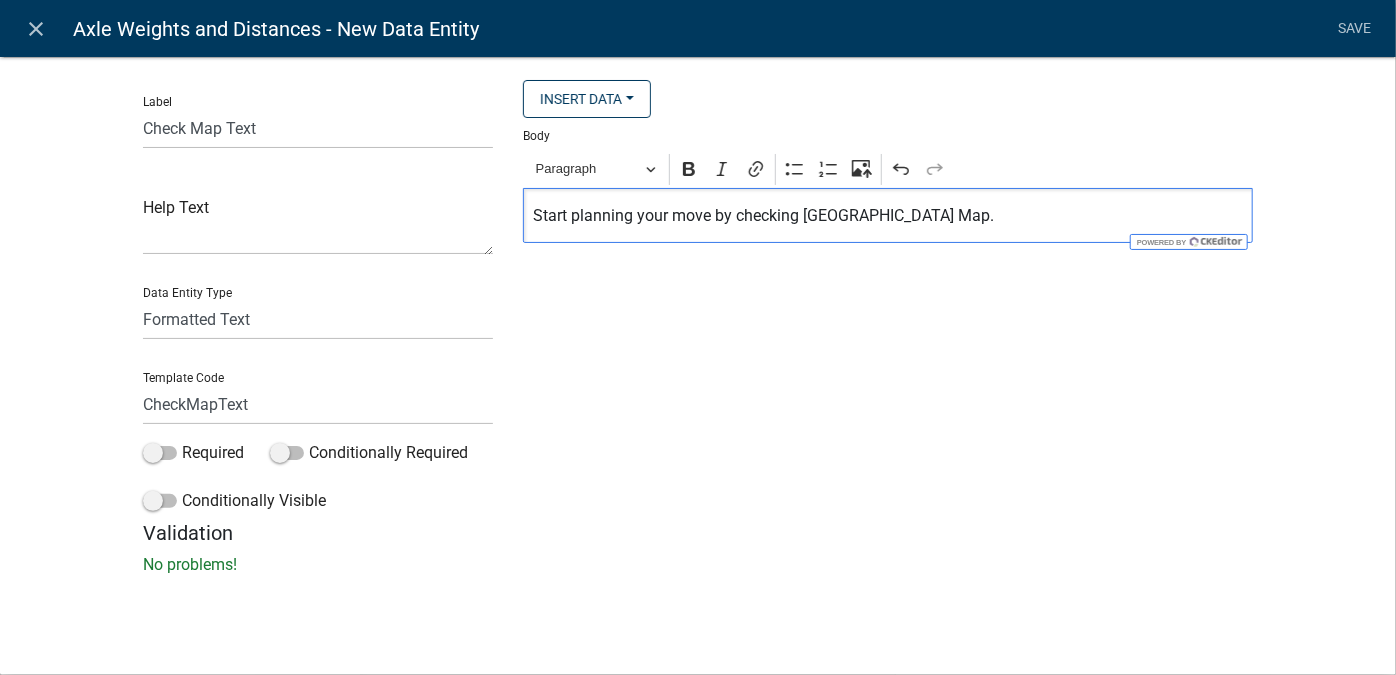 click on "Start planning your move by checking Freeborn County Bridge Map." 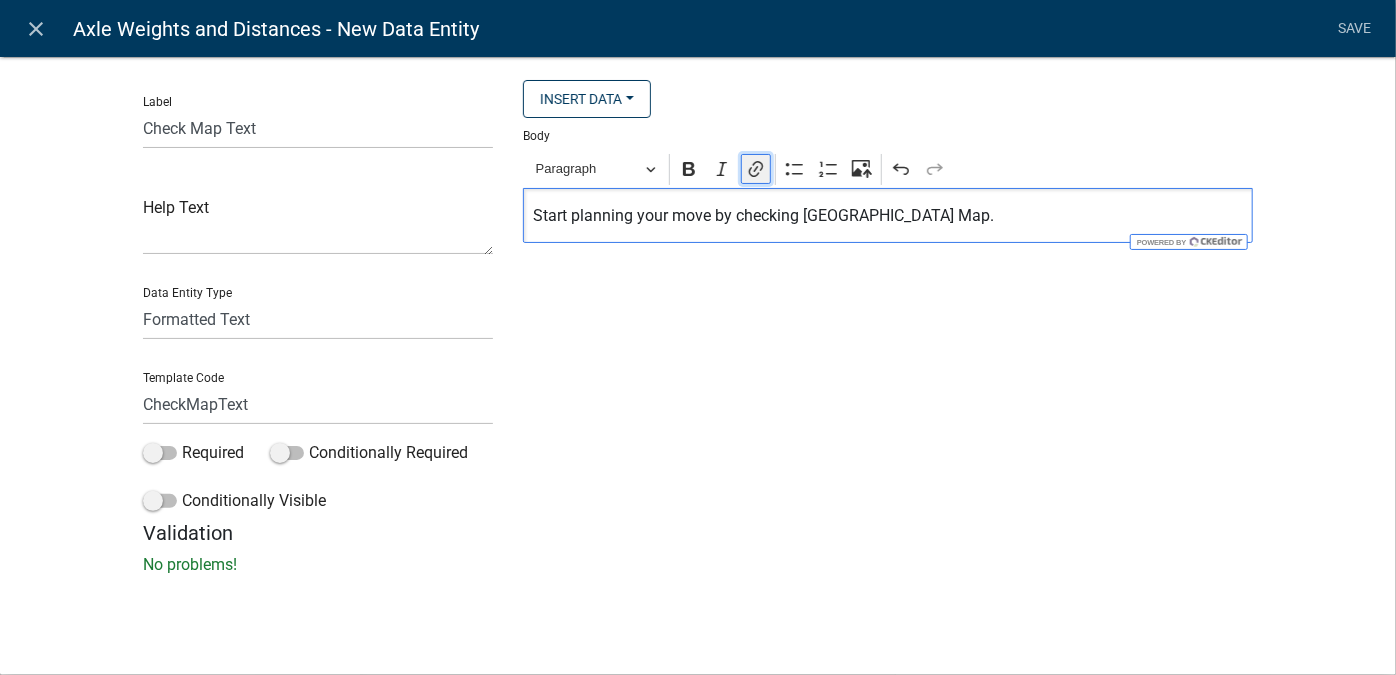 click 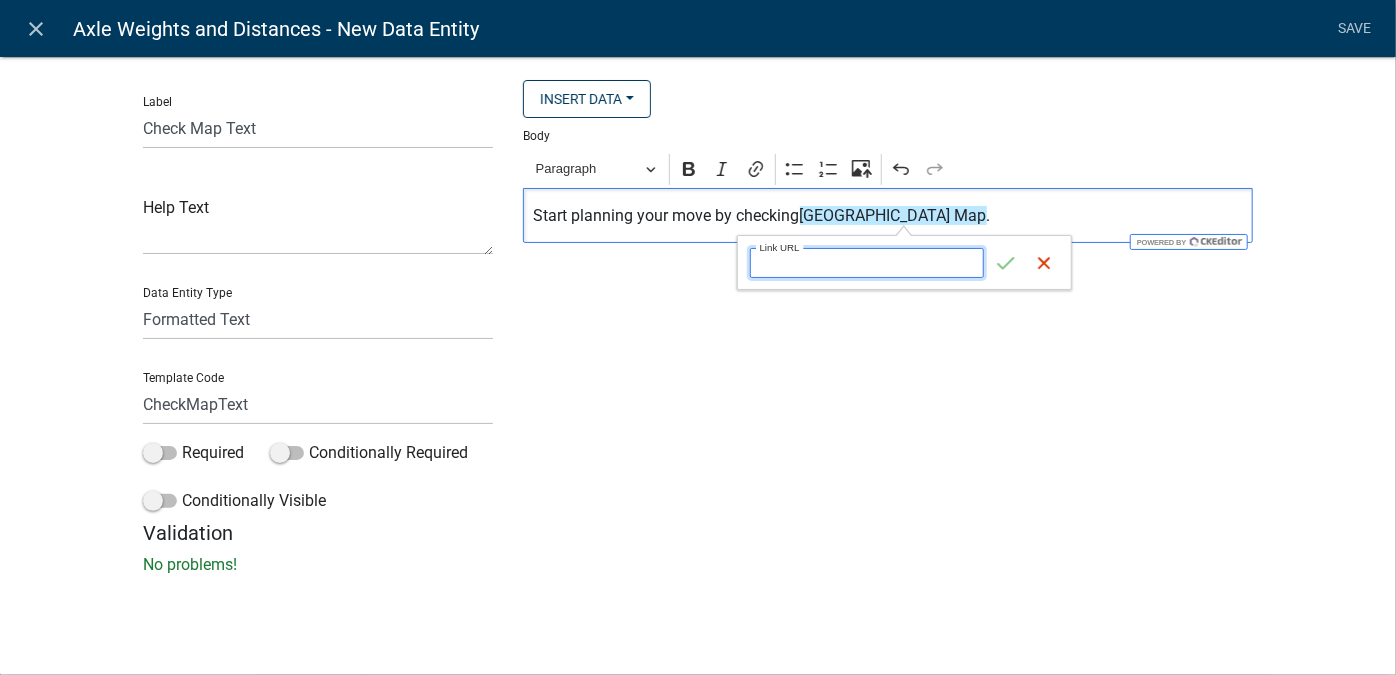 paste on "https://www.co.freeborn.mn.us/DocumentCenter/View/2613/Restricted-Bridge-Map" 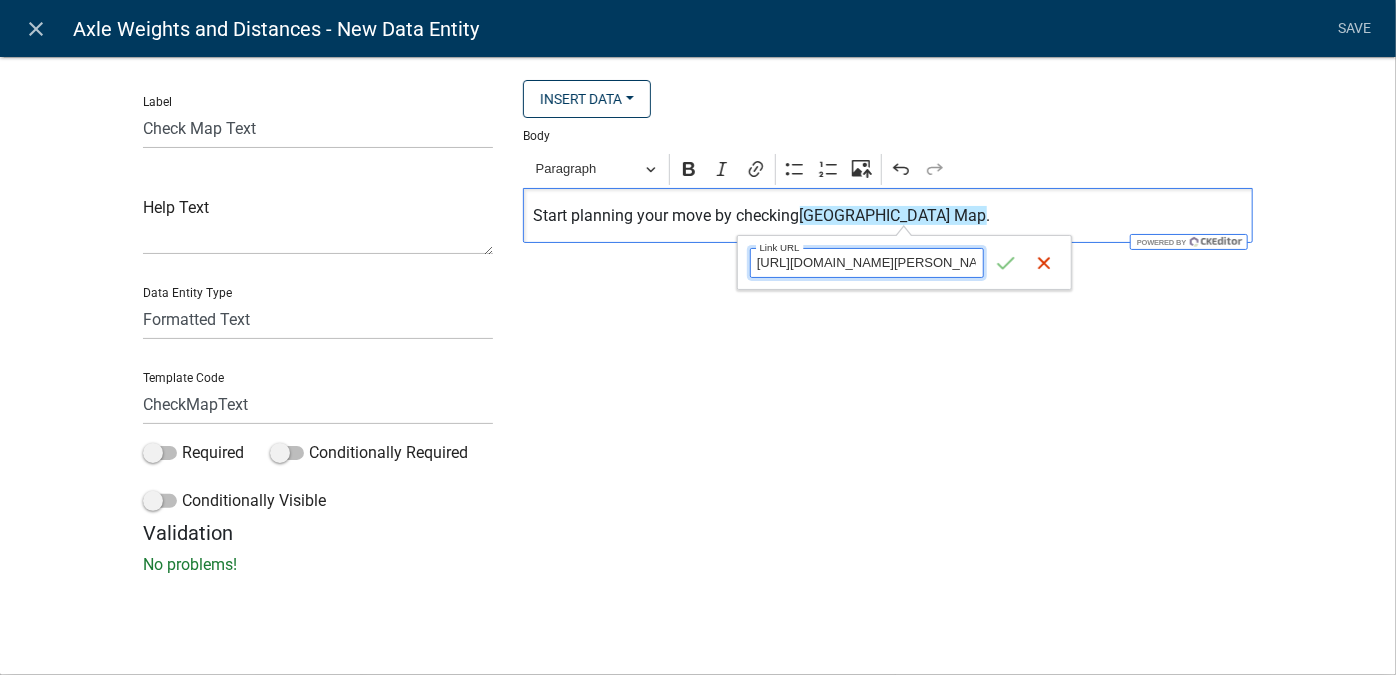 scroll, scrollTop: 0, scrollLeft: 253, axis: horizontal 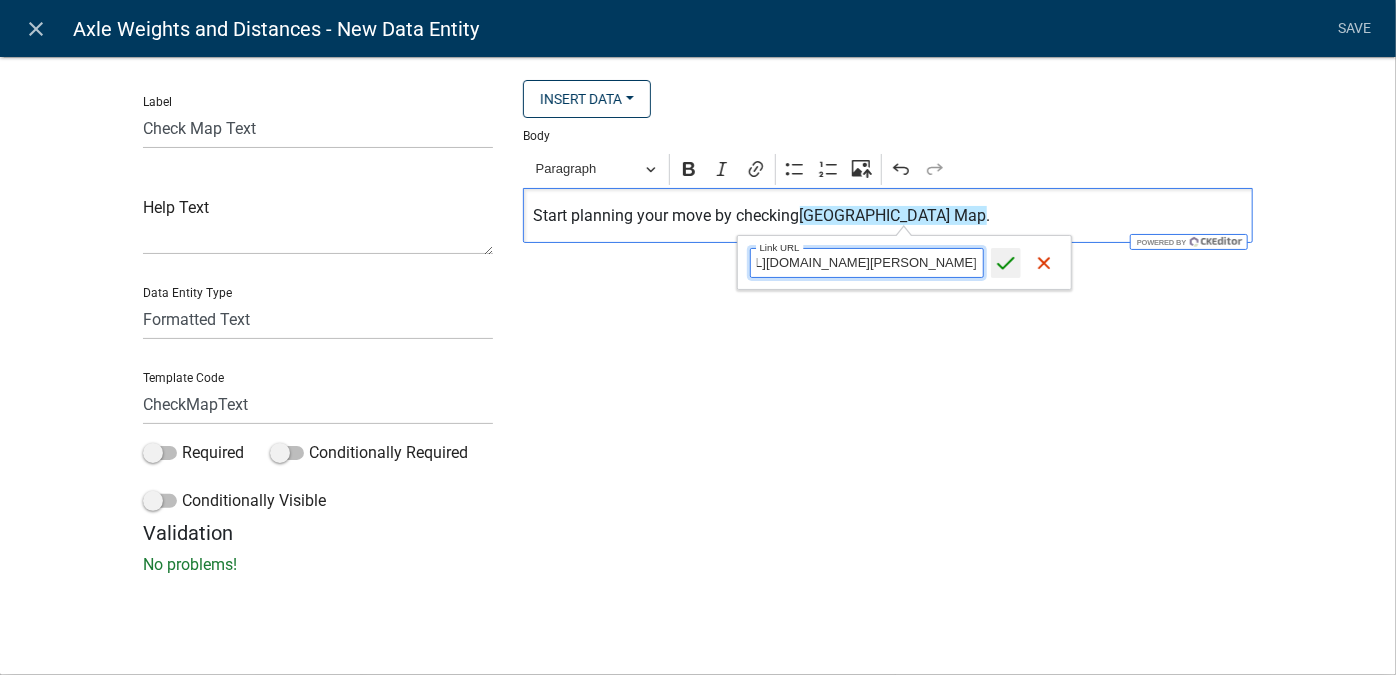 type on "https://www.co.freeborn.mn.us/DocumentCenter/View/2613/Restricted-Bridge-Map" 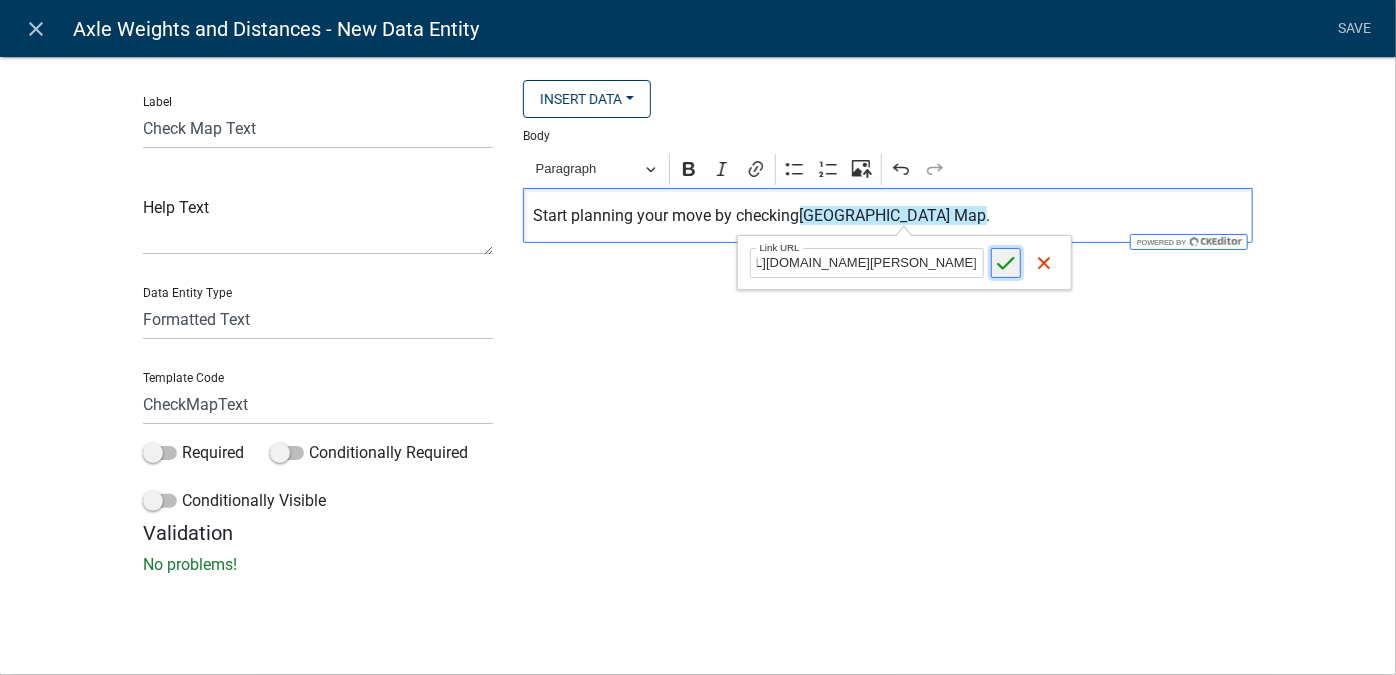 scroll, scrollTop: 0, scrollLeft: 0, axis: both 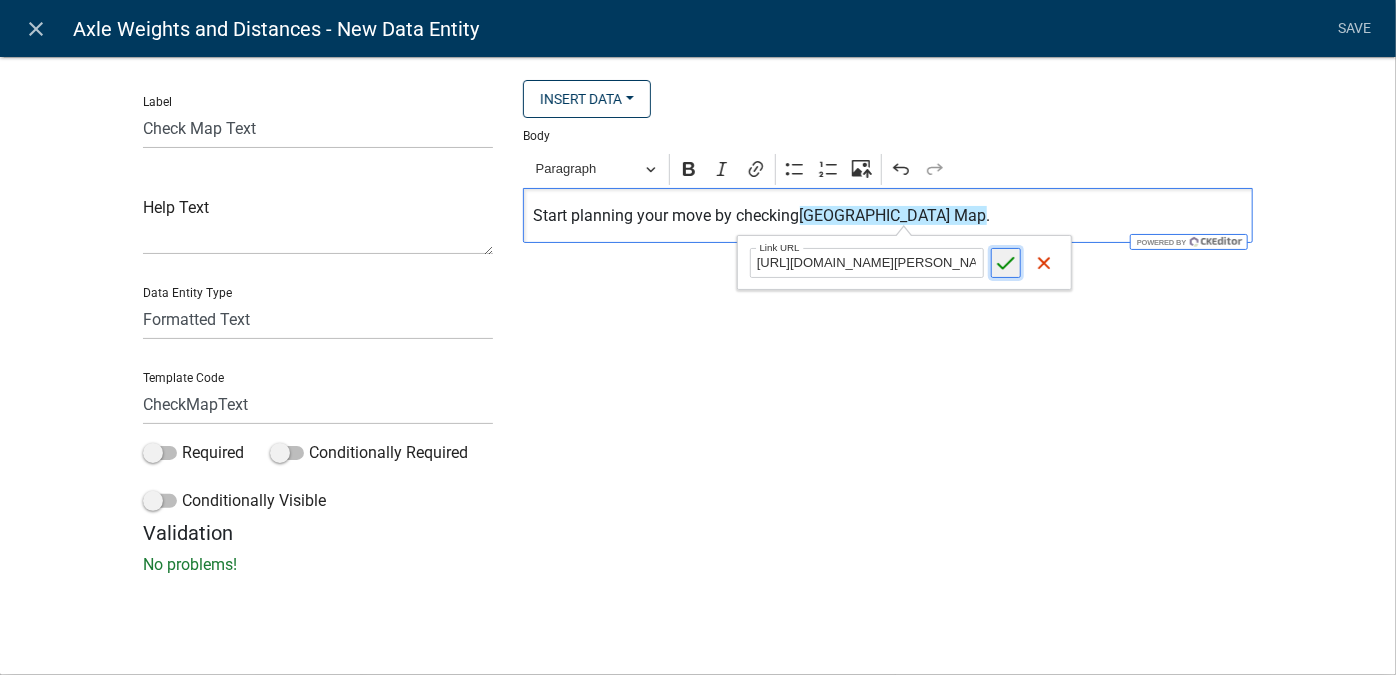 click 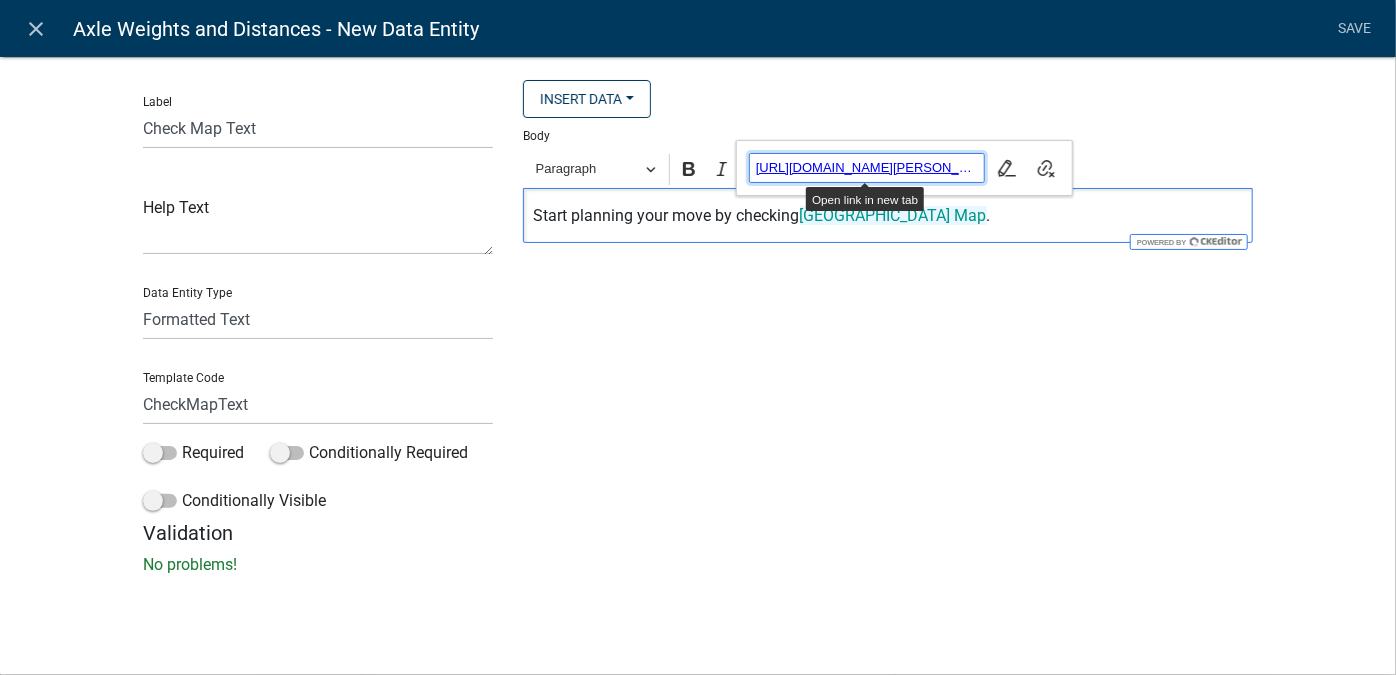 click on "https://www.co.freeborn.mn.us/DocumentCenter/View/2613/Restricted-Bridge-Map" at bounding box center (867, 168) 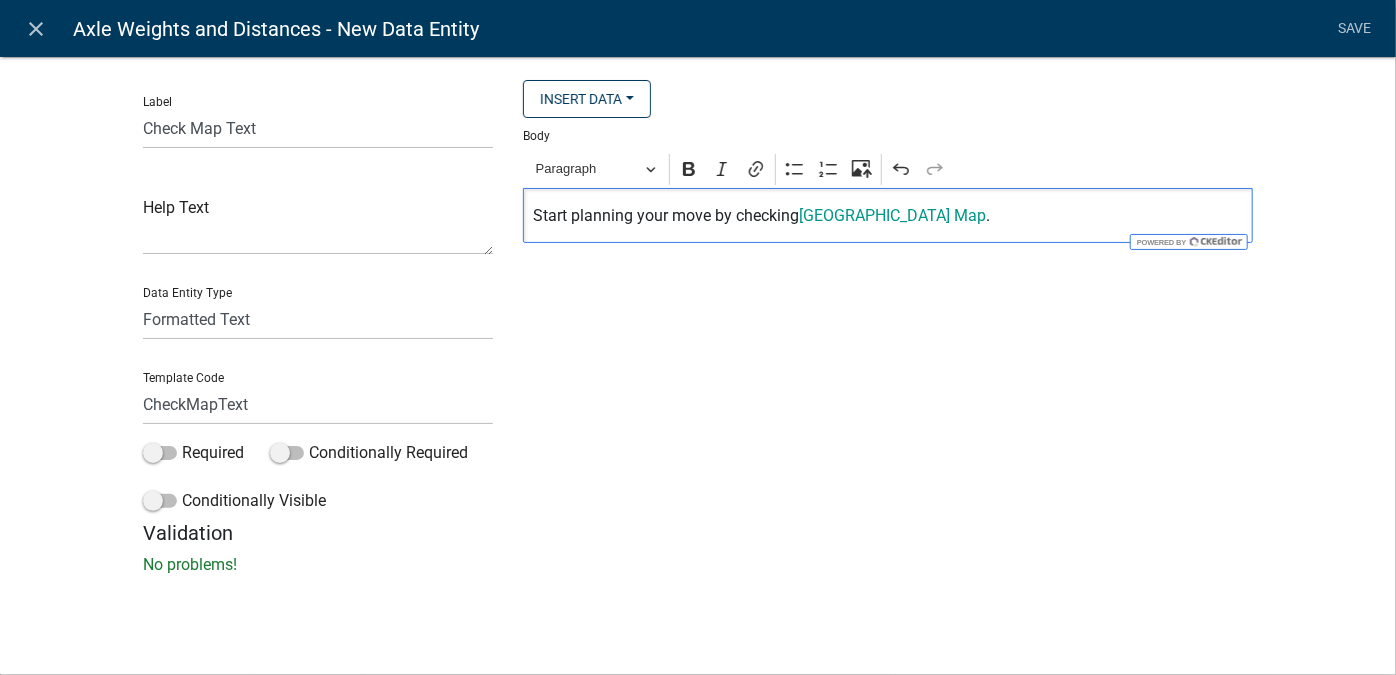 click on "Start planning your move by checking  Freeborn County Bridge Map ." 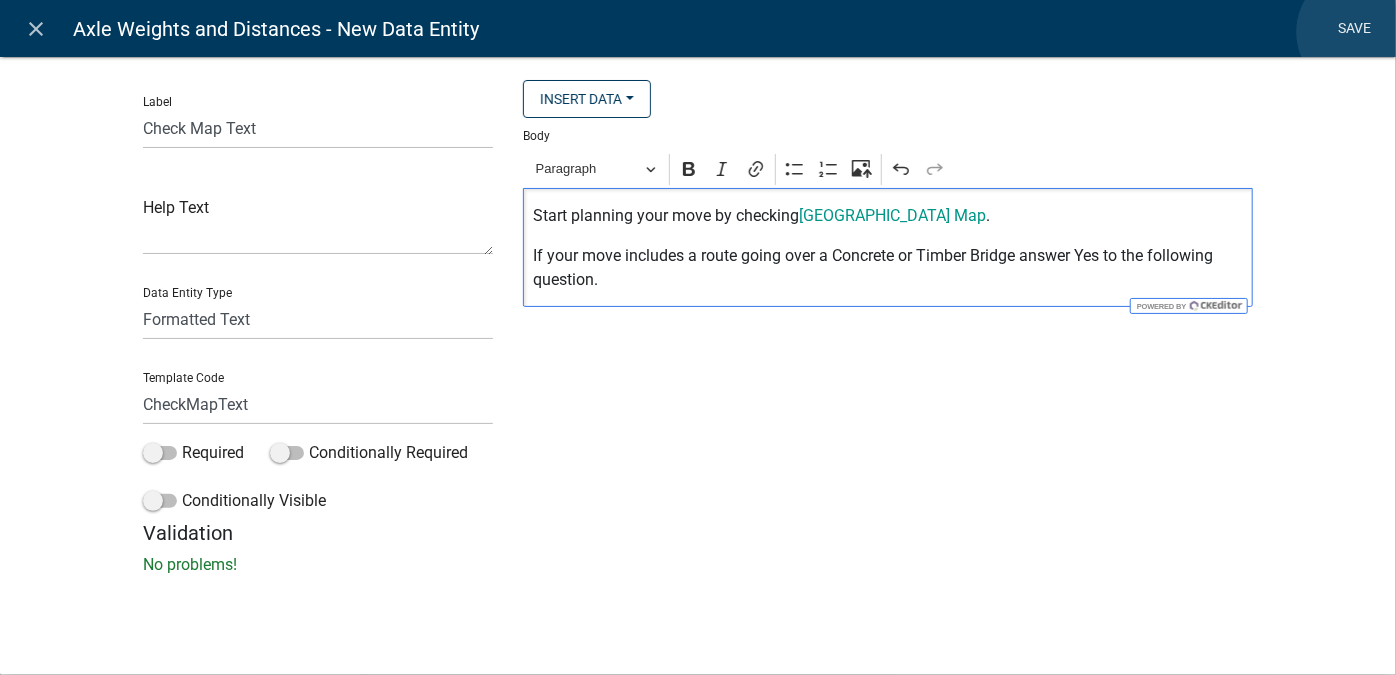 click on "Save" 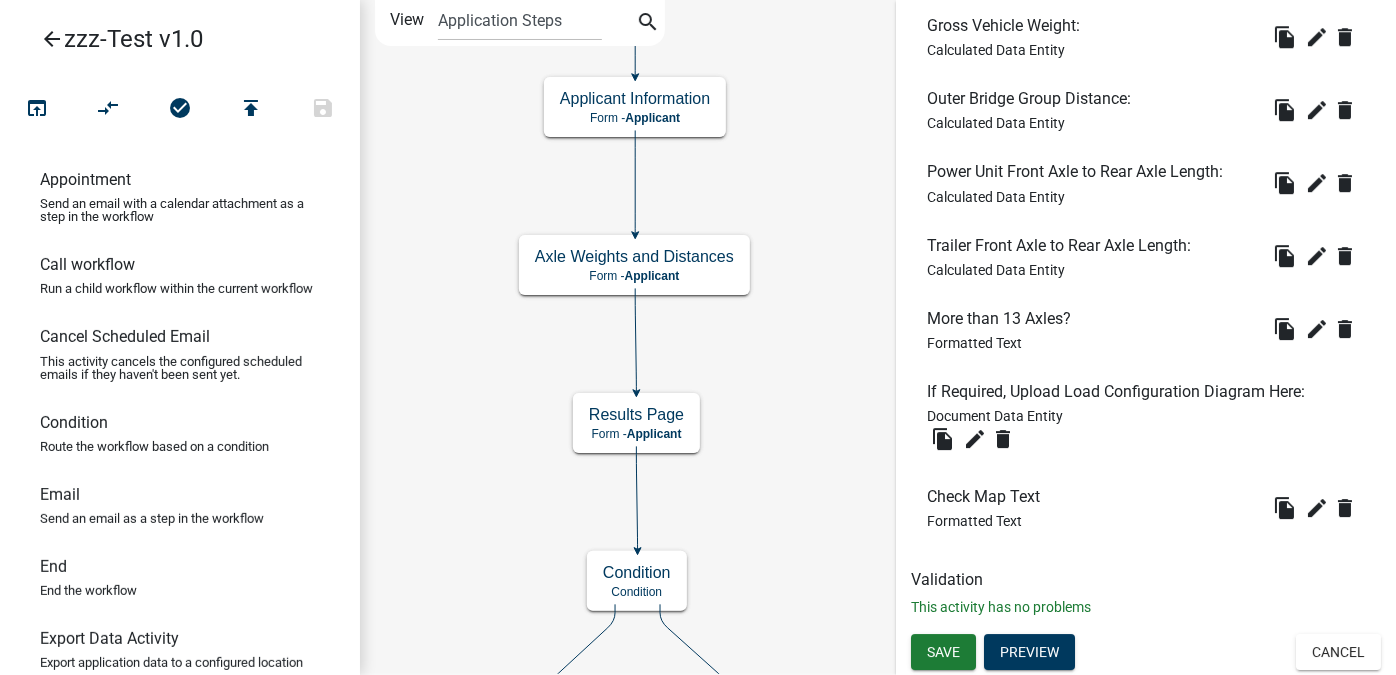 scroll, scrollTop: 3092, scrollLeft: 0, axis: vertical 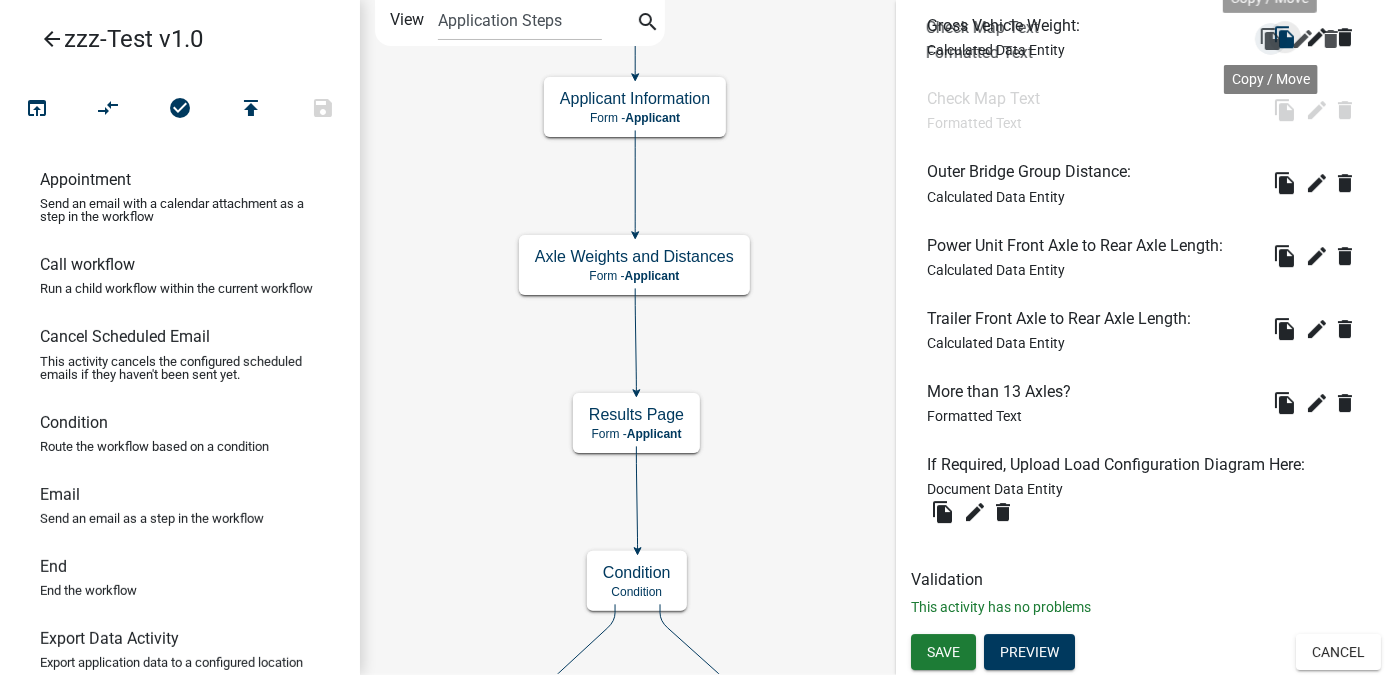 drag, startPoint x: 1271, startPoint y: 513, endPoint x: 1269, endPoint y: 41, distance: 472.00424 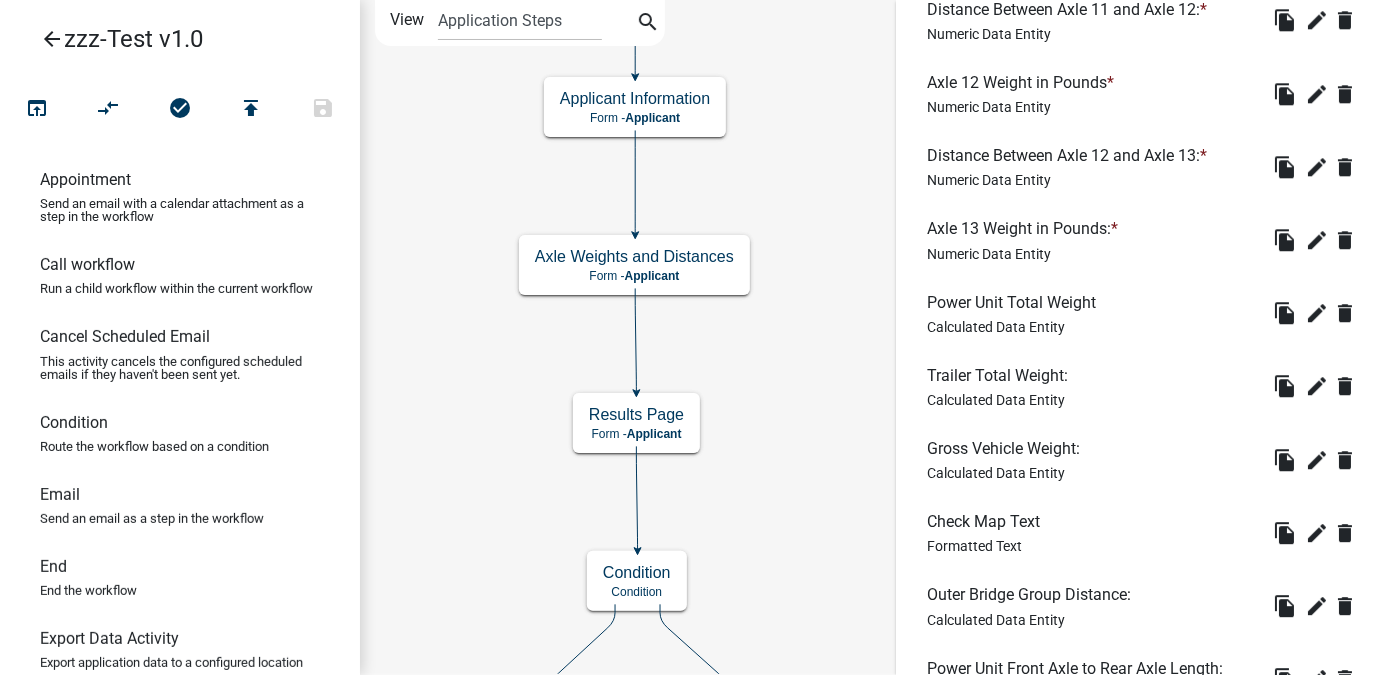 scroll, scrollTop: 2546, scrollLeft: 0, axis: vertical 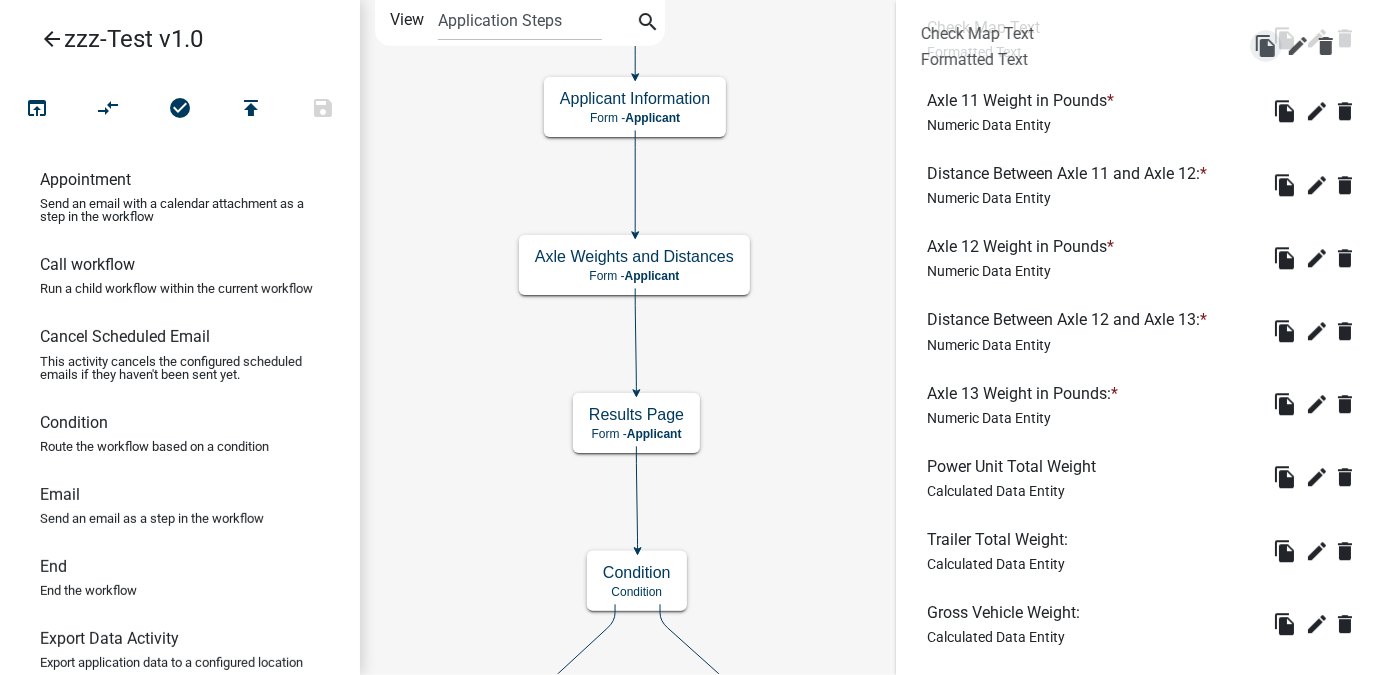 drag, startPoint x: 1269, startPoint y: 659, endPoint x: 1263, endPoint y: 46, distance: 613.02936 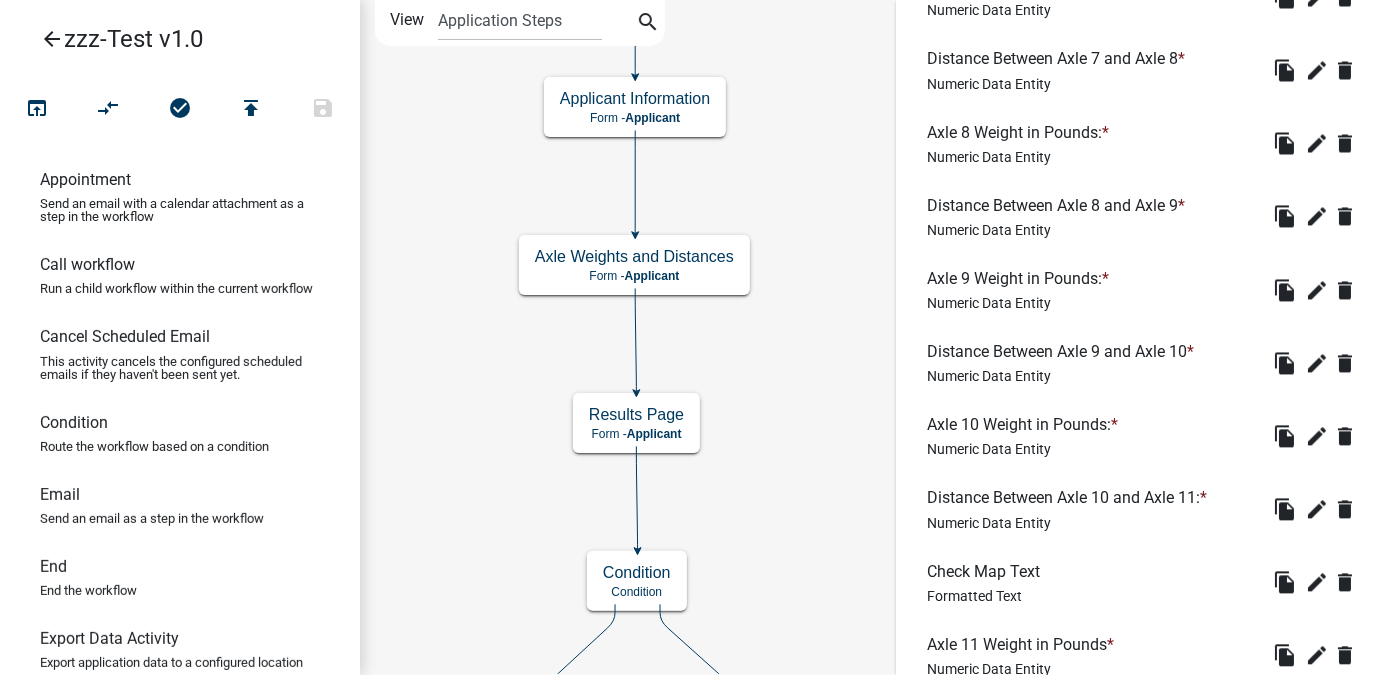 scroll, scrollTop: 2001, scrollLeft: 0, axis: vertical 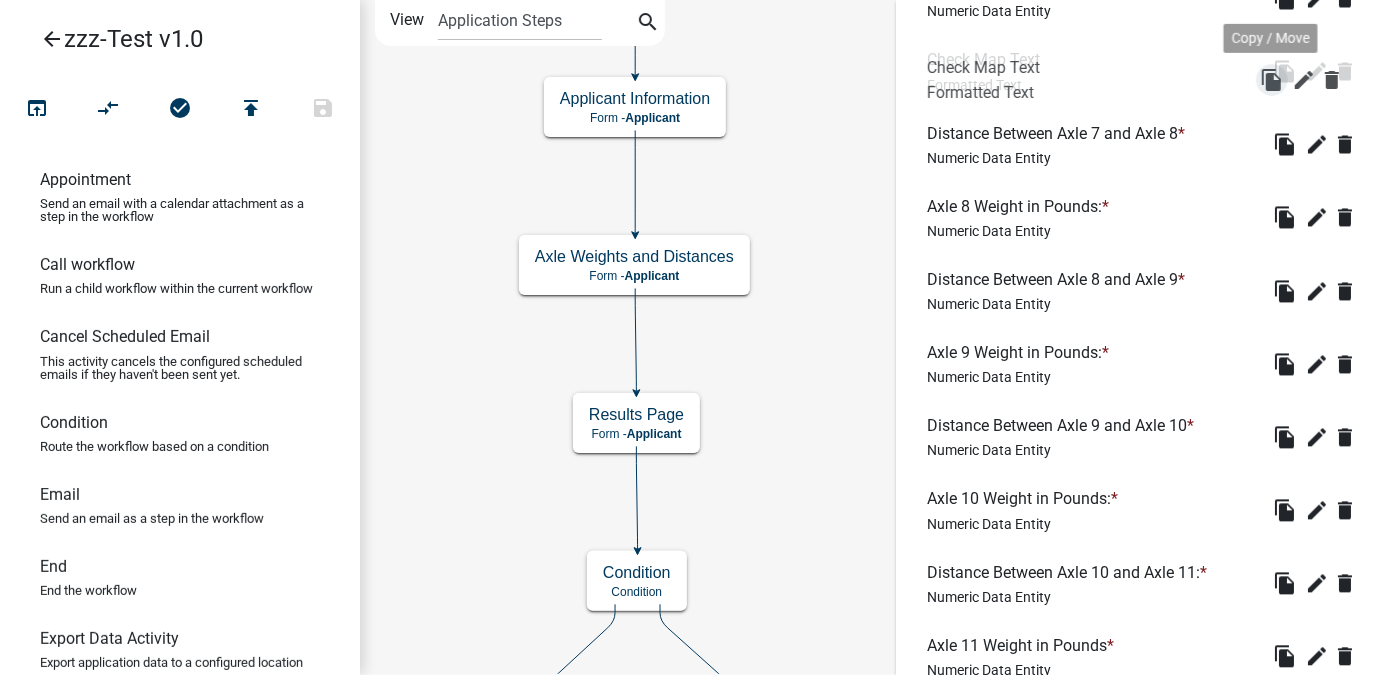 drag, startPoint x: 1269, startPoint y: 612, endPoint x: 1269, endPoint y: 76, distance: 536 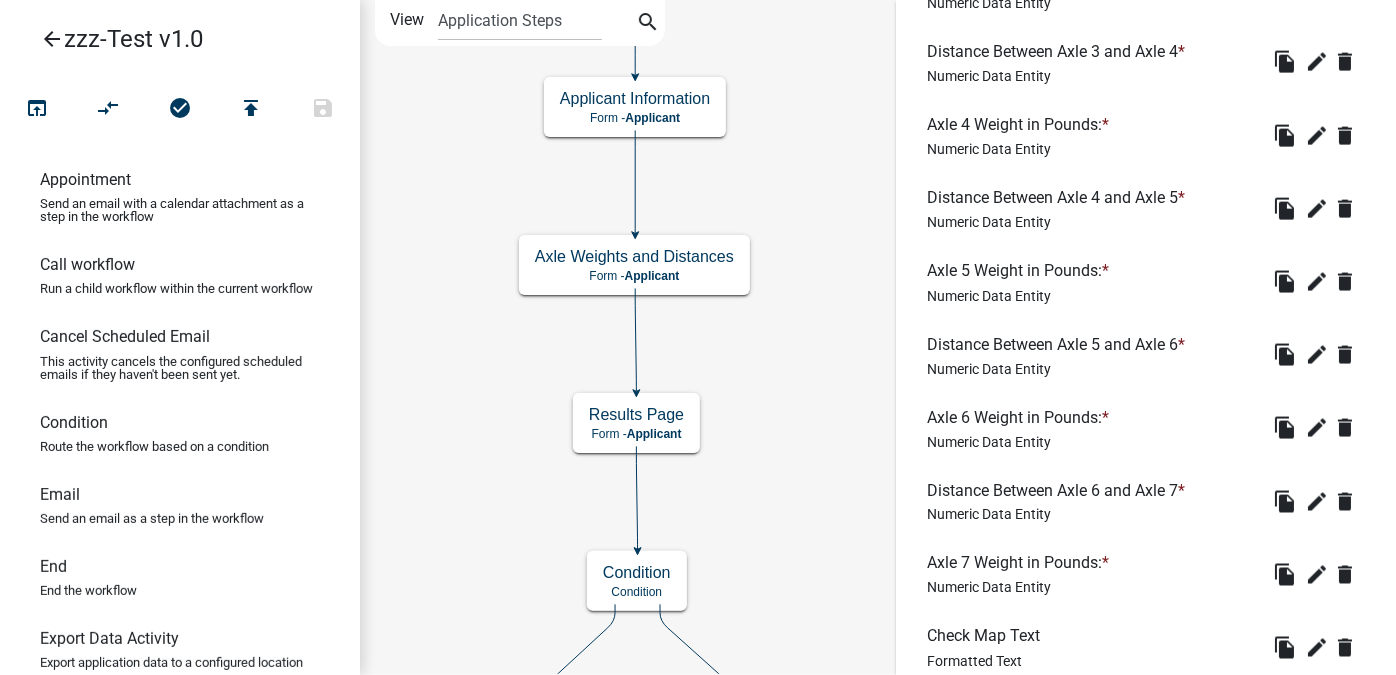 scroll, scrollTop: 1456, scrollLeft: 0, axis: vertical 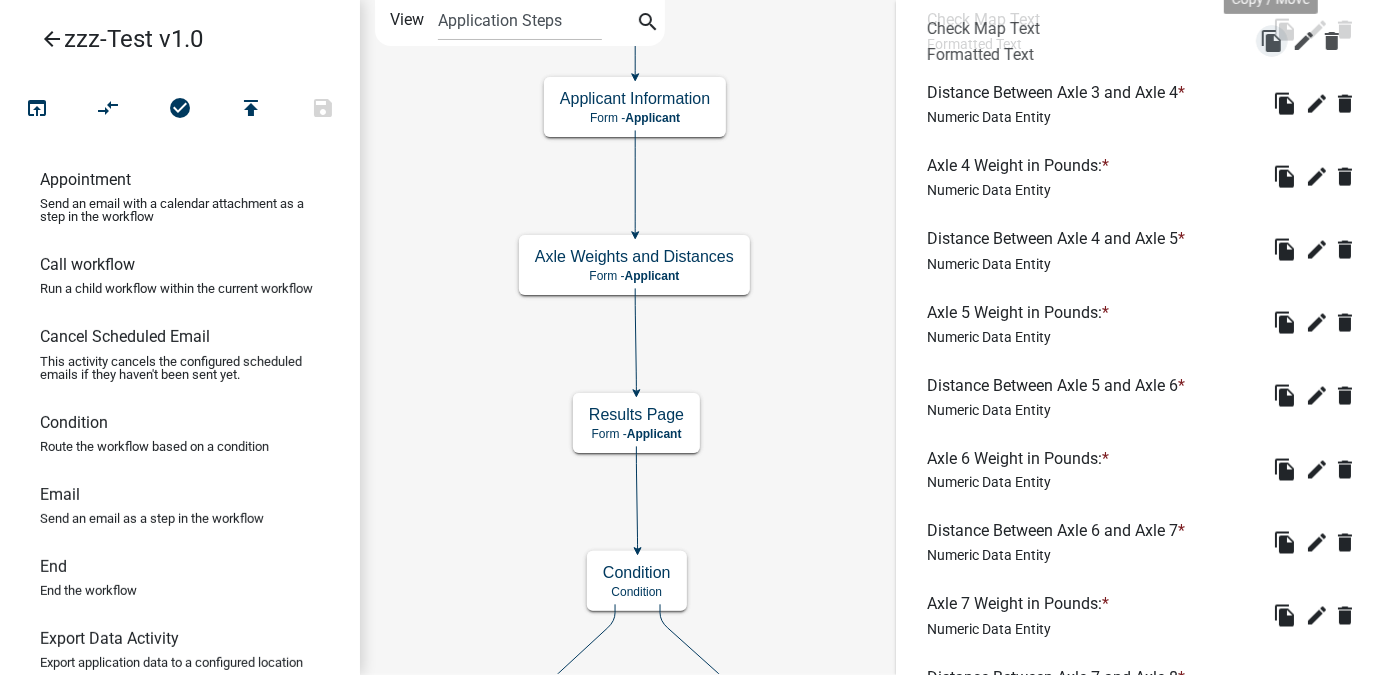 drag, startPoint x: 1269, startPoint y: 647, endPoint x: 1269, endPoint y: 36, distance: 611 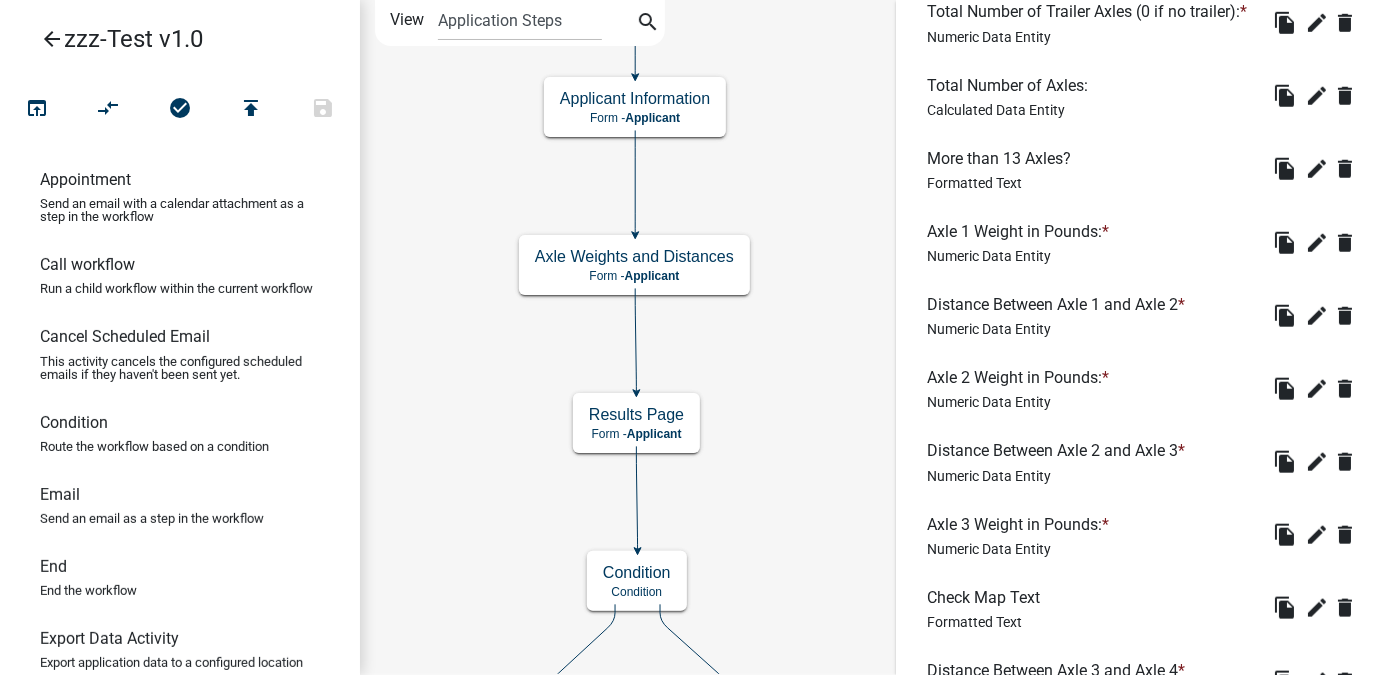 scroll, scrollTop: 910, scrollLeft: 0, axis: vertical 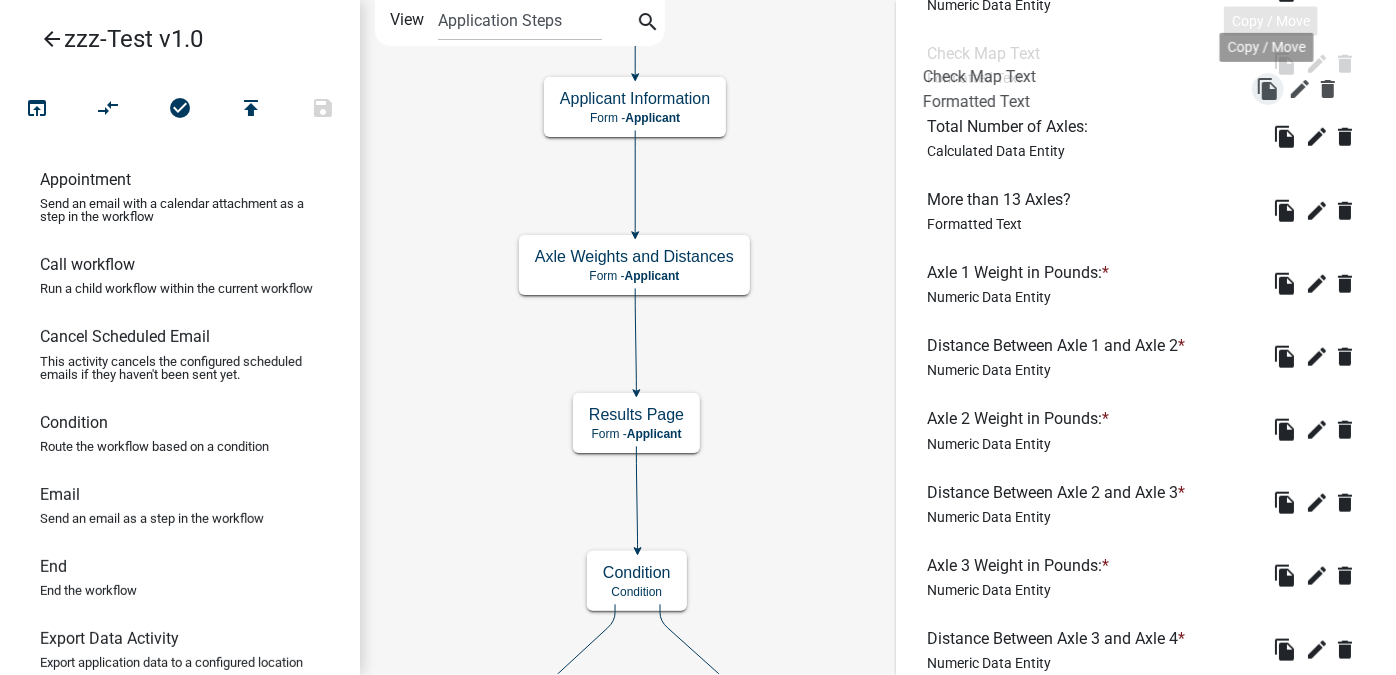 drag, startPoint x: 1274, startPoint y: 613, endPoint x: 1270, endPoint y: 92, distance: 521.0154 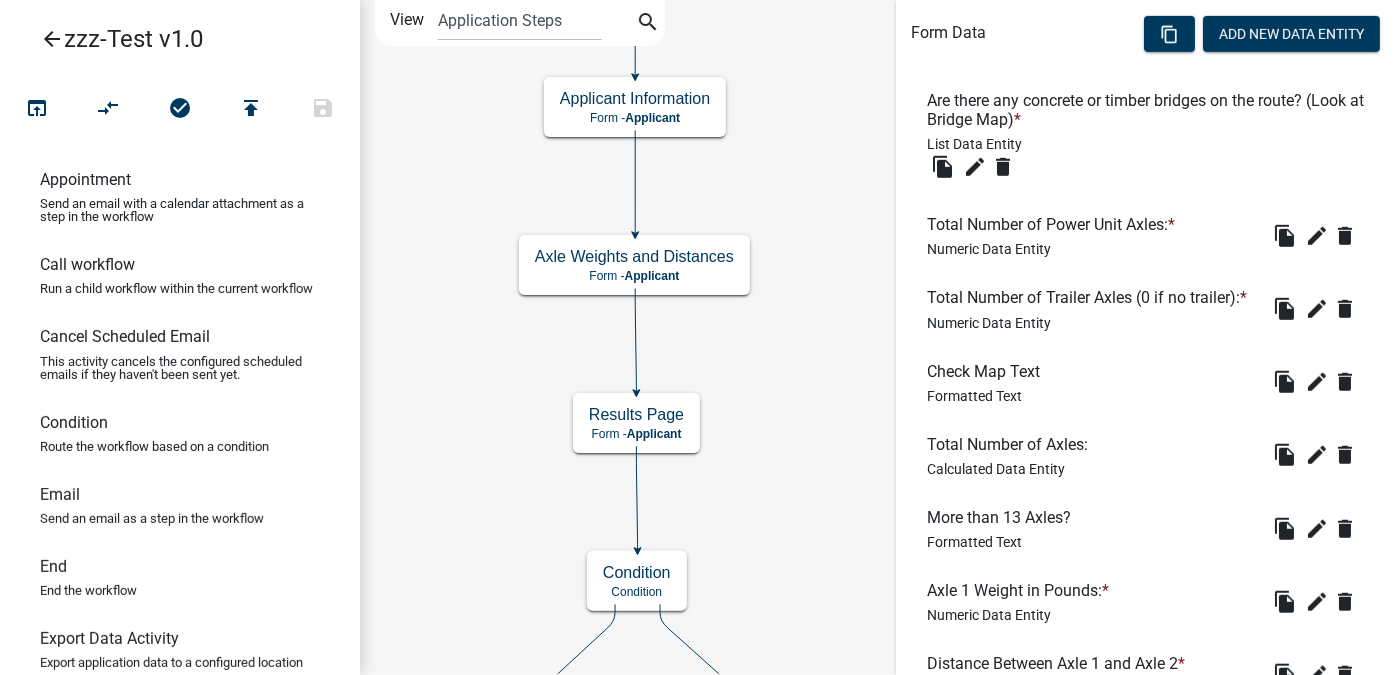scroll, scrollTop: 546, scrollLeft: 0, axis: vertical 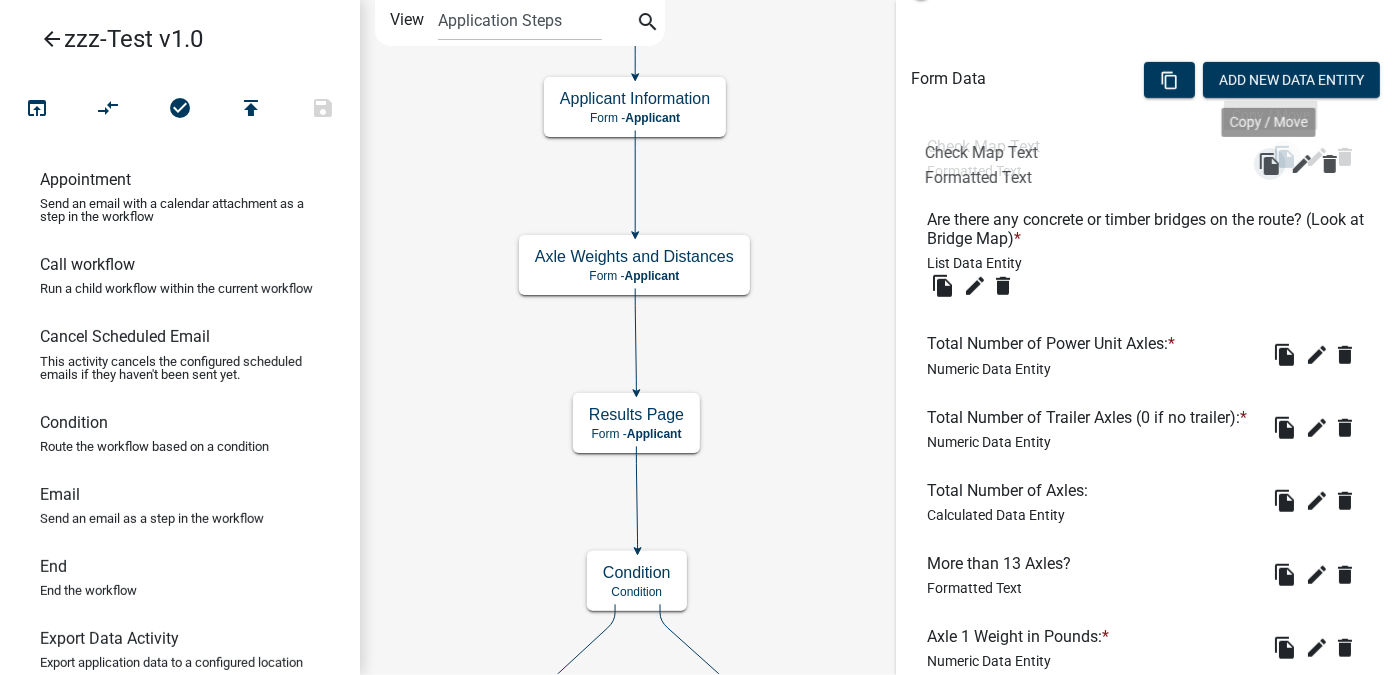 drag, startPoint x: 1270, startPoint y: 460, endPoint x: 1268, endPoint y: 162, distance: 298.0067 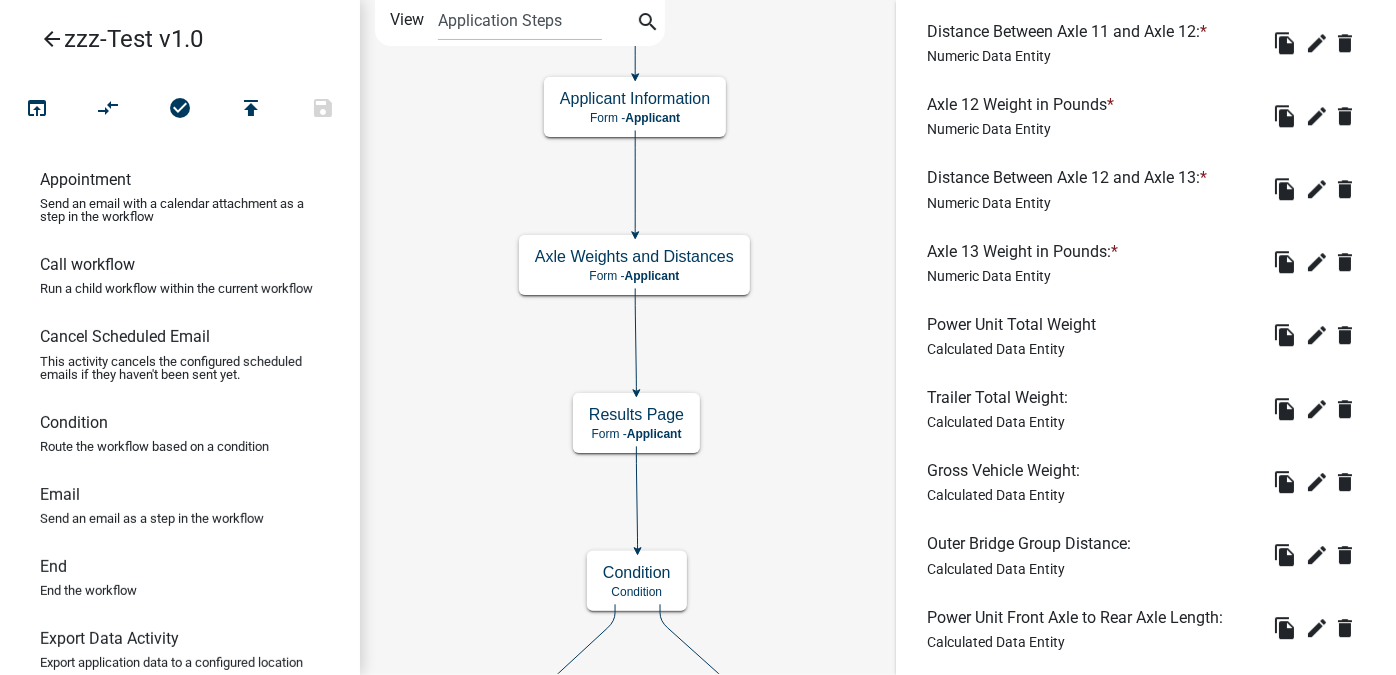 scroll, scrollTop: 3092, scrollLeft: 0, axis: vertical 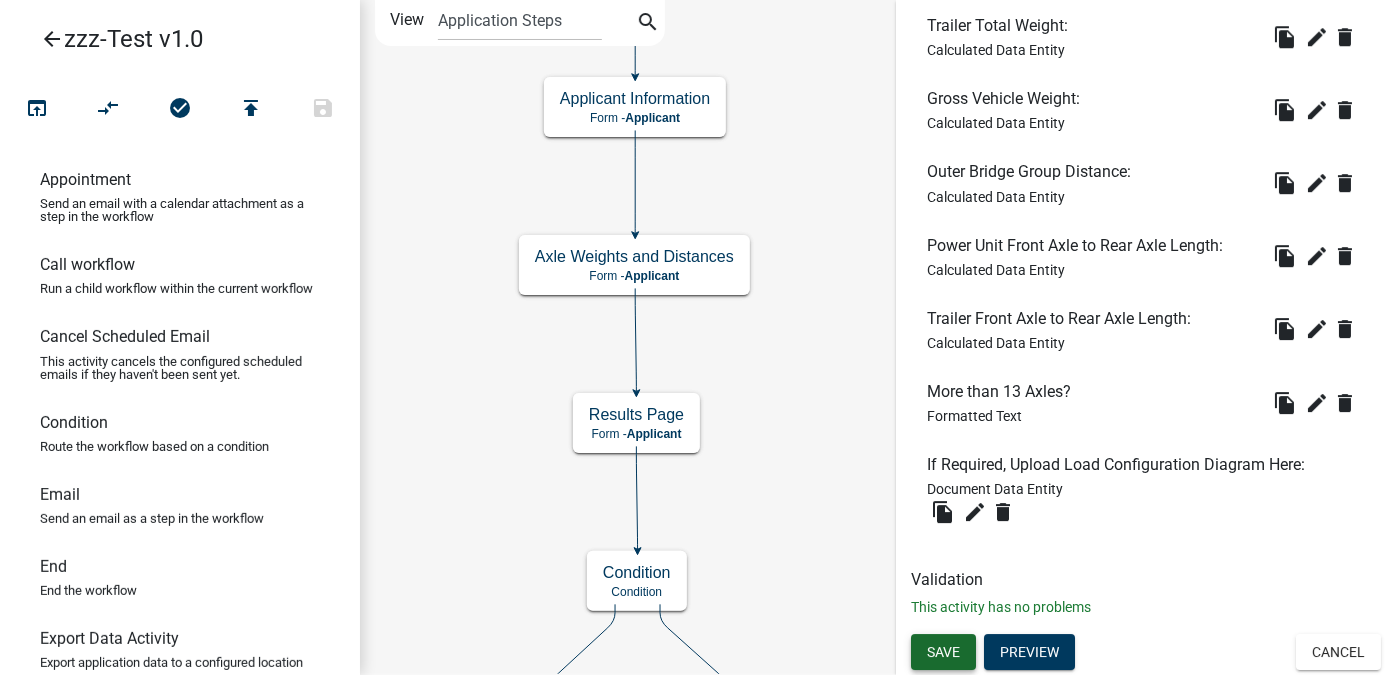 click on "Save" 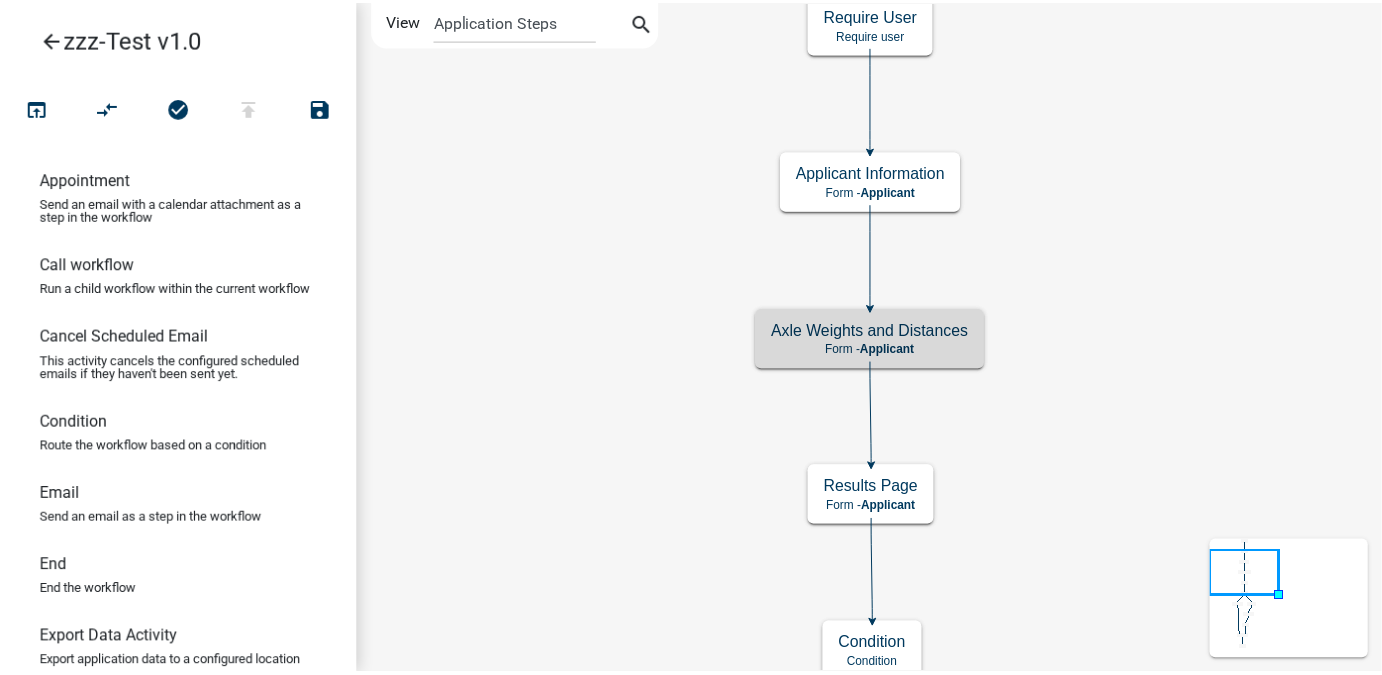 scroll, scrollTop: 0, scrollLeft: 0, axis: both 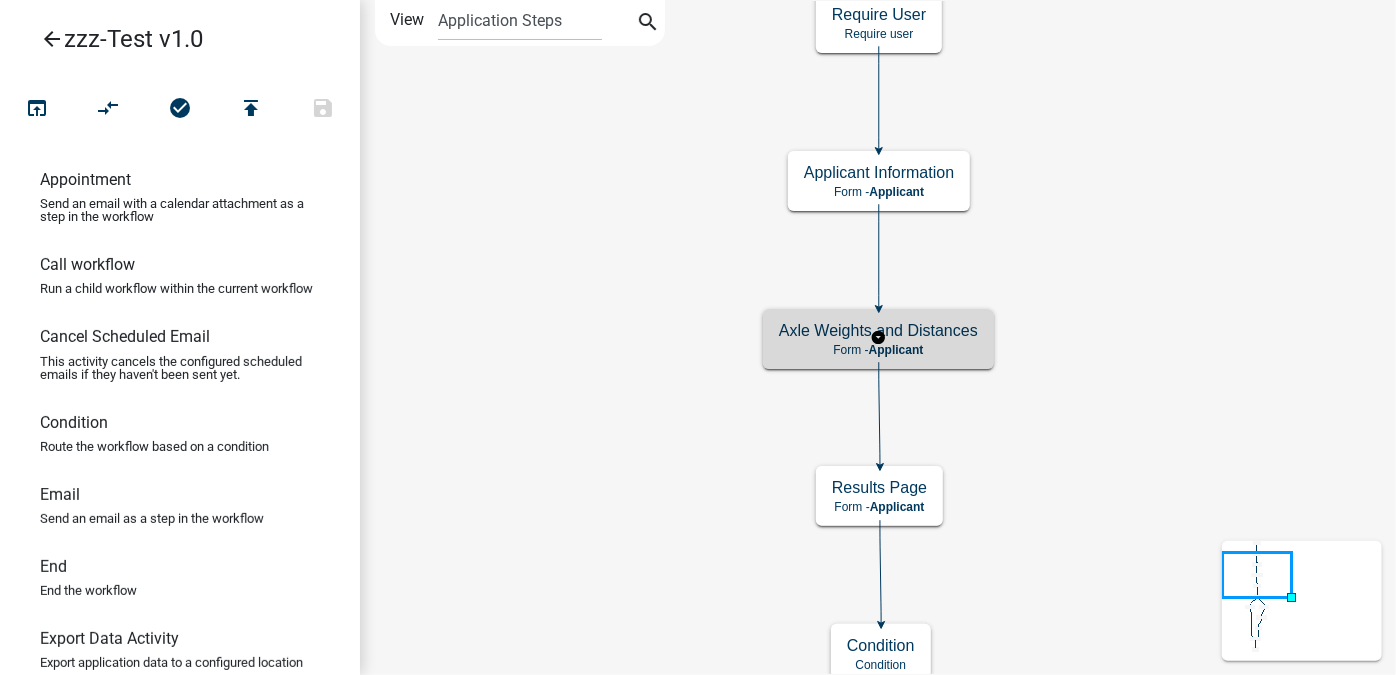 click on "Form -  Applicant" at bounding box center (878, 350) 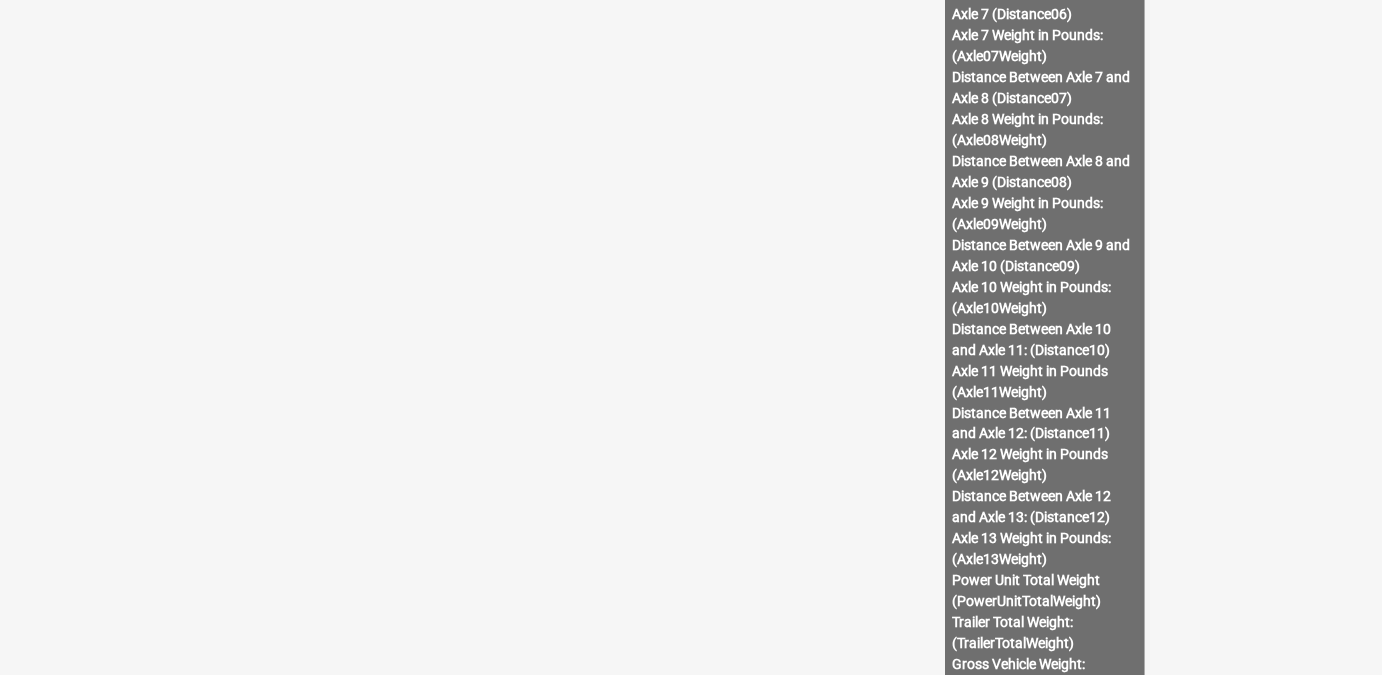 scroll, scrollTop: 1000, scrollLeft: 0, axis: vertical 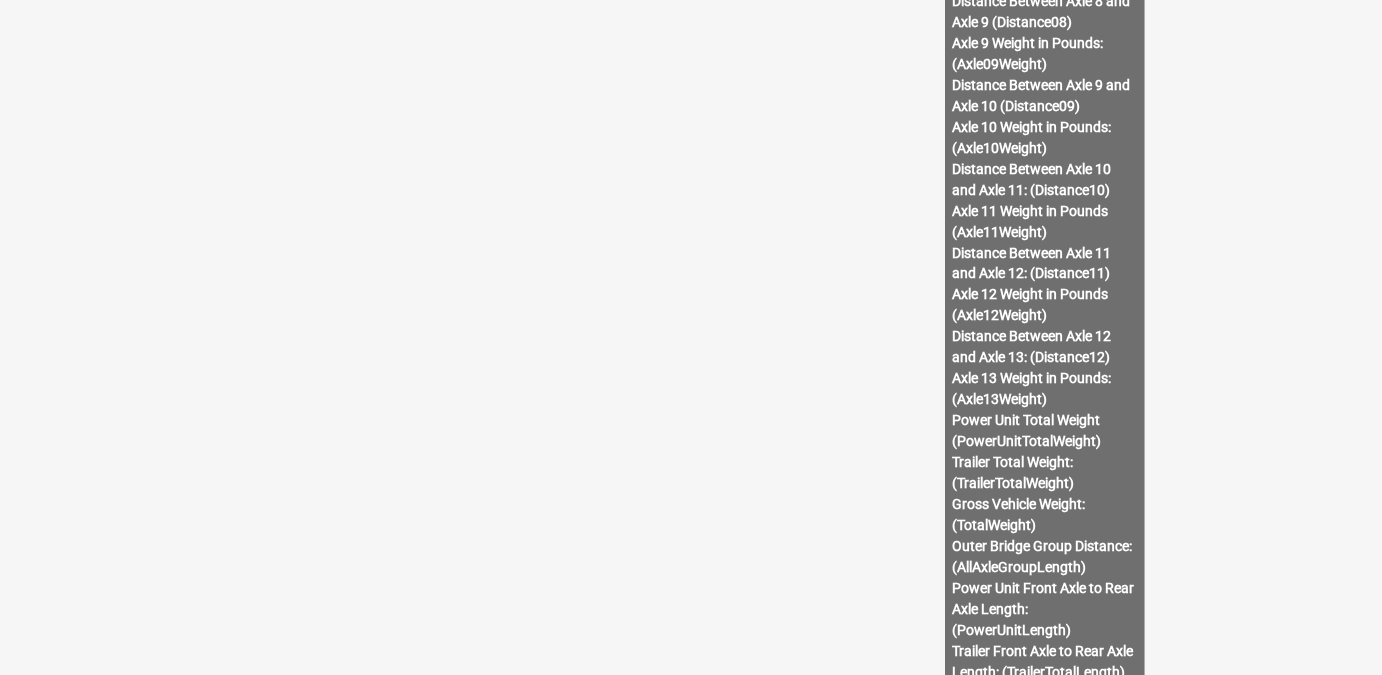 click on "Internet Explorer does NOT work with GeoPermits. Get a new browser for
more security, speed and to use this site.
Update your browser
arrow_back   zzz-Test v1.0  open_in_browser compare_arrows check_circle publish save Appointment Send an email with a calendar attachment as a step in the workflow Call workflow Run a child workflow within the current workflow Cancel Scheduled Email This activity cancels the configured scheduled emails if they haven't been sent yet. Condition Route the workflow based on a condition Email Send an email as a step in the workflow End End the workflow Export Data Activity Export application data to a configured location Form Collect required data via a form Generate application number Generate an application number for the workflow Generate PDF Generate a PDF with collected data Initiate Workflow Activity Inspection complete Inspection request Inspection schedule Map *" at bounding box center [691, -663] 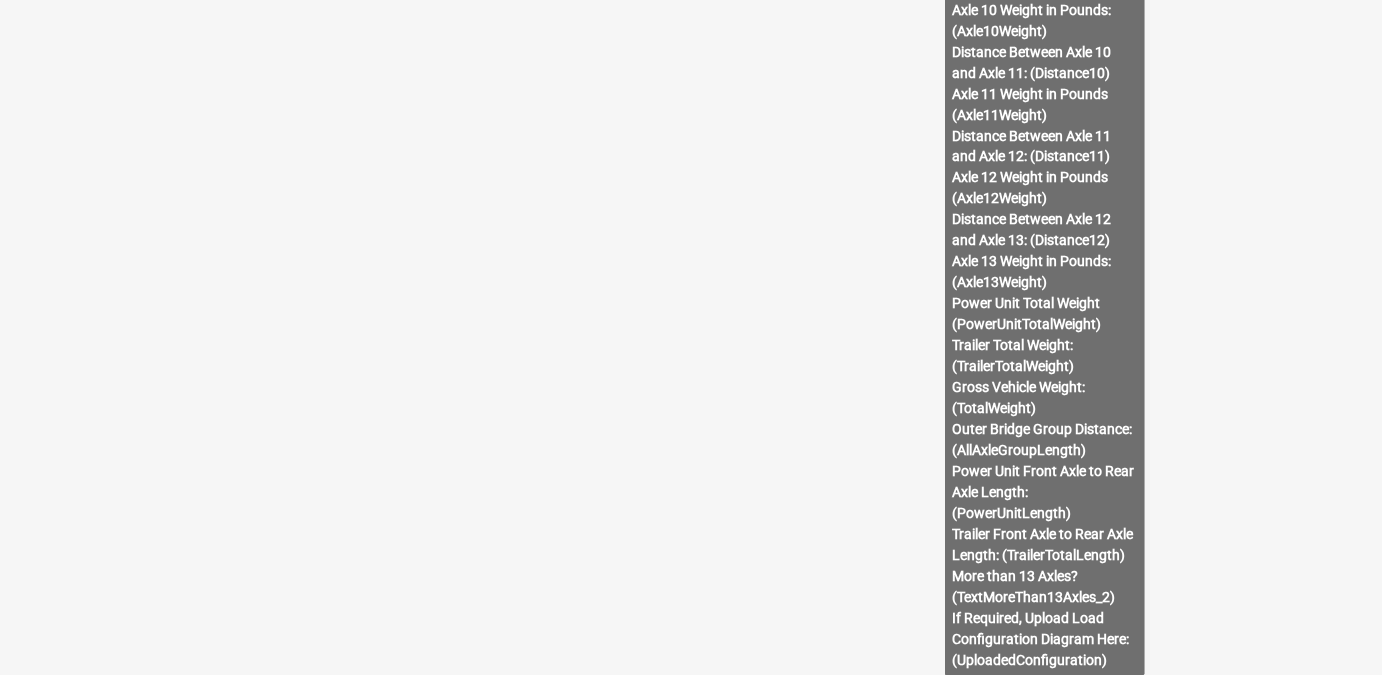 click on "Internet Explorer does NOT work with GeoPermits. Get a new browser for
more security, speed and to use this site.
Update your browser
arrow_back   zzz-Test v1.0  open_in_browser compare_arrows check_circle publish save Appointment Send an email with a calendar attachment as a step in the workflow Call workflow Run a child workflow within the current workflow Cancel Scheduled Email This activity cancels the configured scheduled emails if they haven't been sent yet. Condition Route the workflow based on a condition Email Send an email as a step in the workflow End End the workflow Export Data Activity Export application data to a configured location Form Collect required data via a form Generate application number Generate an application number for the workflow Generate PDF Generate a PDF with collected data Initiate Workflow Activity Inspection complete Inspection request Inspection schedule Map *" at bounding box center [691, -780] 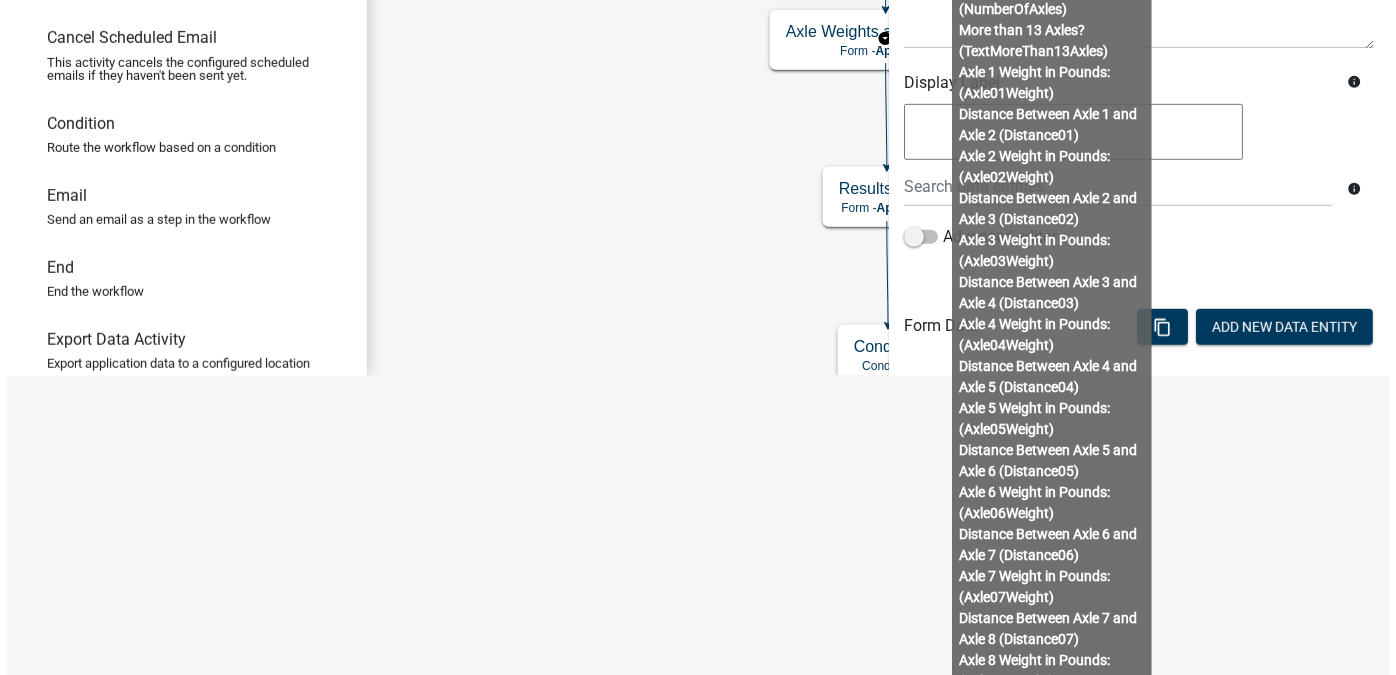 scroll, scrollTop: 0, scrollLeft: 0, axis: both 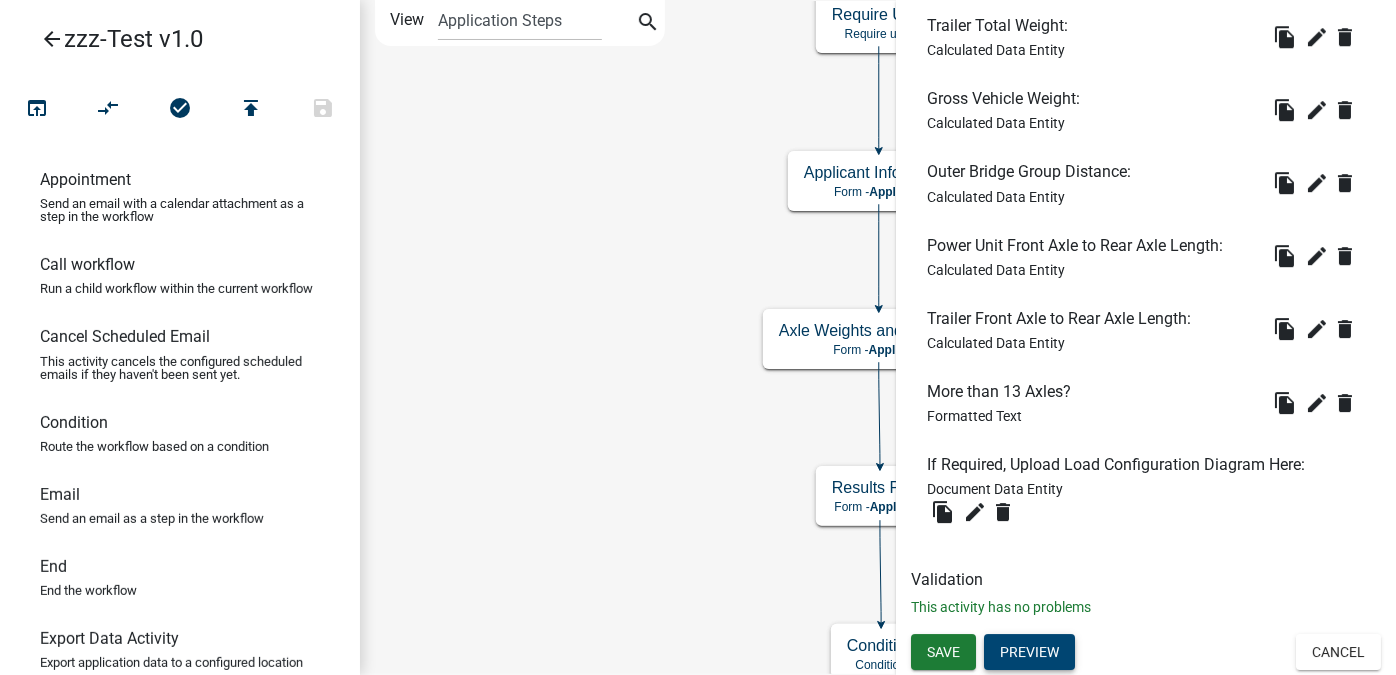 click on "Preview" 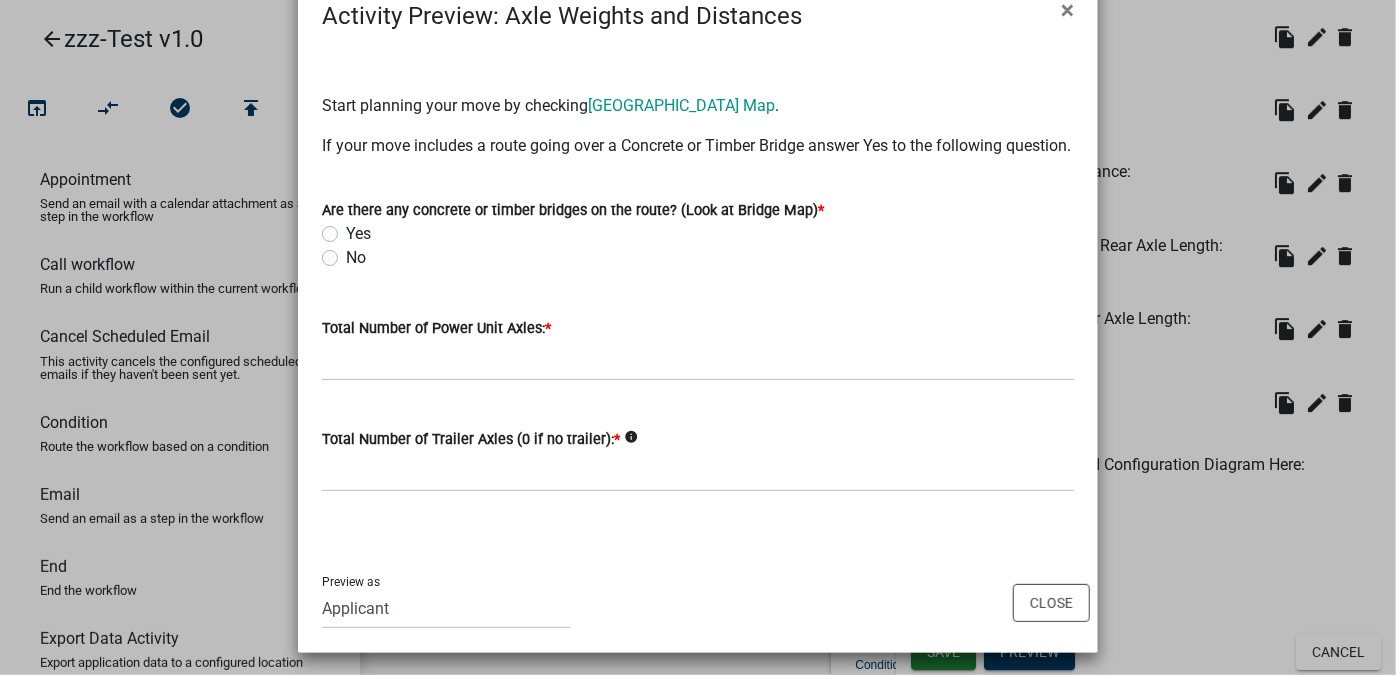 scroll, scrollTop: 84, scrollLeft: 0, axis: vertical 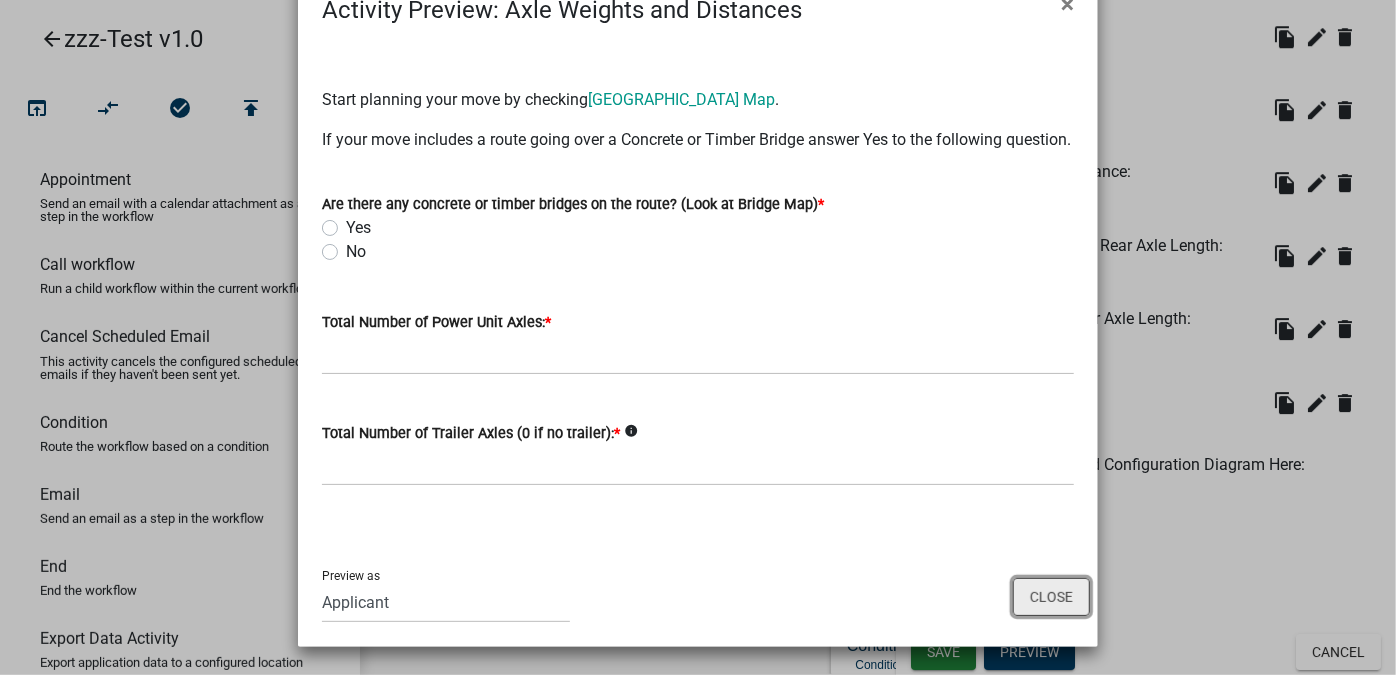 click on "Close" 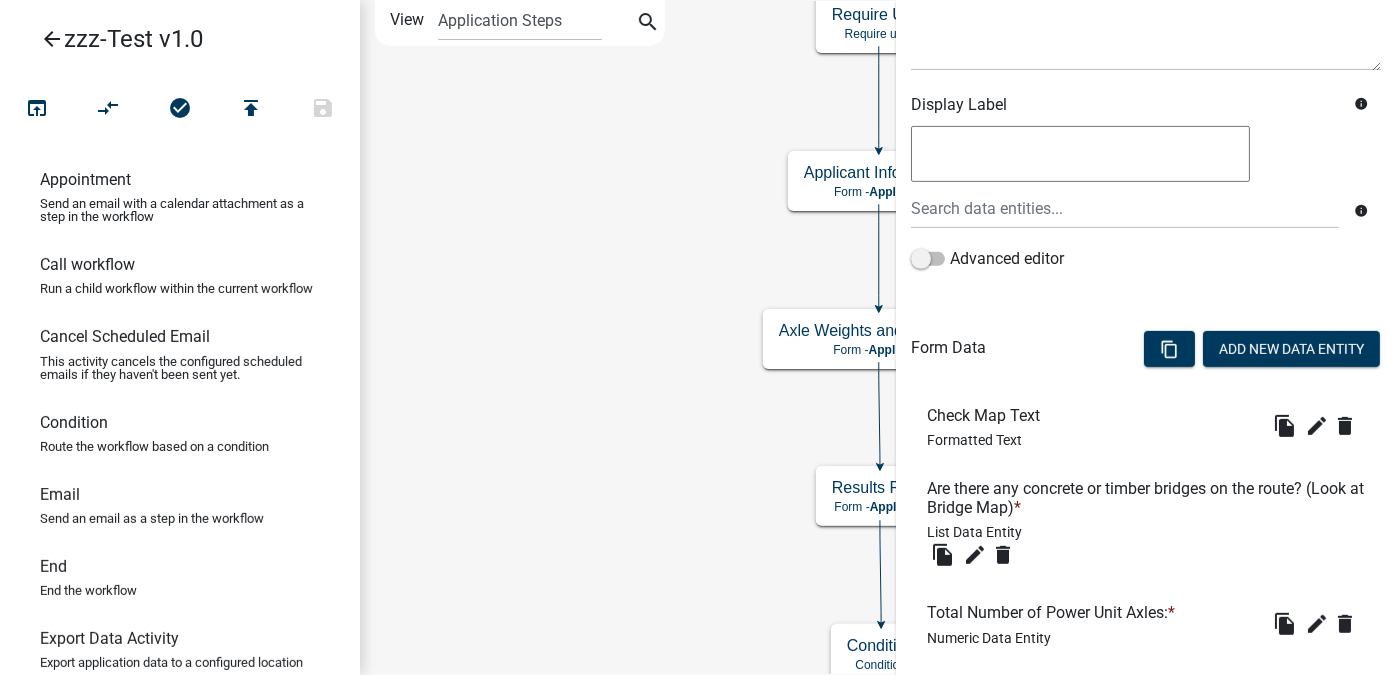 scroll, scrollTop: 274, scrollLeft: 0, axis: vertical 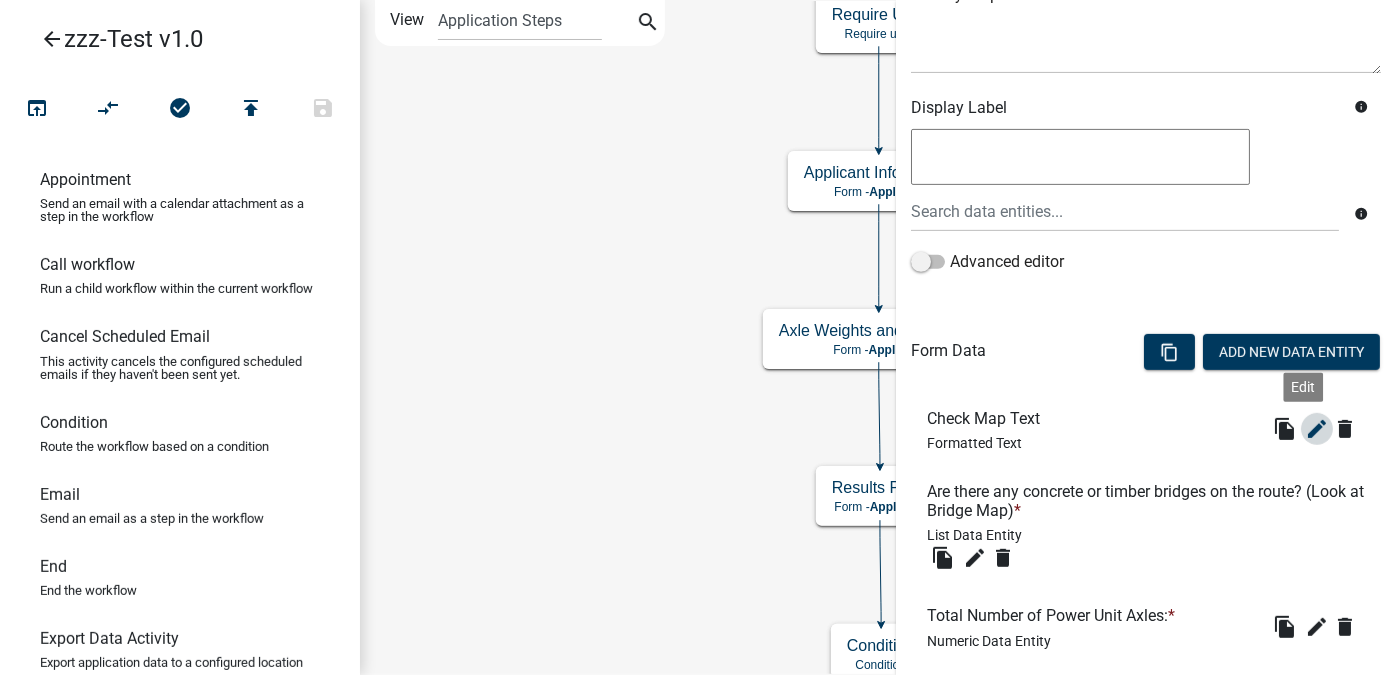 click on "edit" 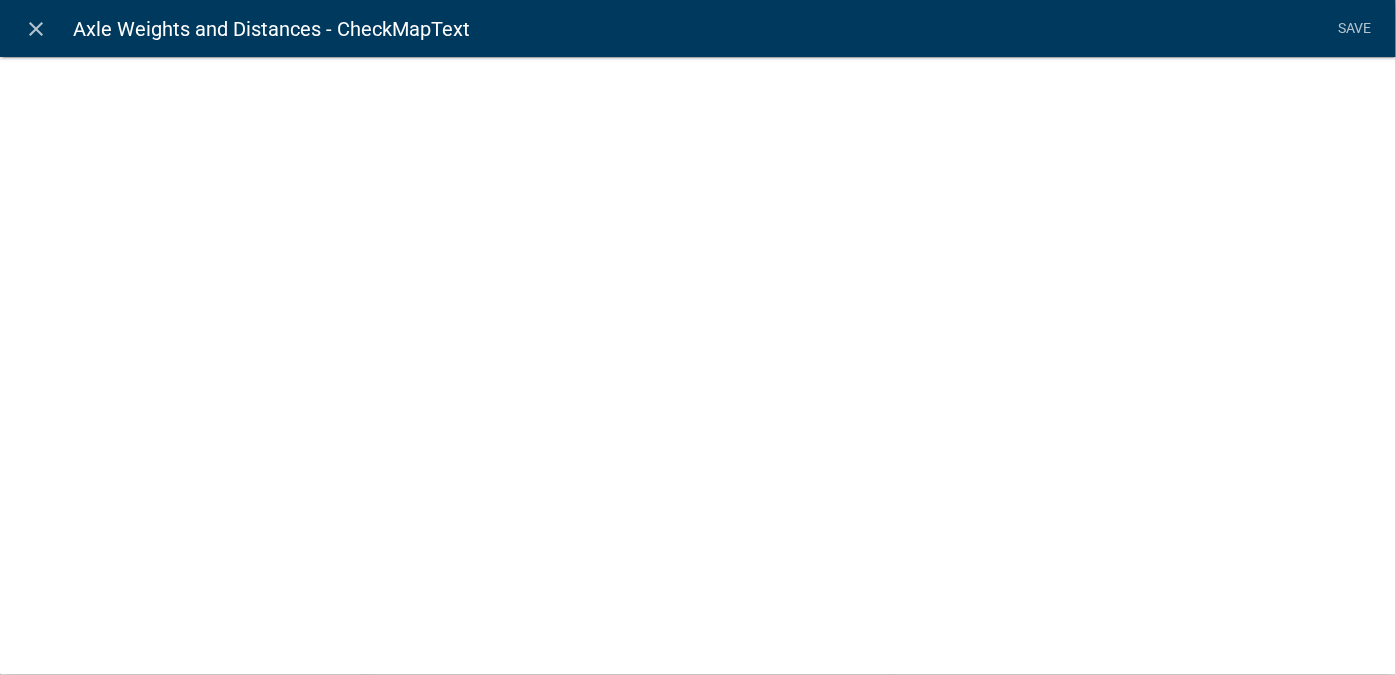 select on "rich-text" 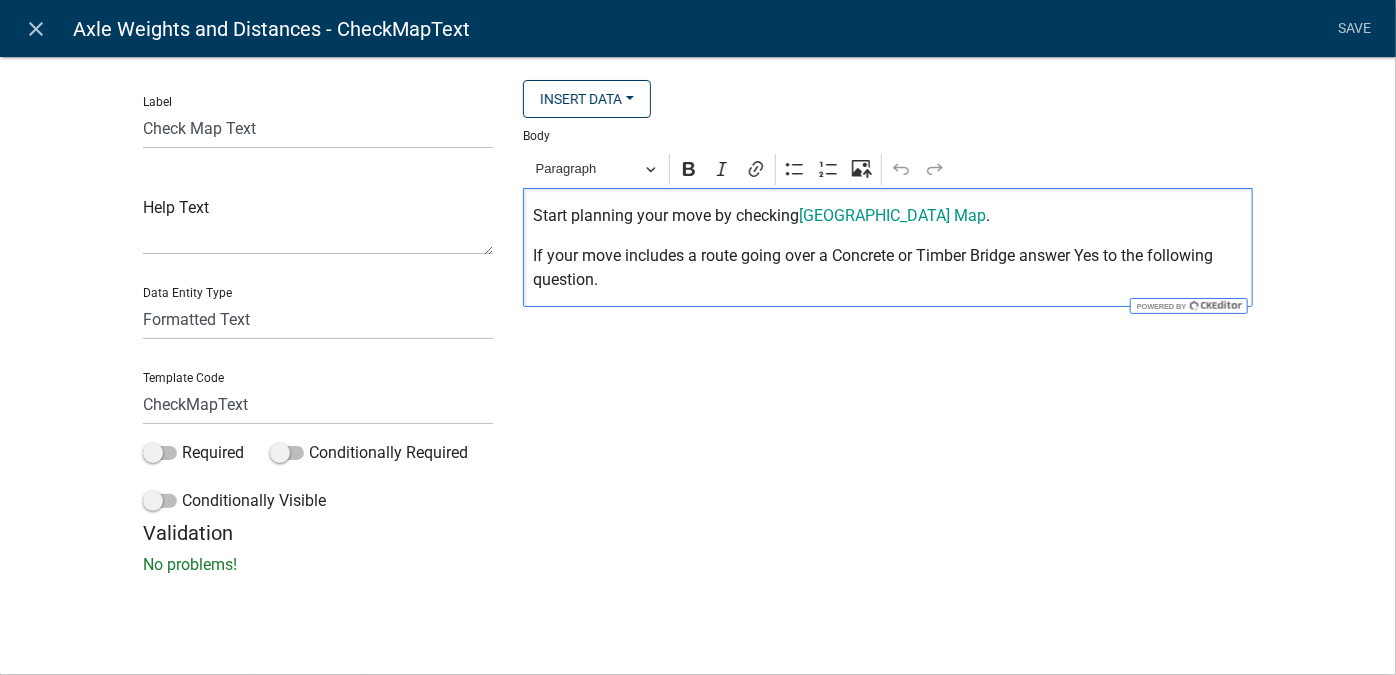 click on "Start planning your move by checking  Freeborn County Bridge Map ." at bounding box center (888, 216) 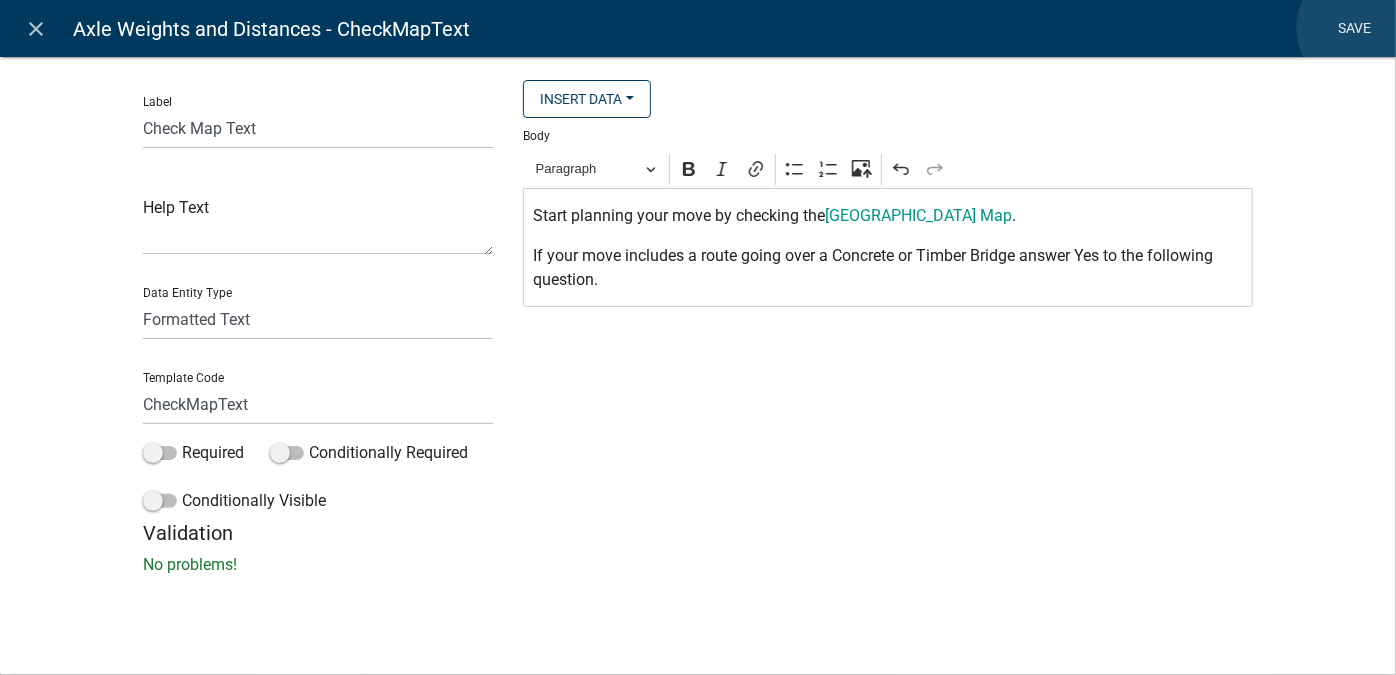 click on "Save" 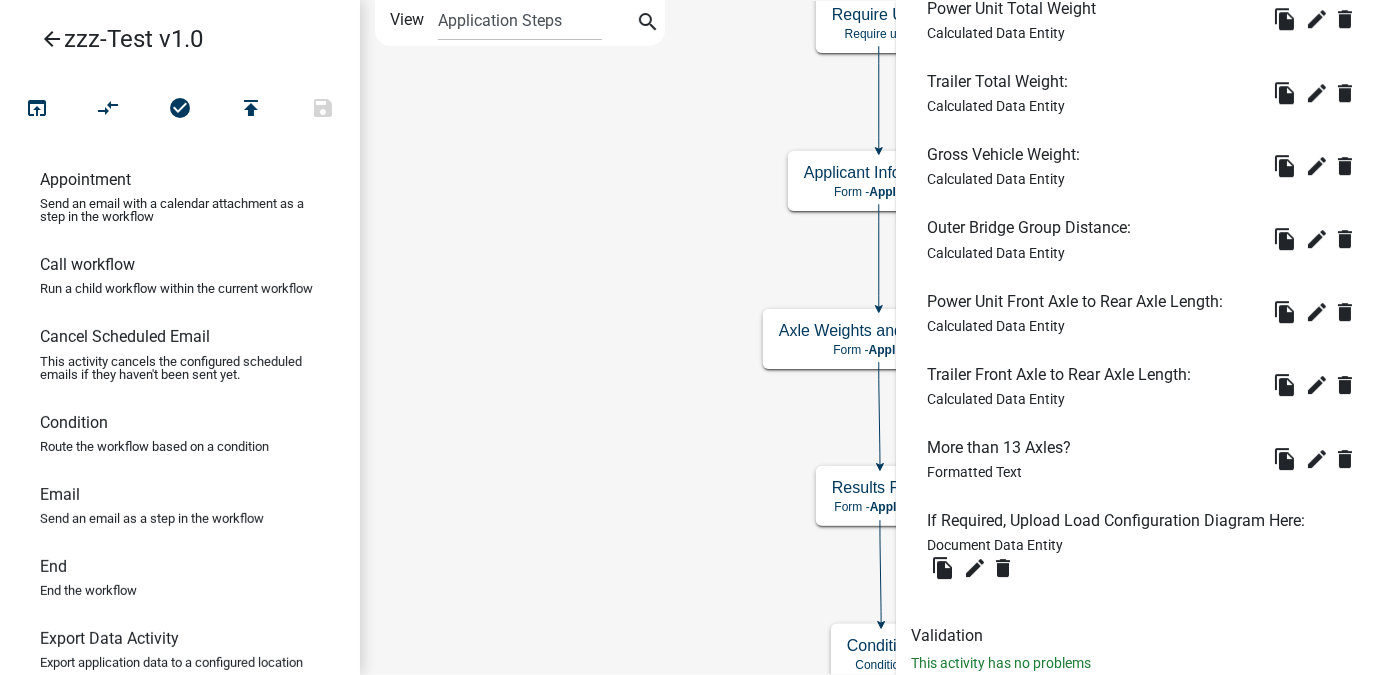 scroll, scrollTop: 3092, scrollLeft: 0, axis: vertical 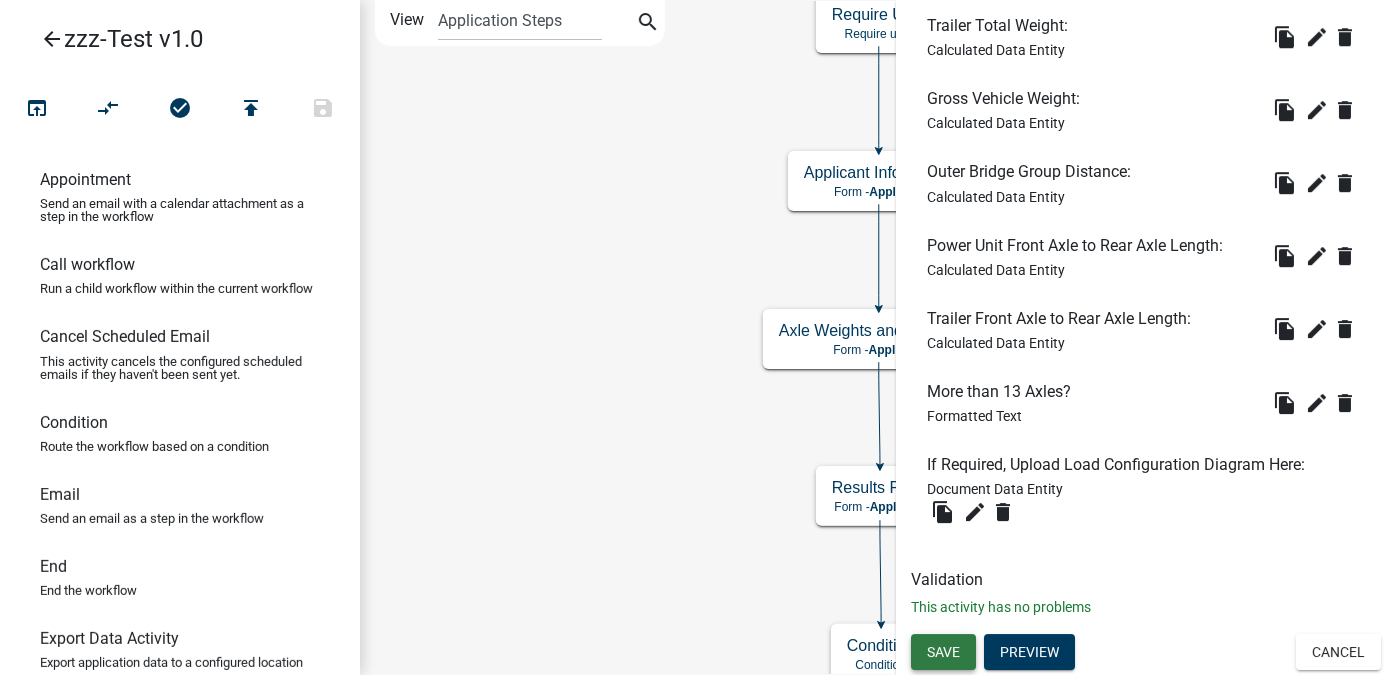 click on "Save" 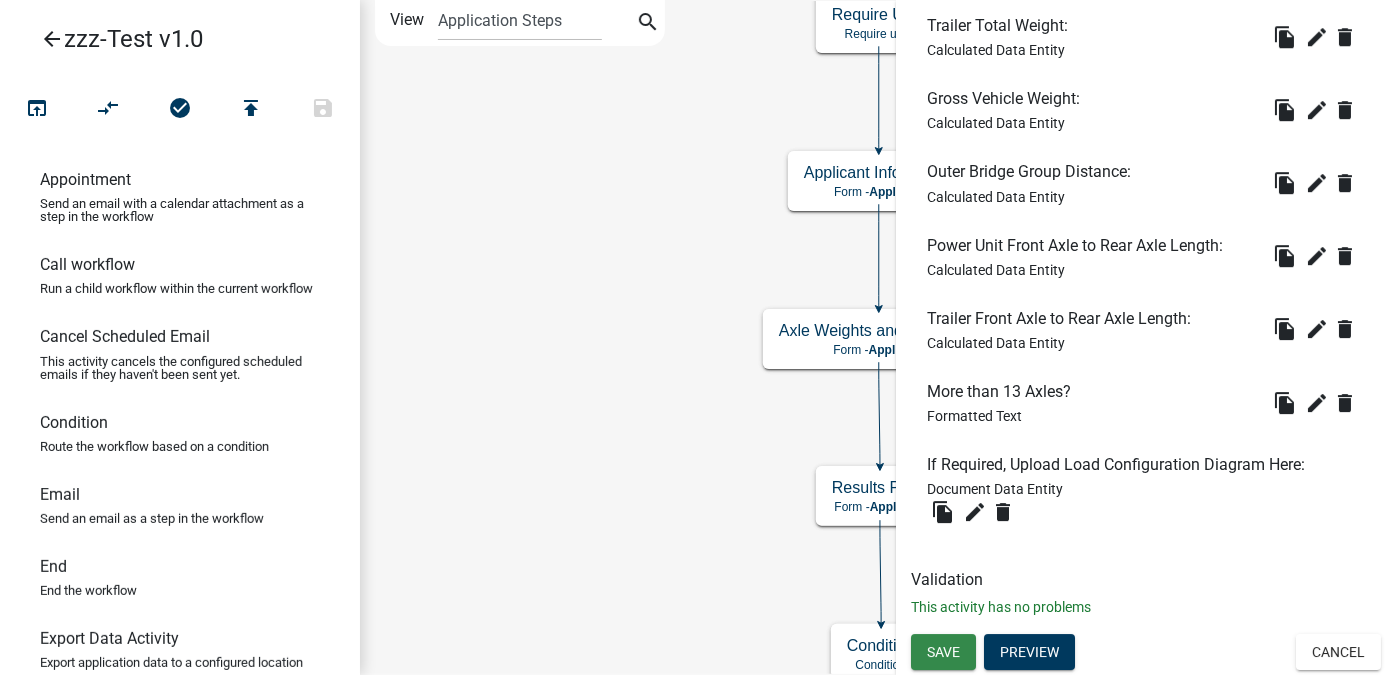 scroll, scrollTop: 0, scrollLeft: 0, axis: both 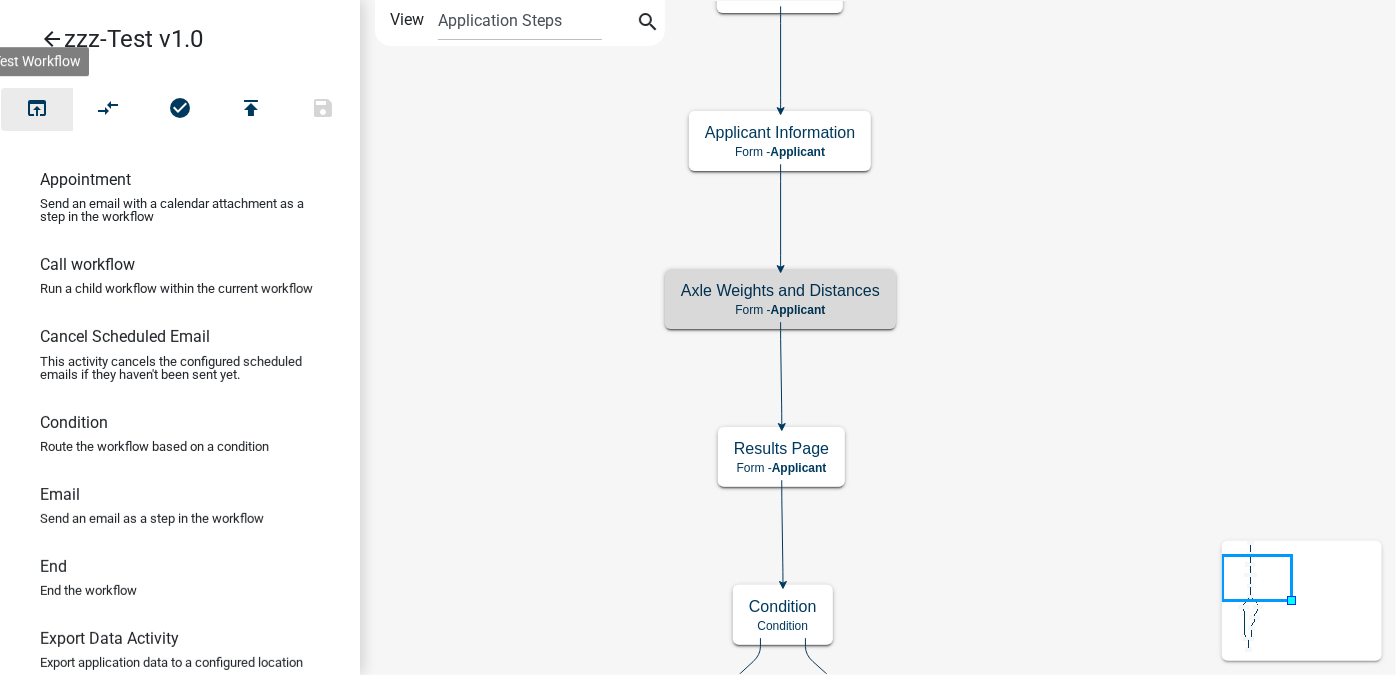 click on "open_in_browser" at bounding box center (37, 110) 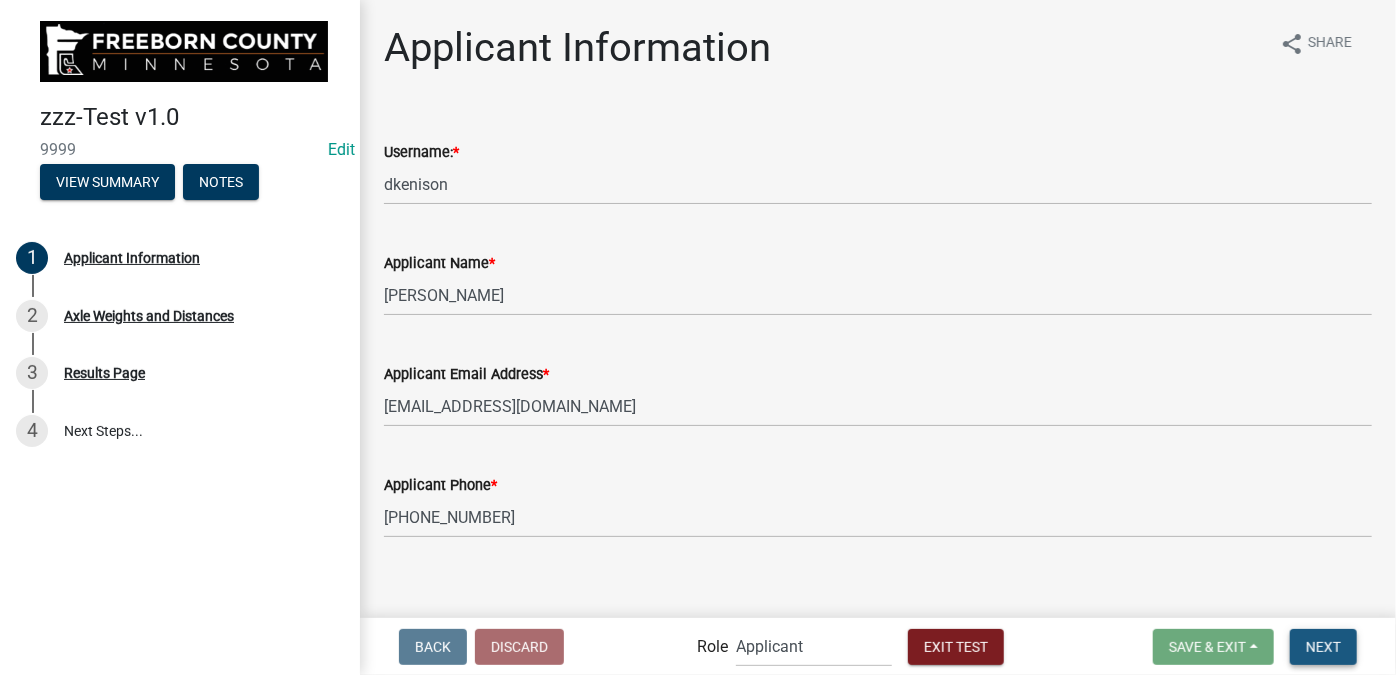 click on "Next" at bounding box center [1323, 646] 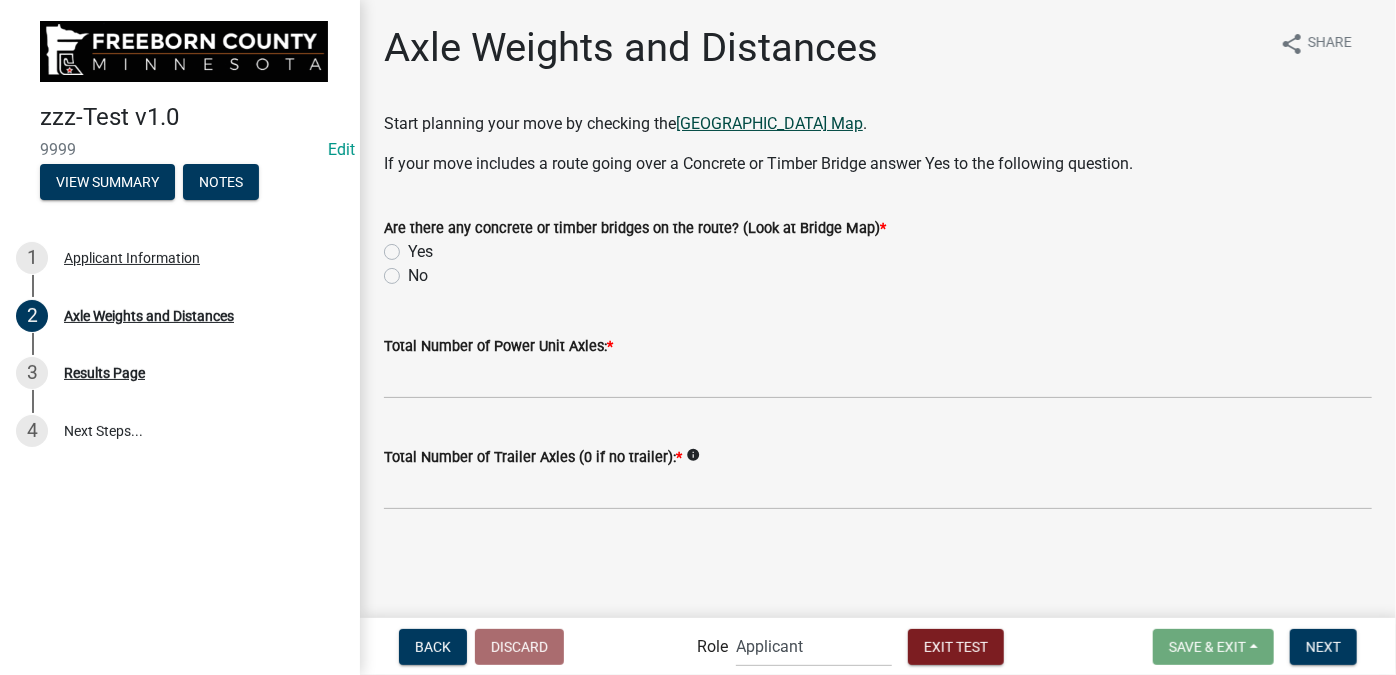 click on "[GEOGRAPHIC_DATA] Map" 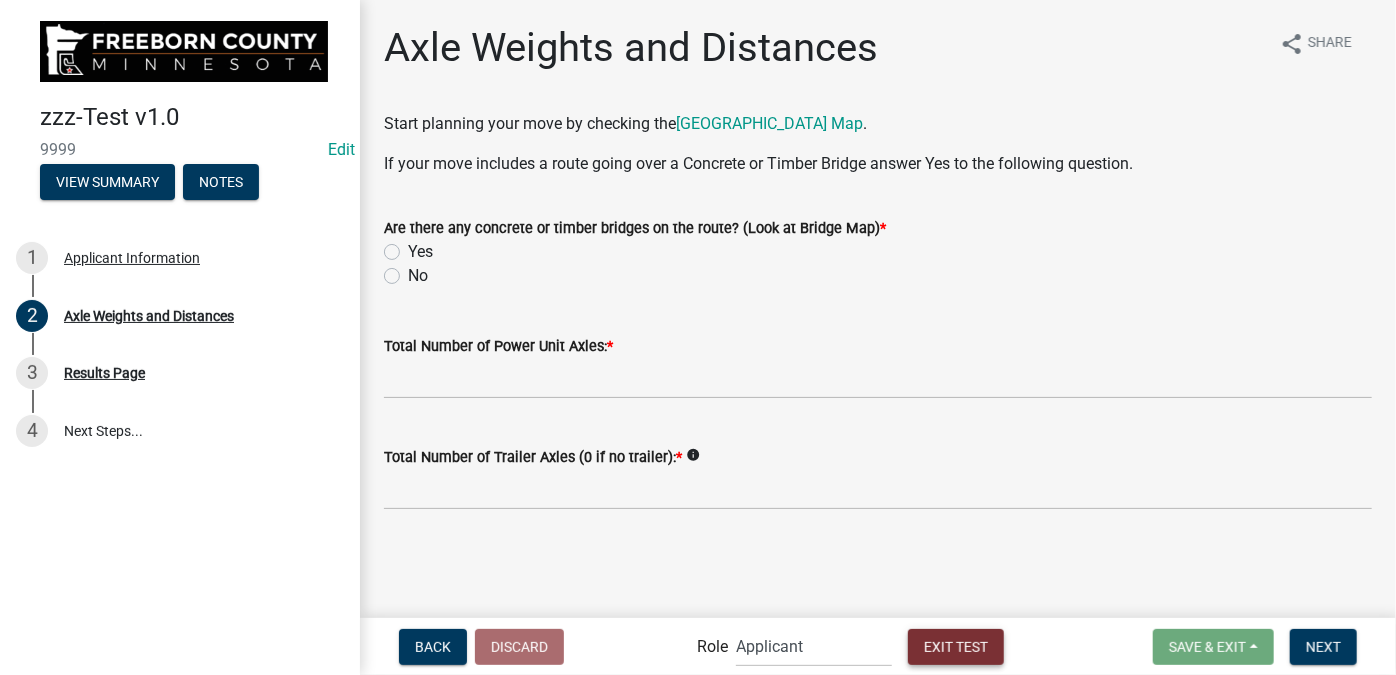 click on "Exit Test" at bounding box center (956, 646) 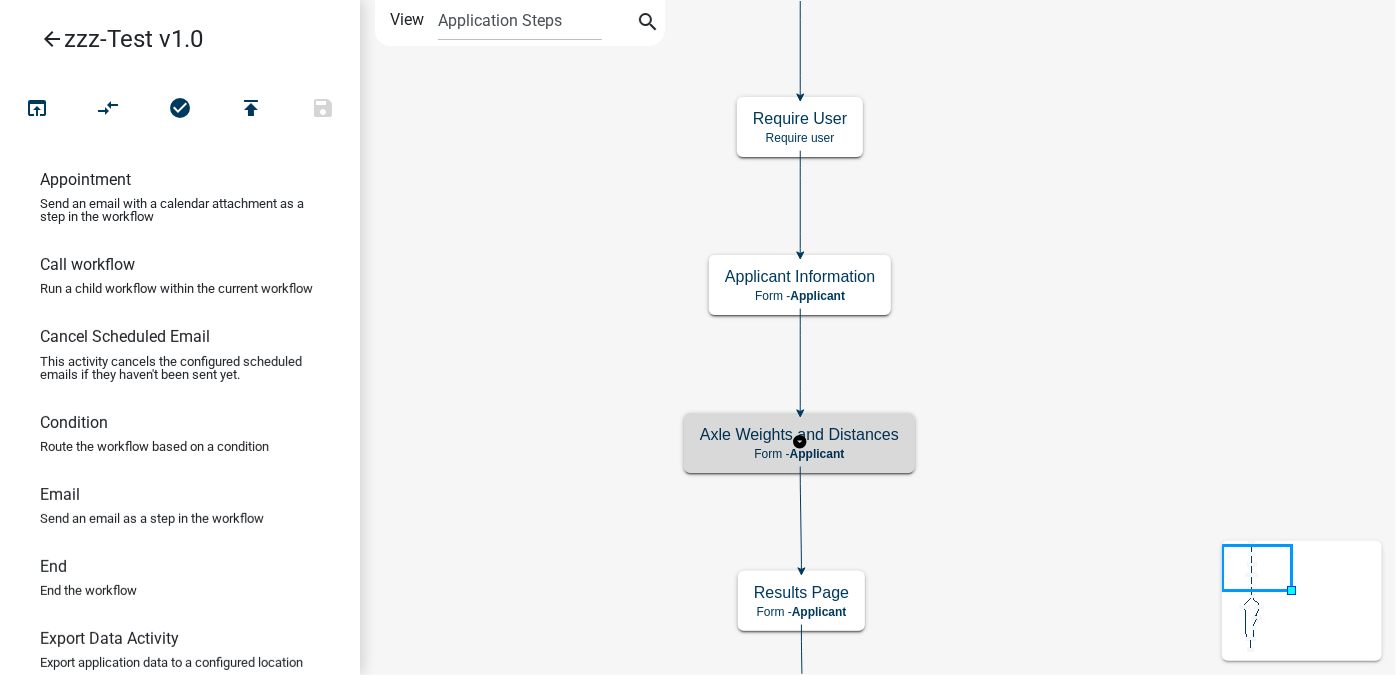 click on "Form -  Applicant" at bounding box center [799, 454] 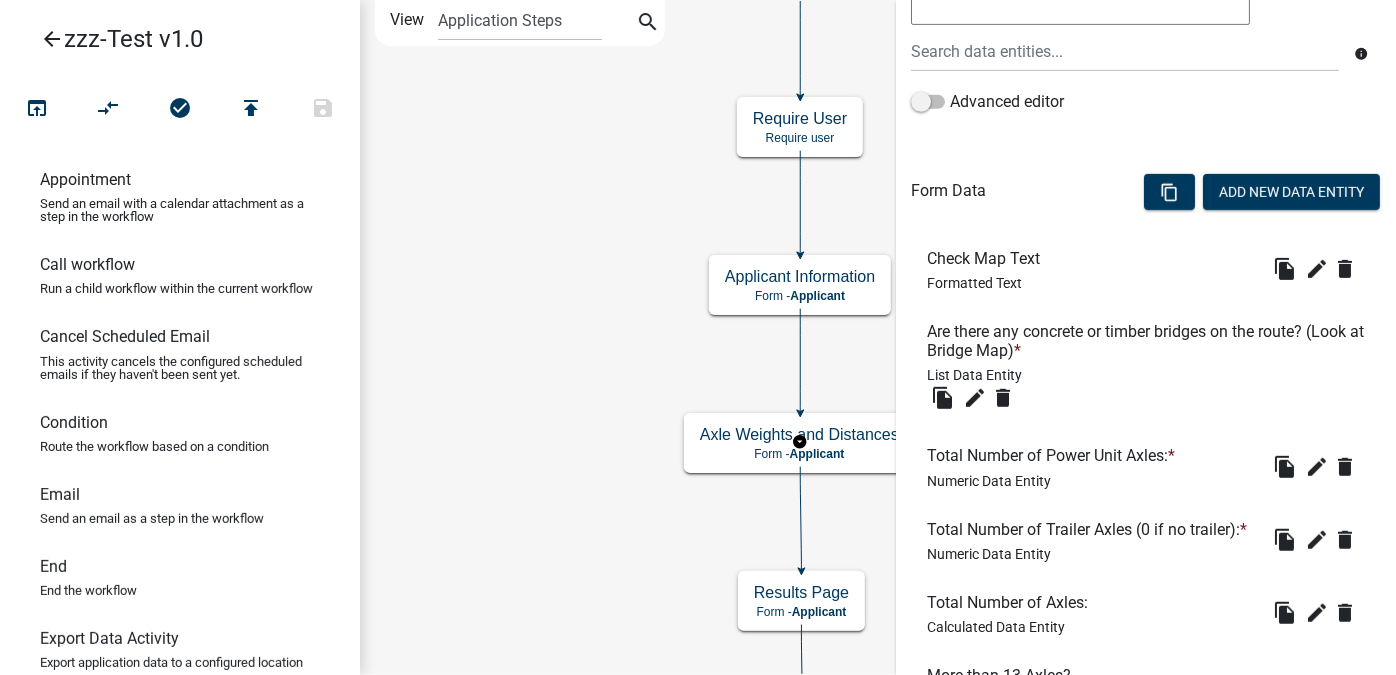scroll, scrollTop: 454, scrollLeft: 0, axis: vertical 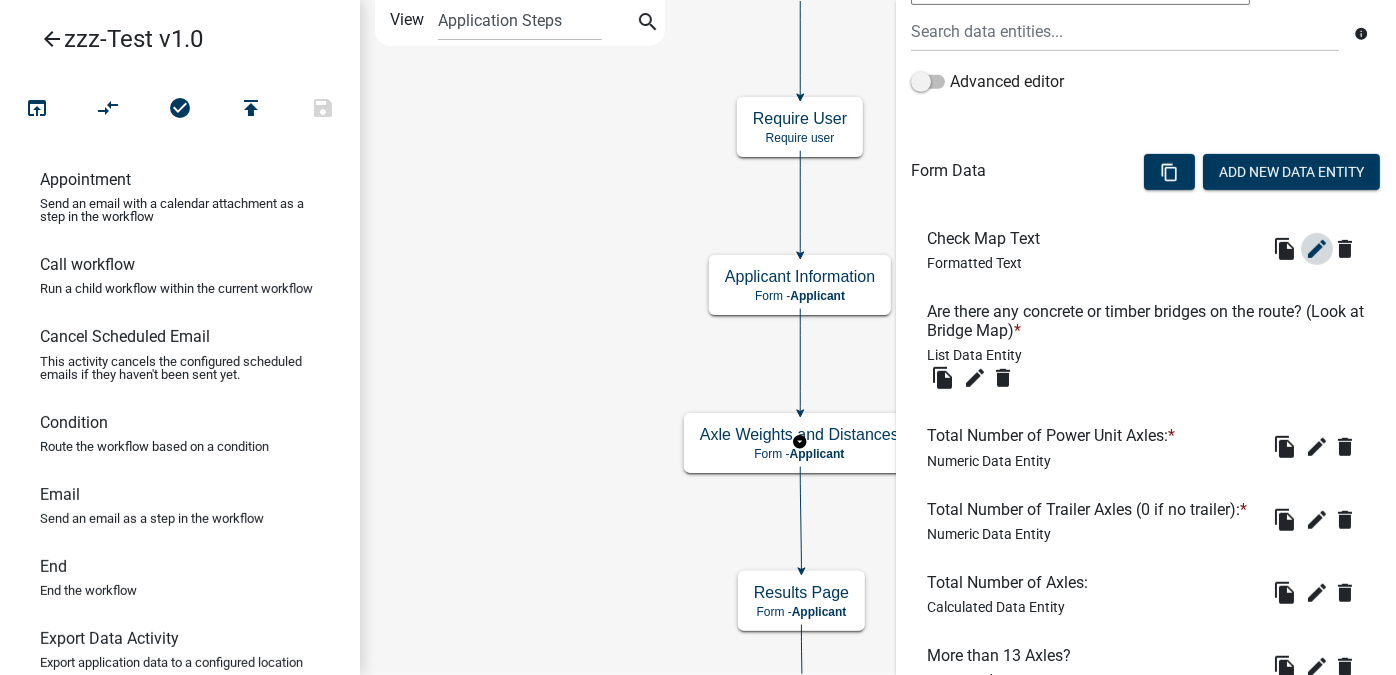 click on "edit" 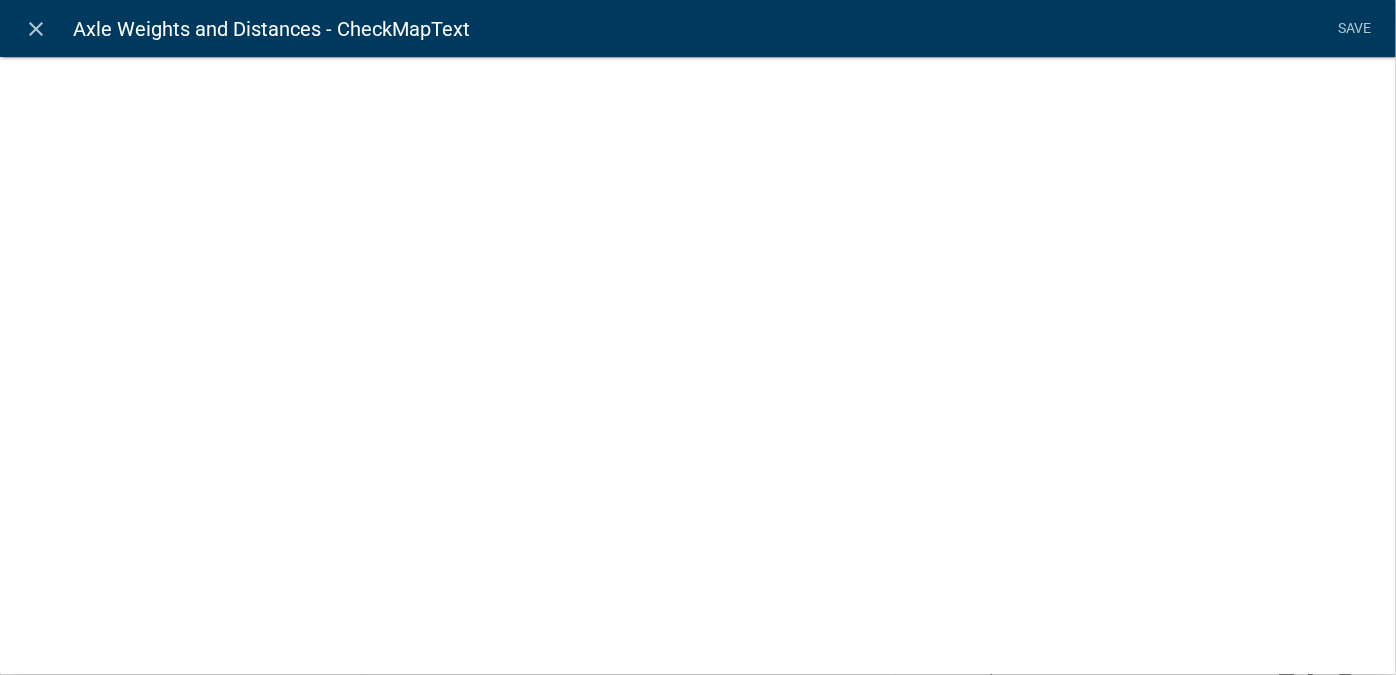 select on "rich-text" 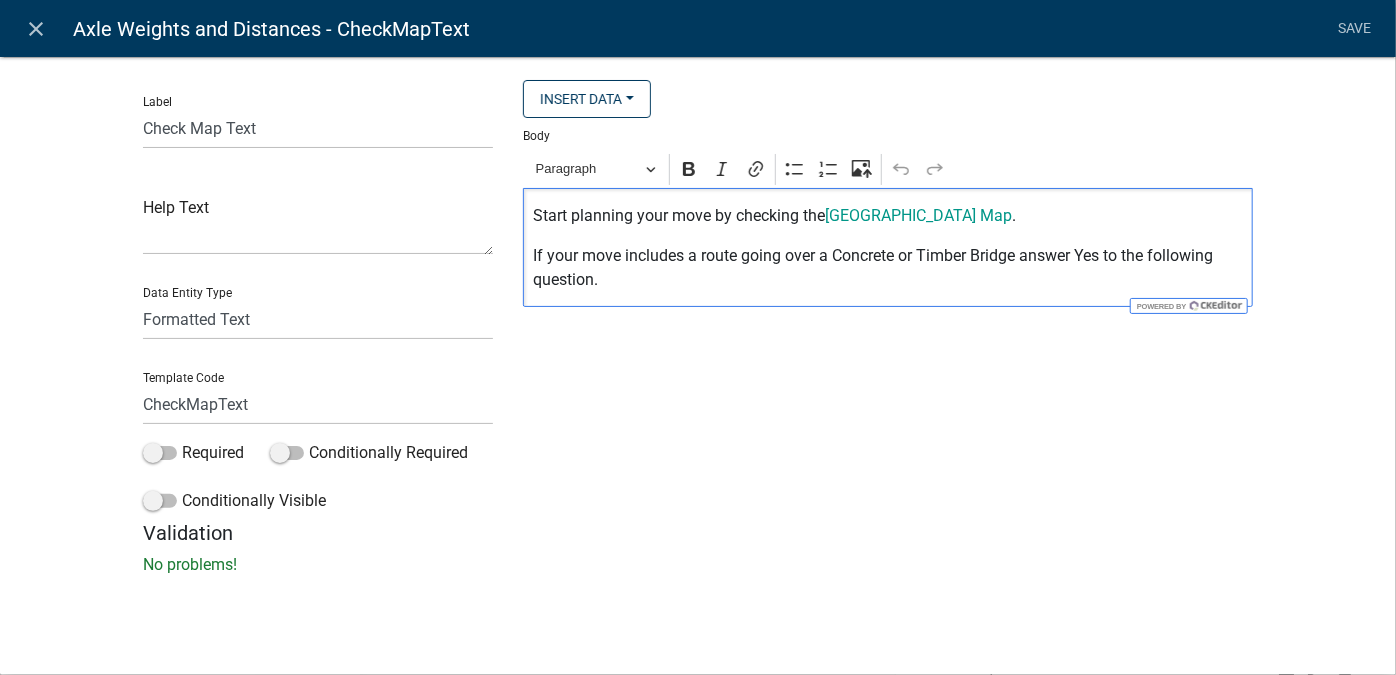 click on "If your move includes a route going over a Concrete or Timber Bridge answer Yes to the following question." at bounding box center (888, 268) 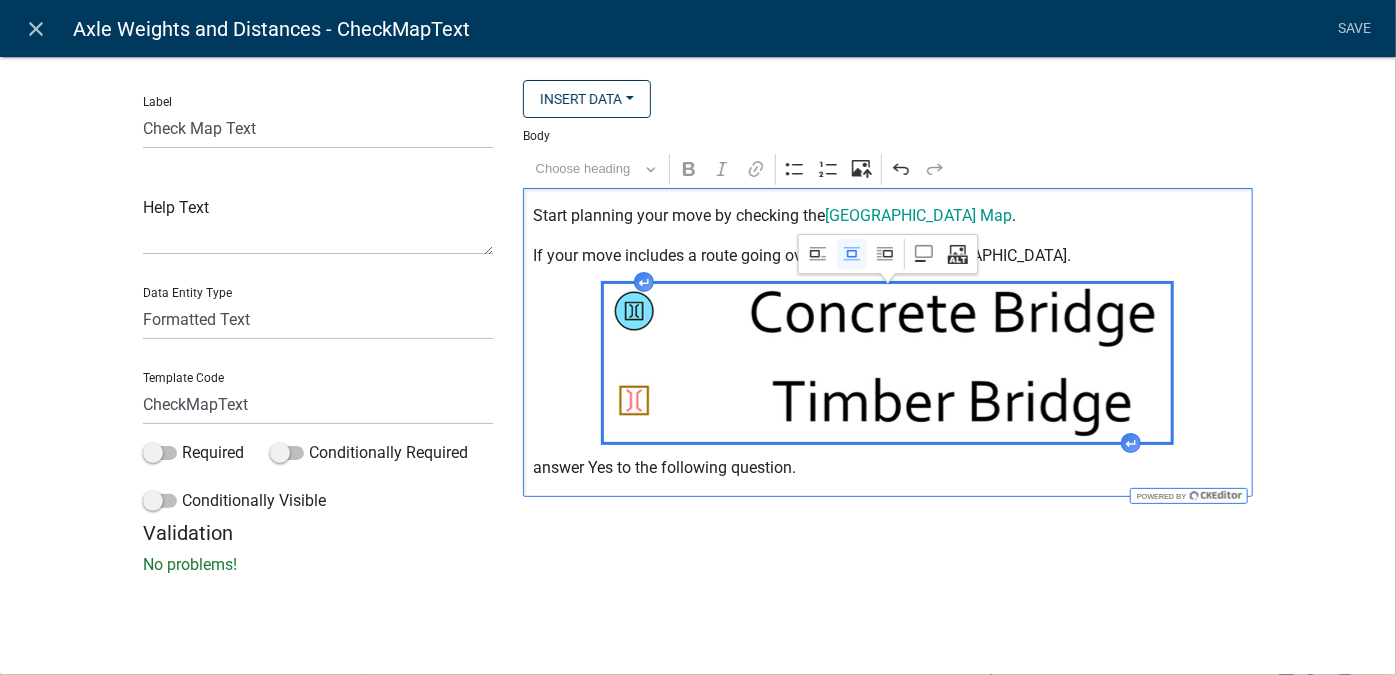 click at bounding box center [887, 363] 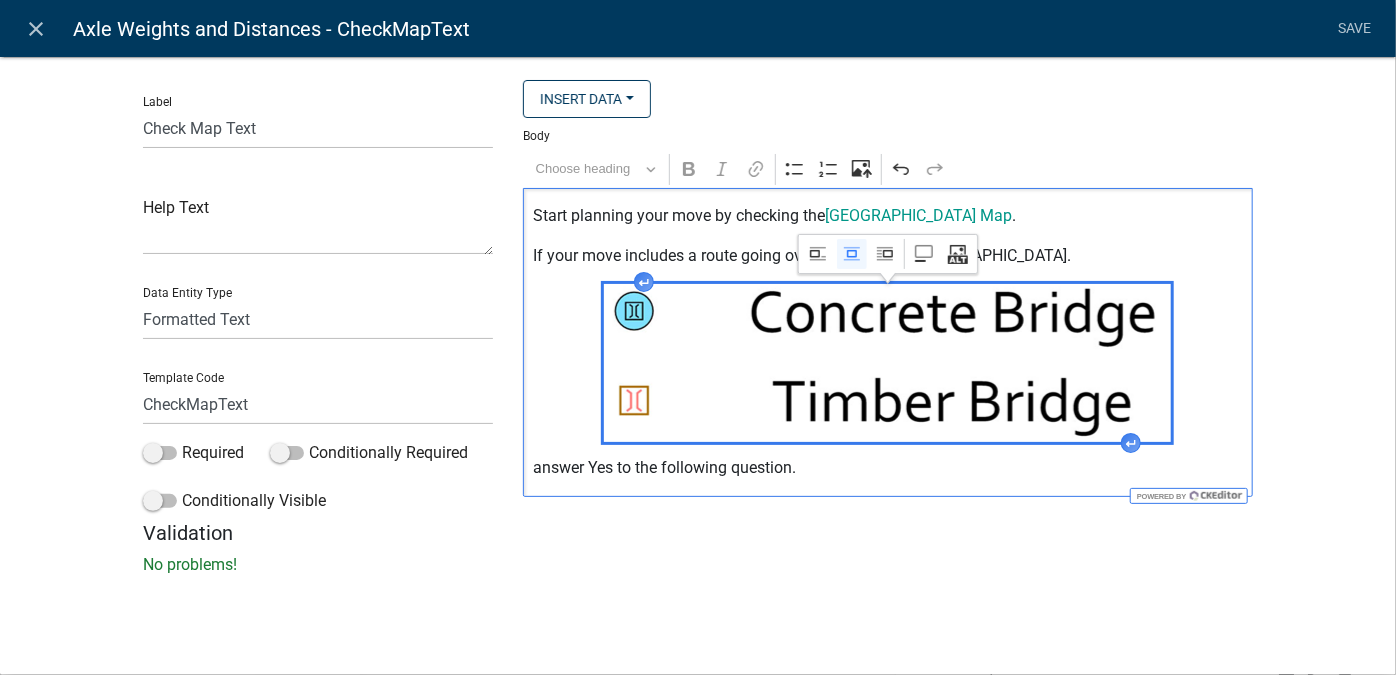 drag, startPoint x: 857, startPoint y: 359, endPoint x: 829, endPoint y: 351, distance: 29.12044 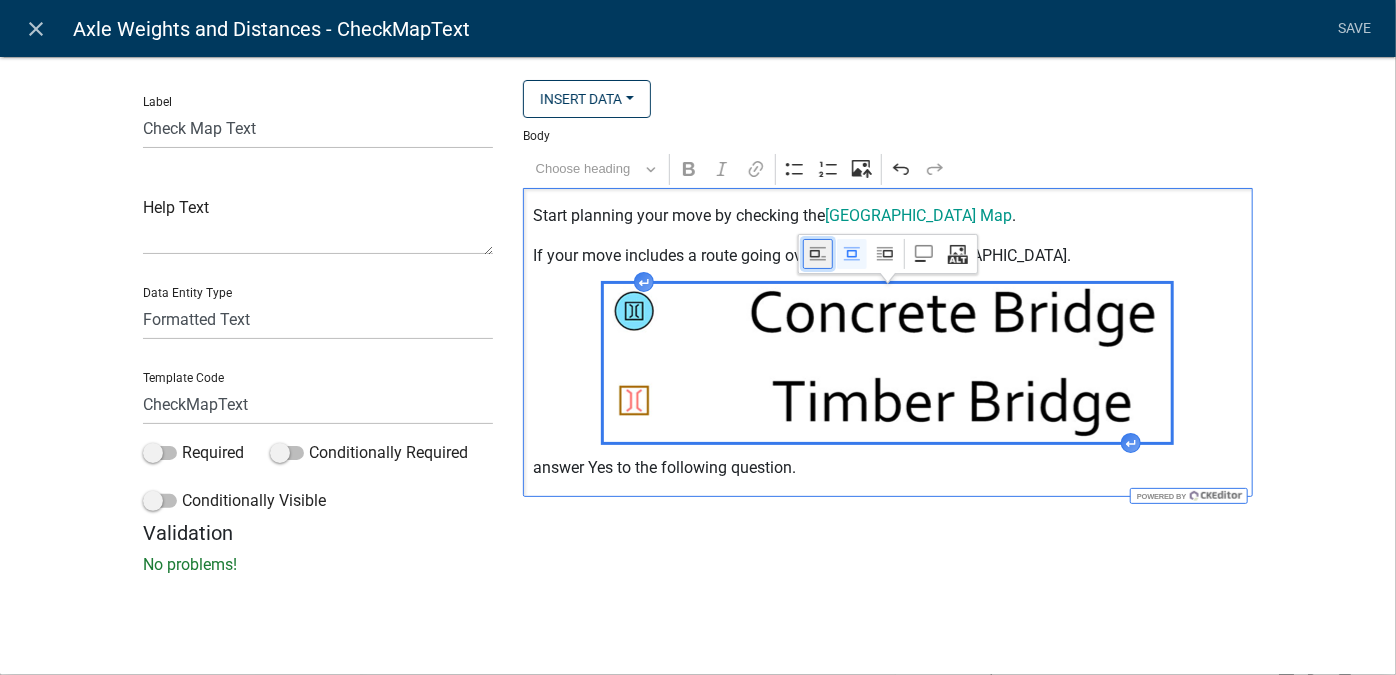 click 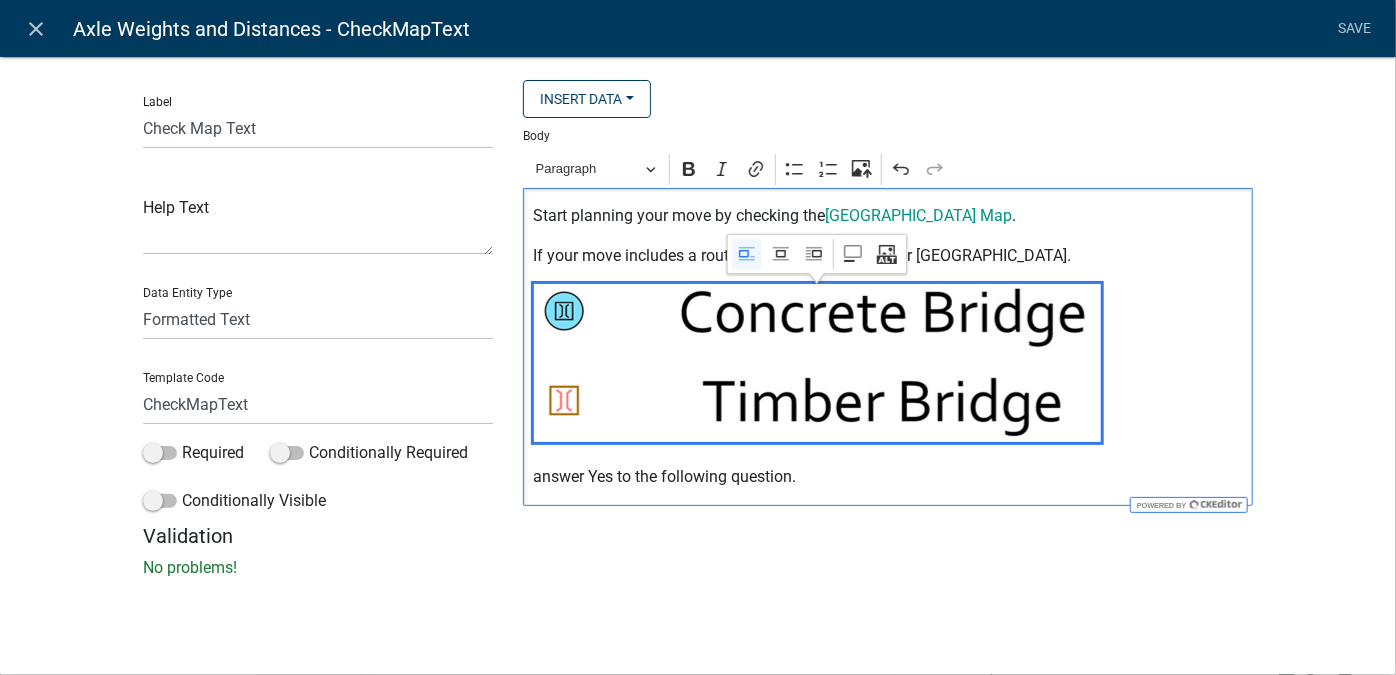 click at bounding box center (817, 363) 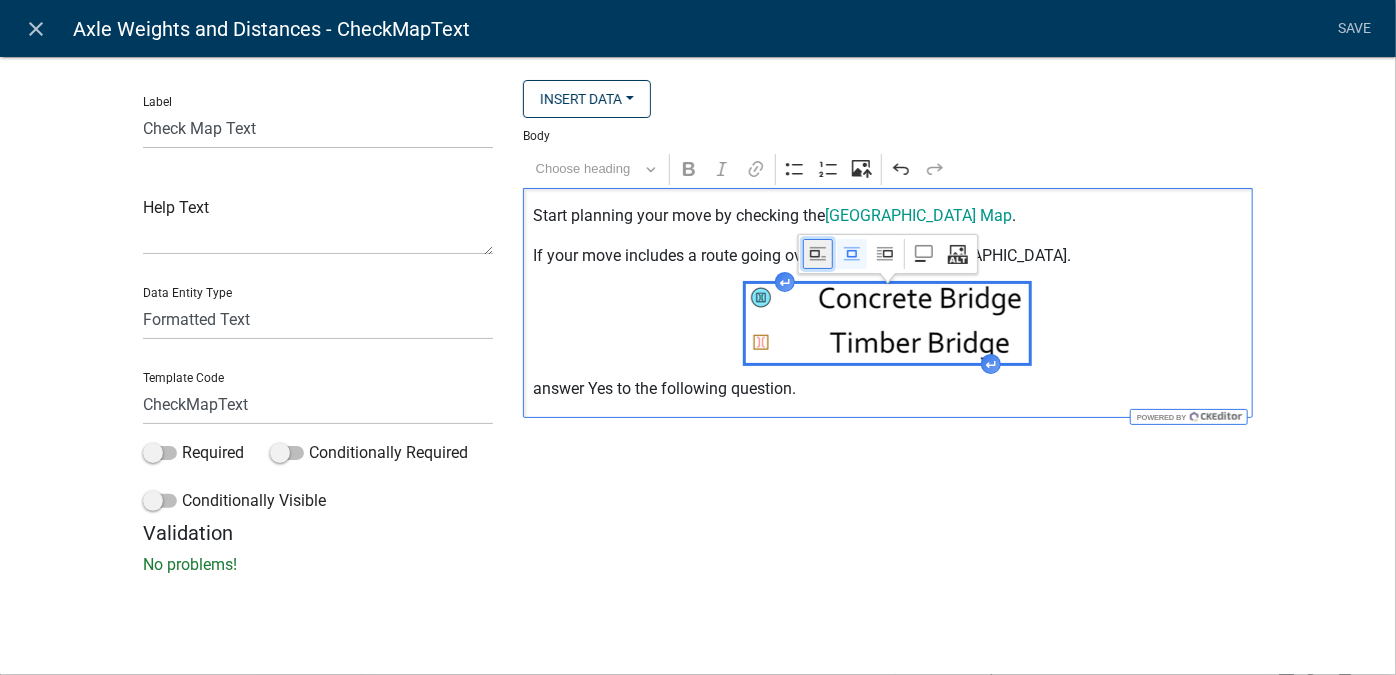 click 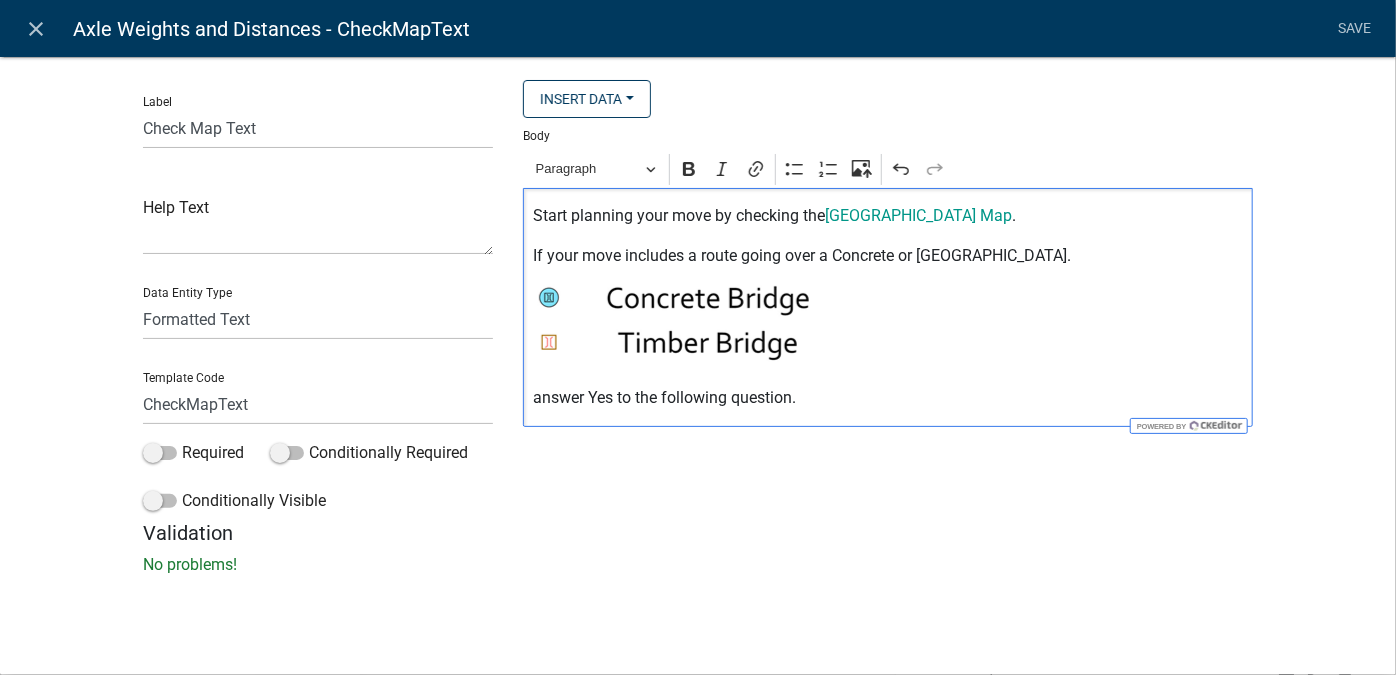 click at bounding box center [888, 327] 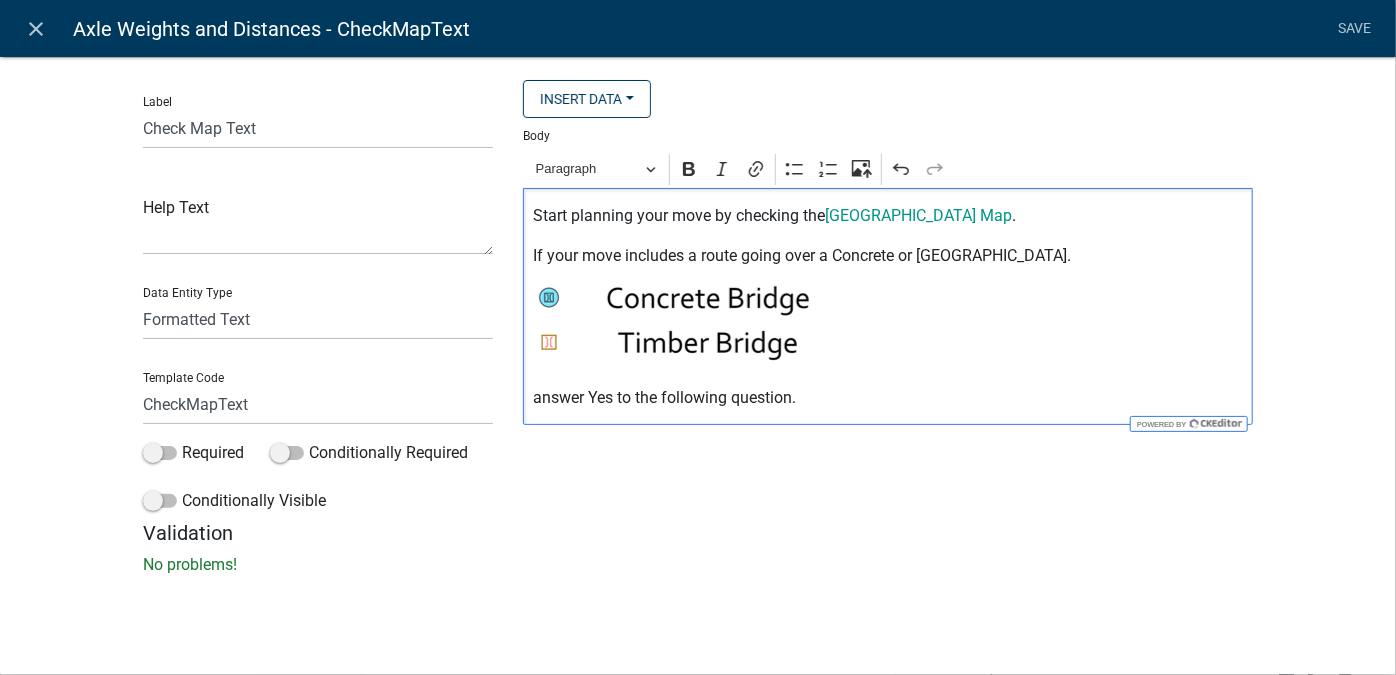click on "If your move includes a route going over a Concrete or [GEOGRAPHIC_DATA]." at bounding box center (888, 256) 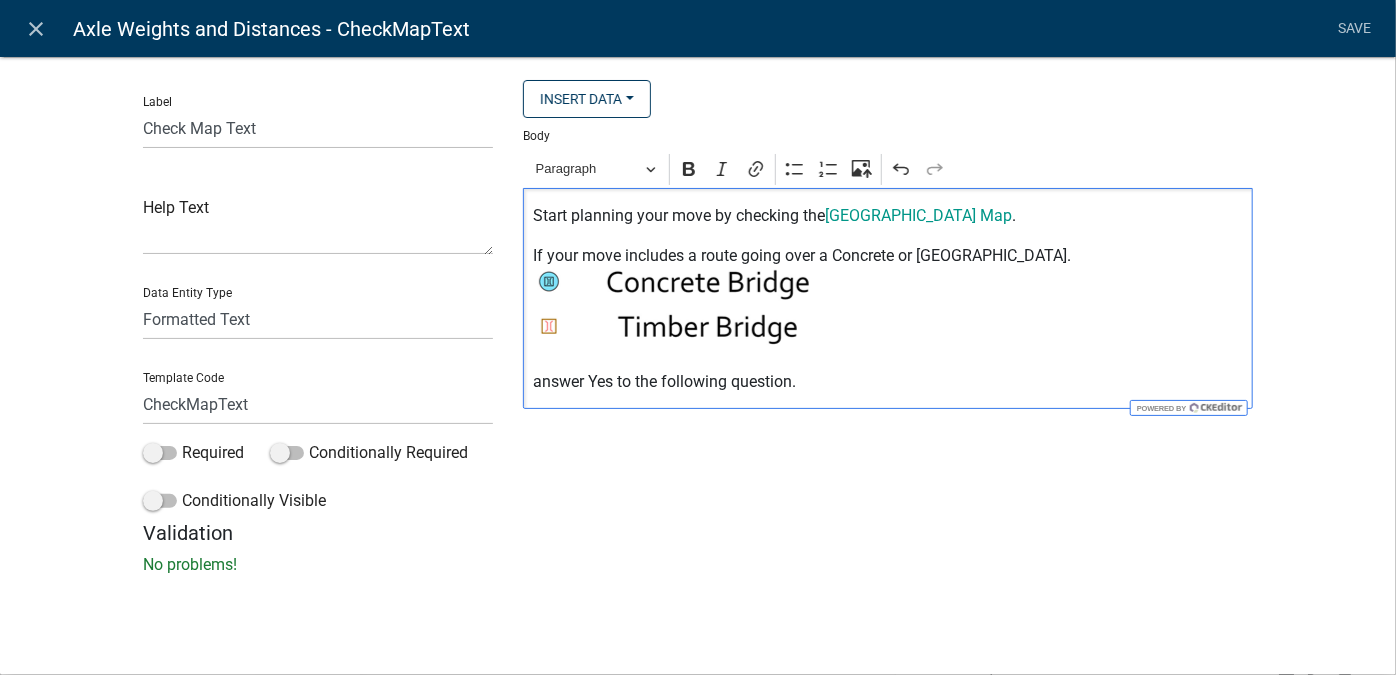 click on "Start planning your move by checking the  Freeborn County Bridge Map . If your move includes a route going over a Concrete or Timber Bridge. ⁠⁠⁠⁠⁠⁠⁠ answer Yes to the following question." at bounding box center [888, 298] 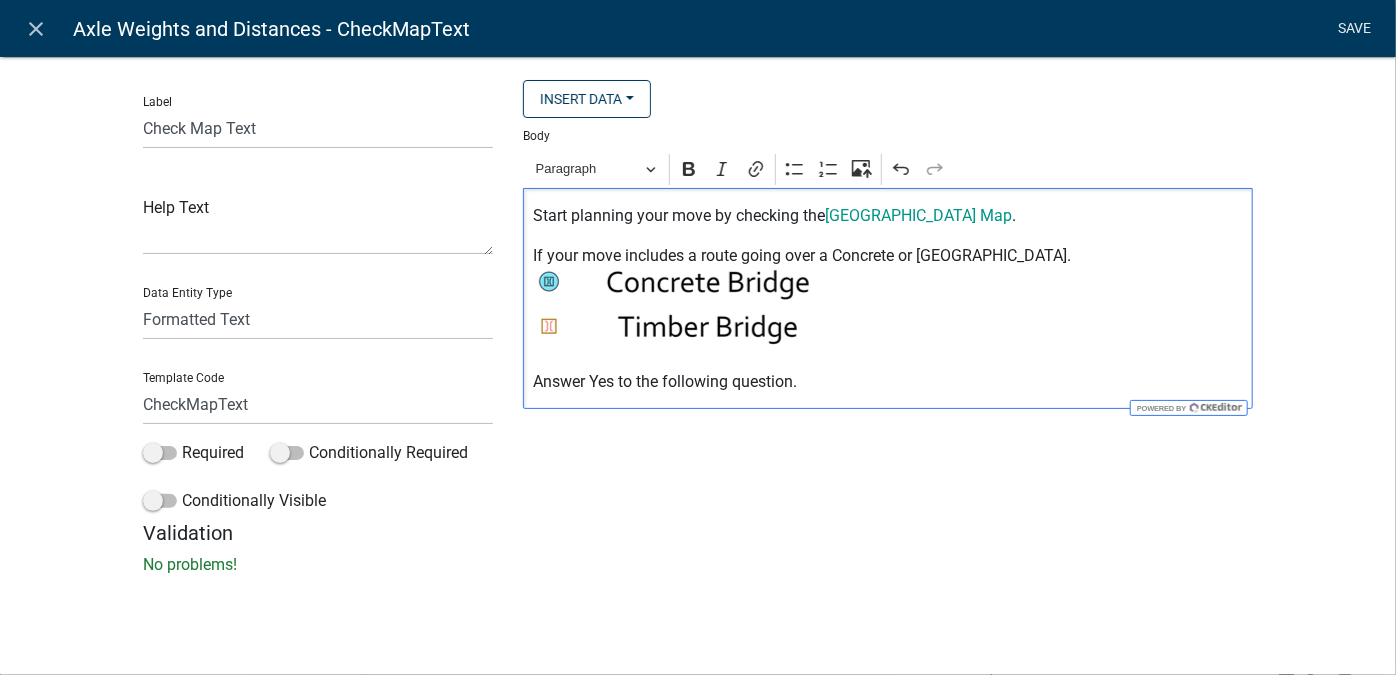click on "Save" 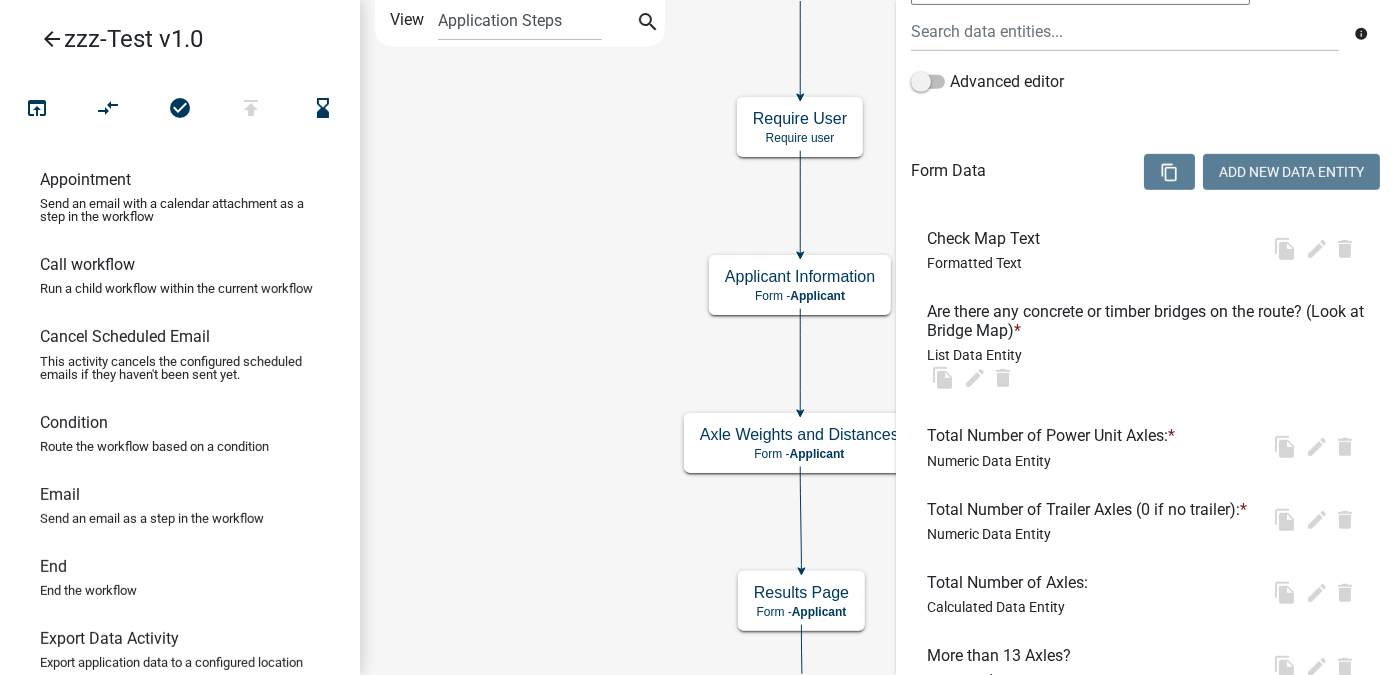 scroll, scrollTop: 0, scrollLeft: 0, axis: both 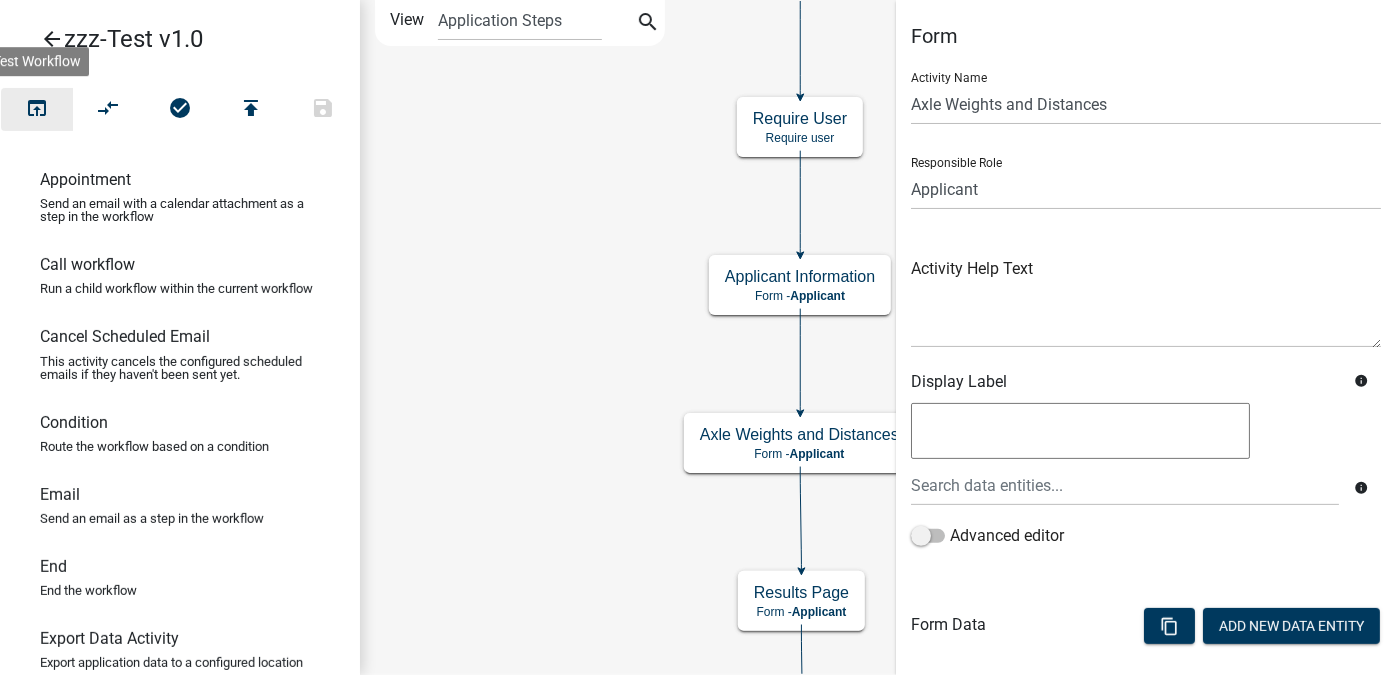 click on "open_in_browser" at bounding box center [37, 110] 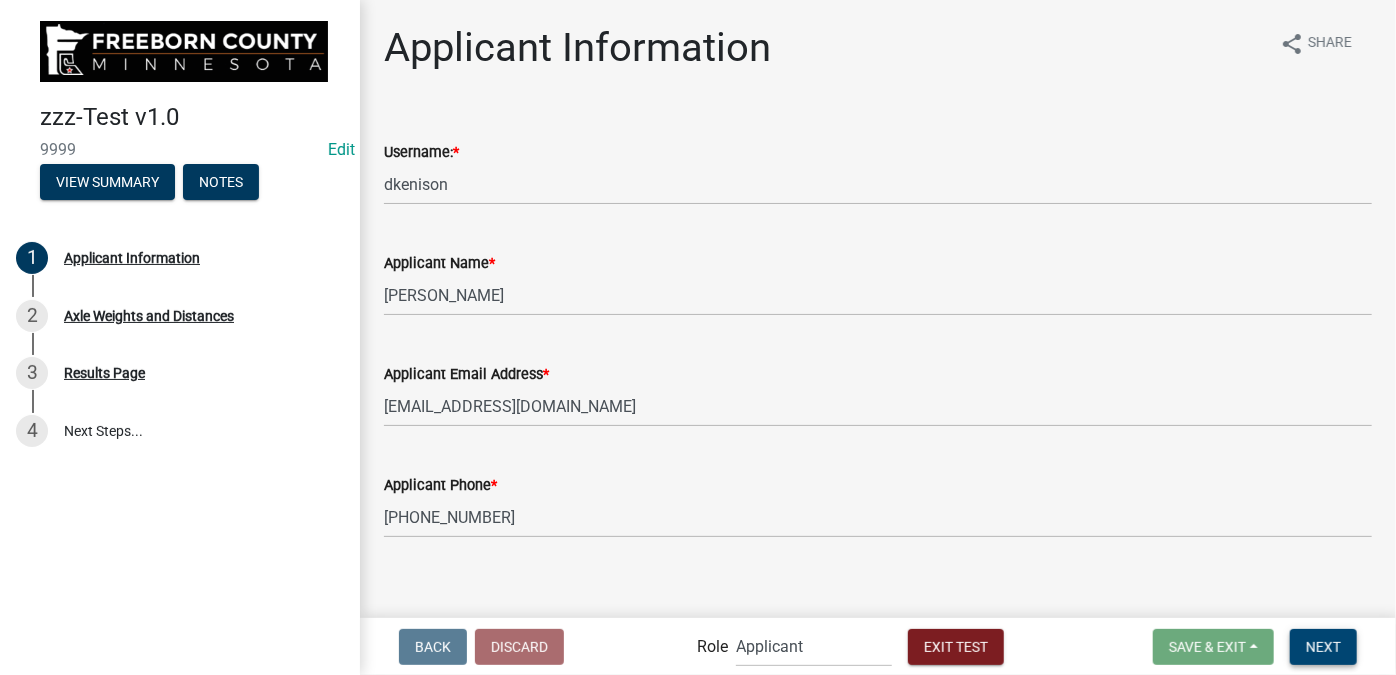 click on "Next" at bounding box center (1323, 646) 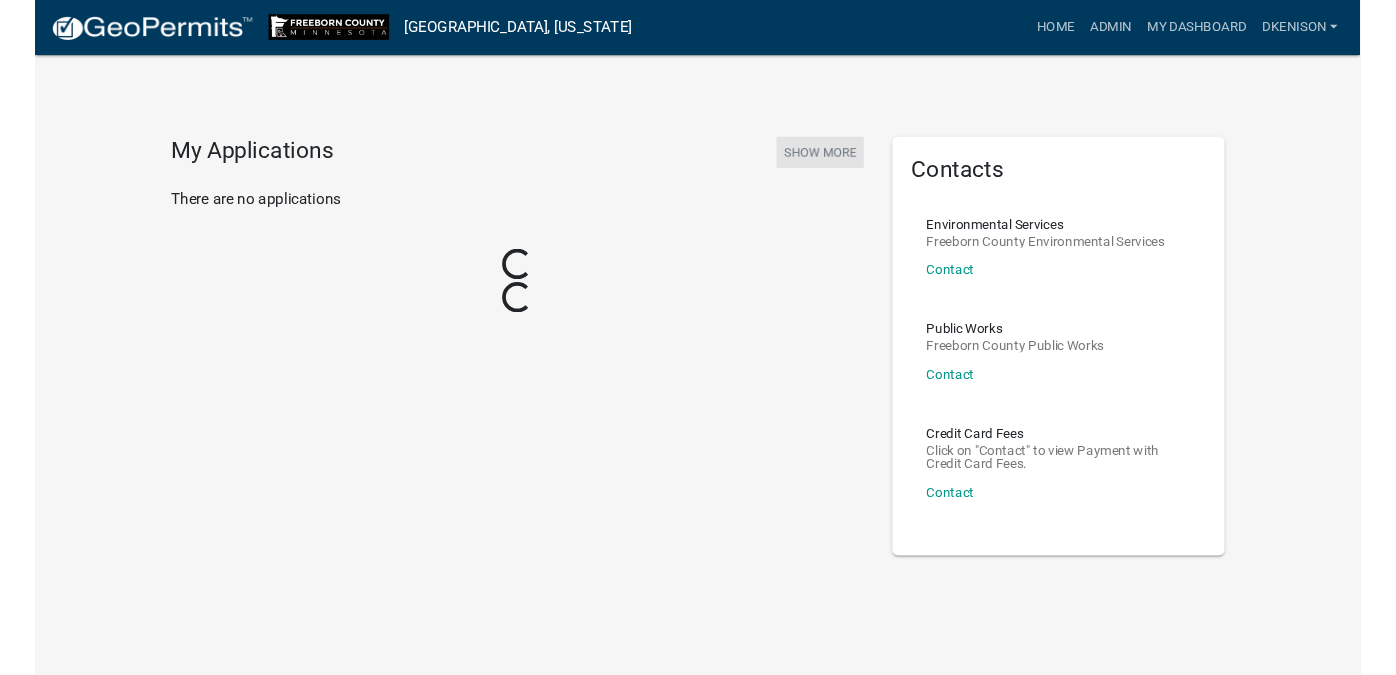 scroll, scrollTop: 0, scrollLeft: 0, axis: both 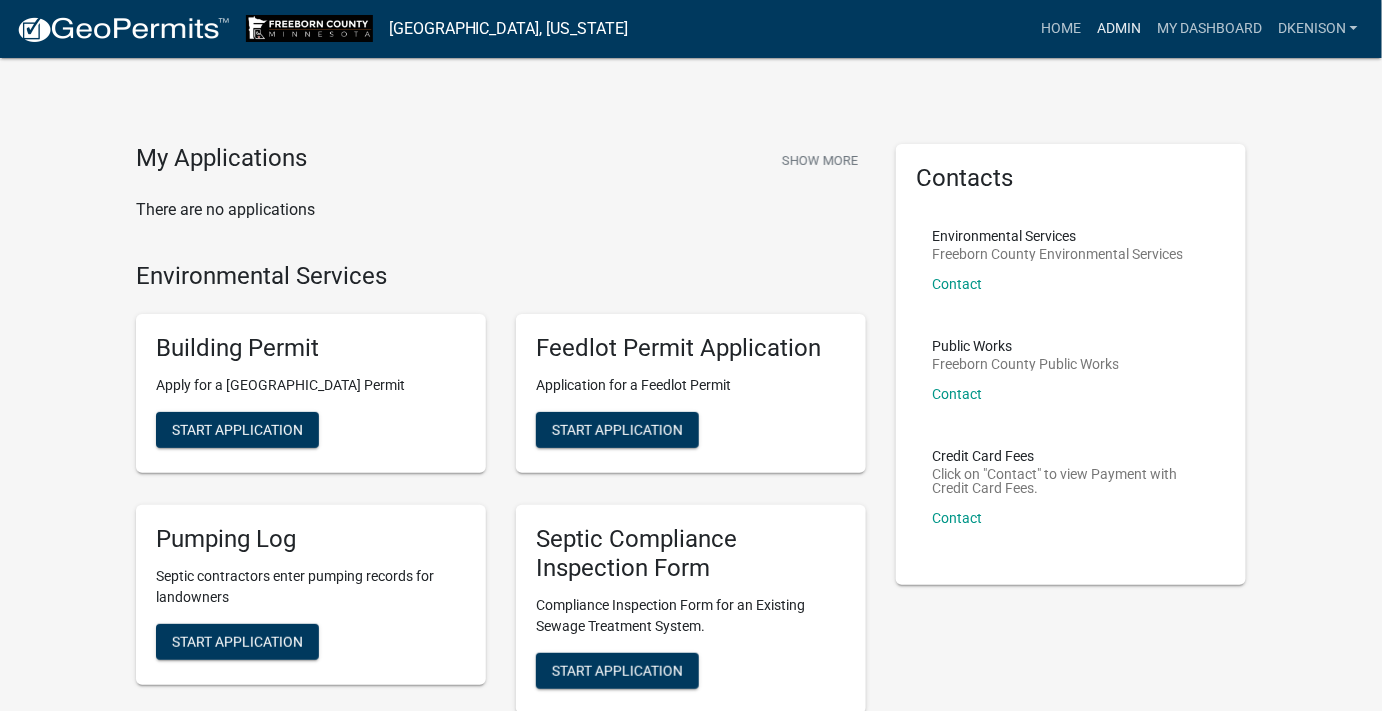click on "Admin" at bounding box center [1119, 29] 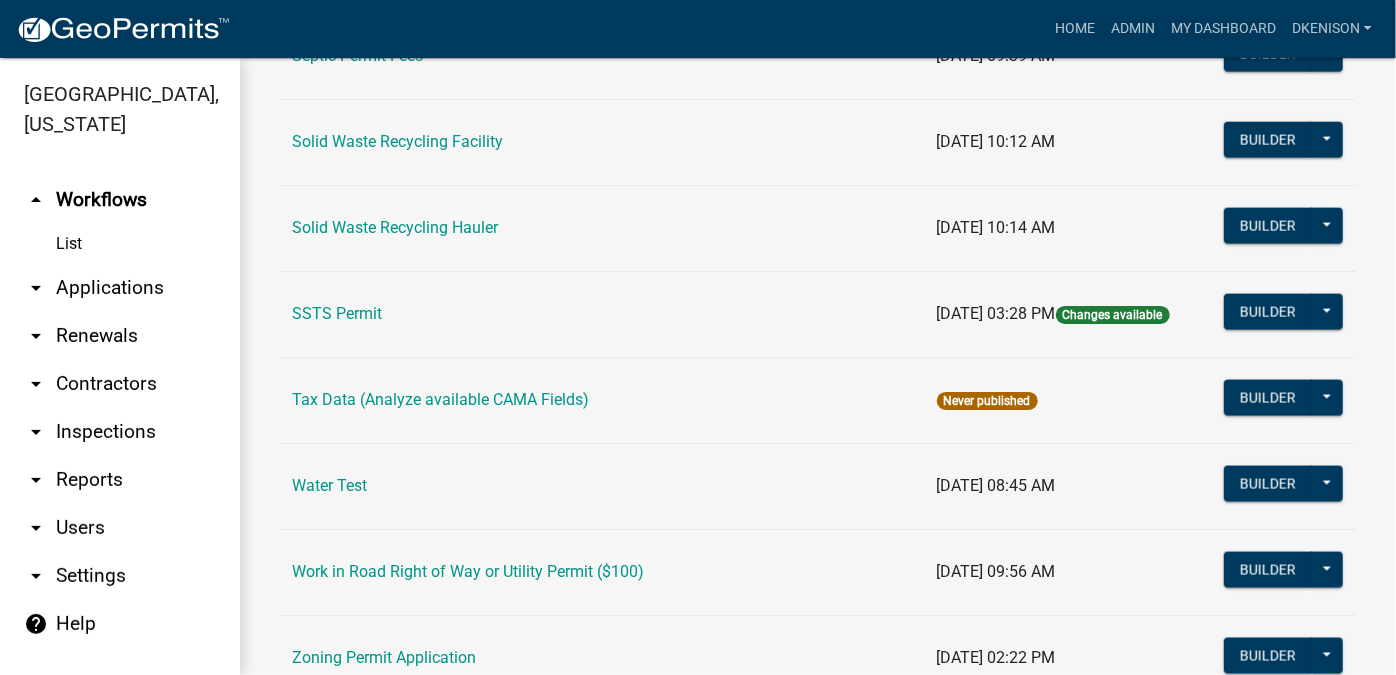 scroll, scrollTop: 1526, scrollLeft: 0, axis: vertical 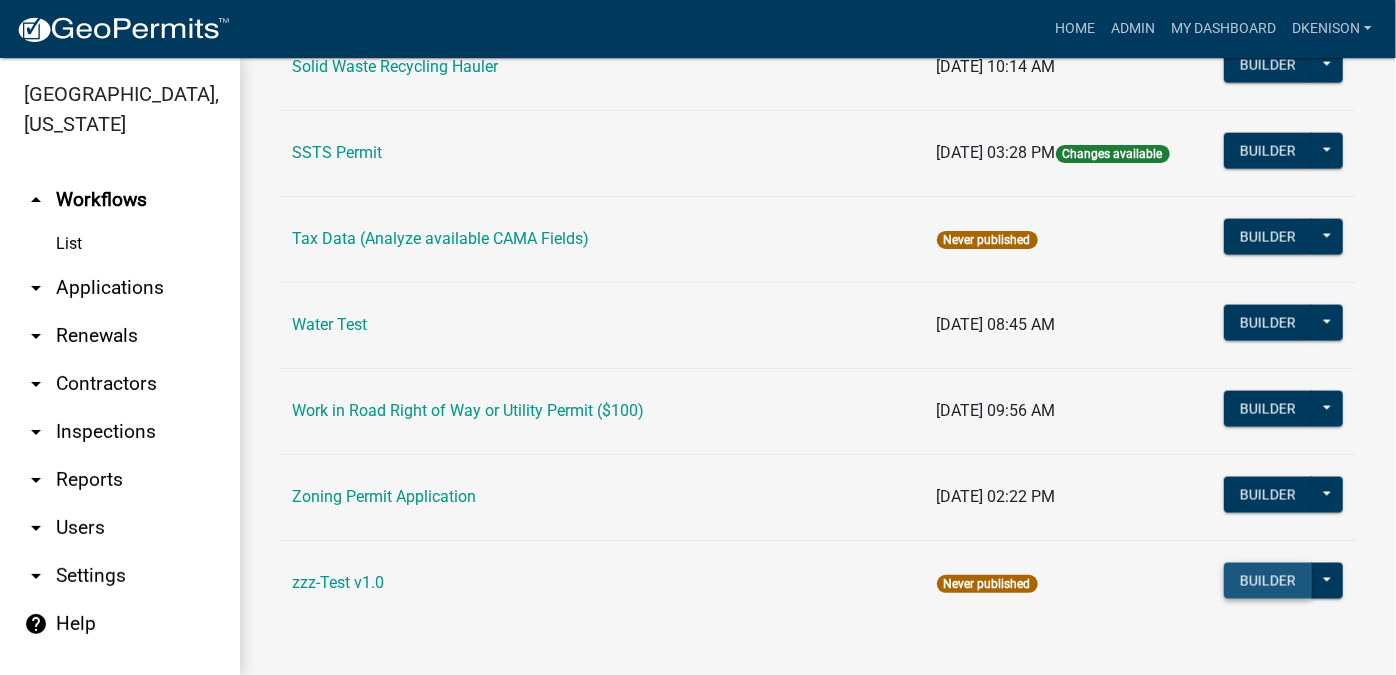 click on "Builder" at bounding box center (1268, 581) 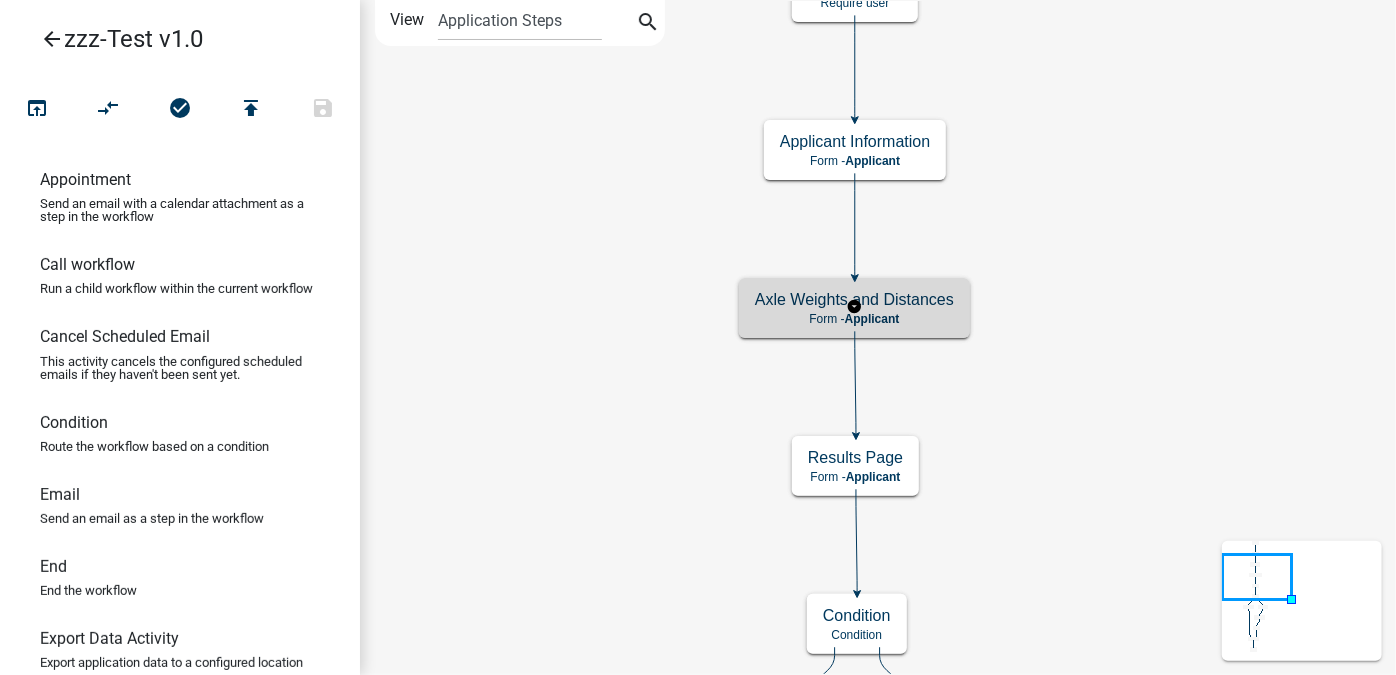 click on "Axle Weights and Distances" at bounding box center (854, 299) 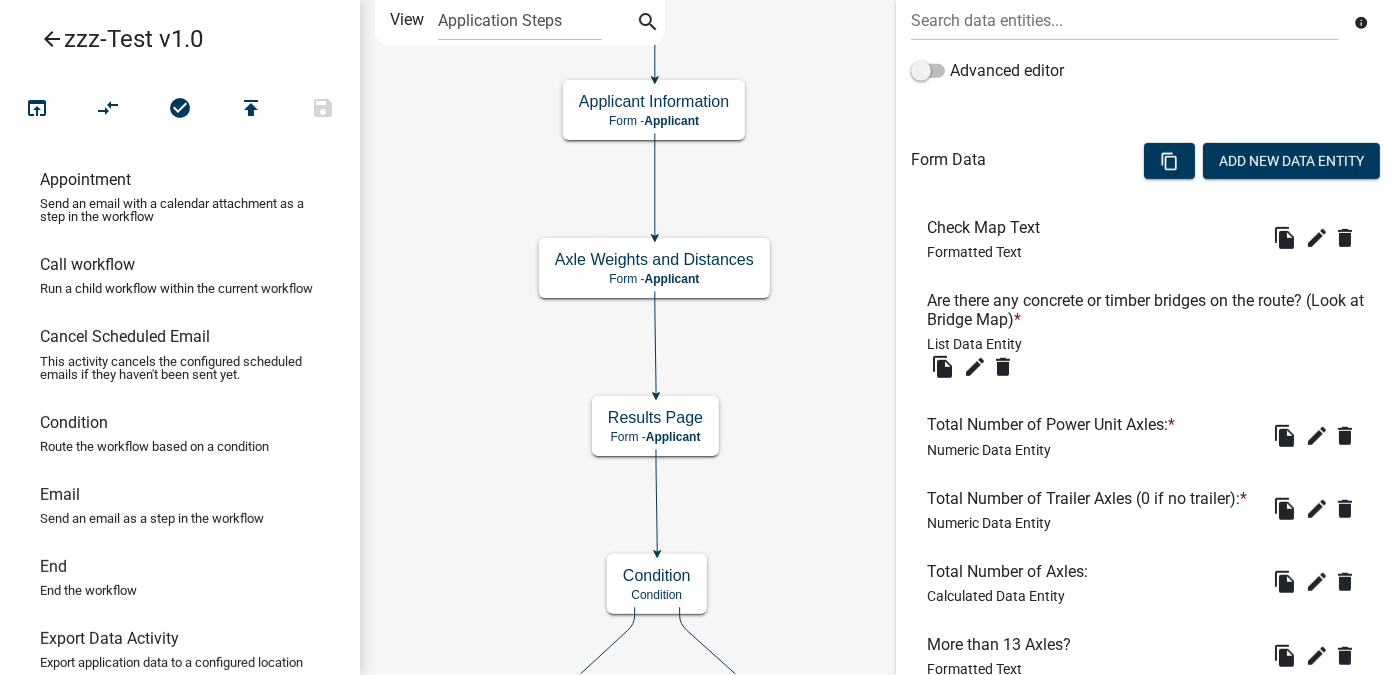 scroll, scrollTop: 500, scrollLeft: 0, axis: vertical 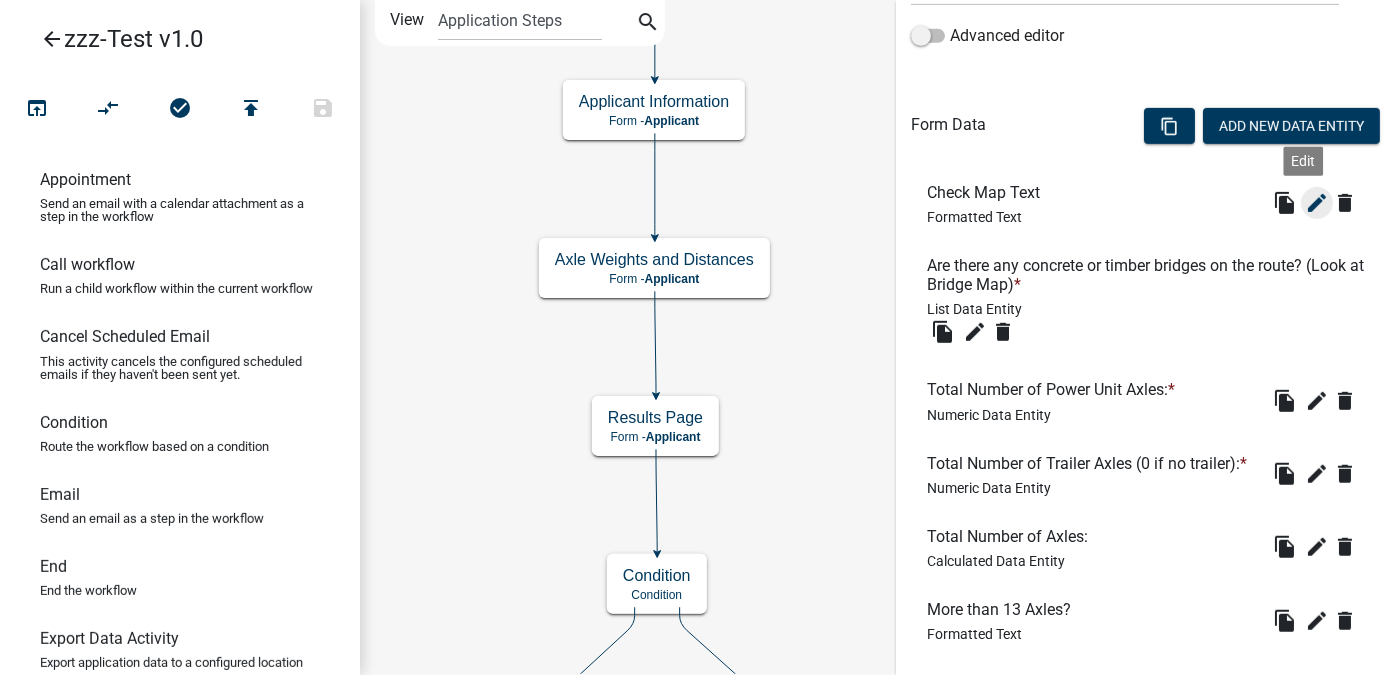 click on "edit" 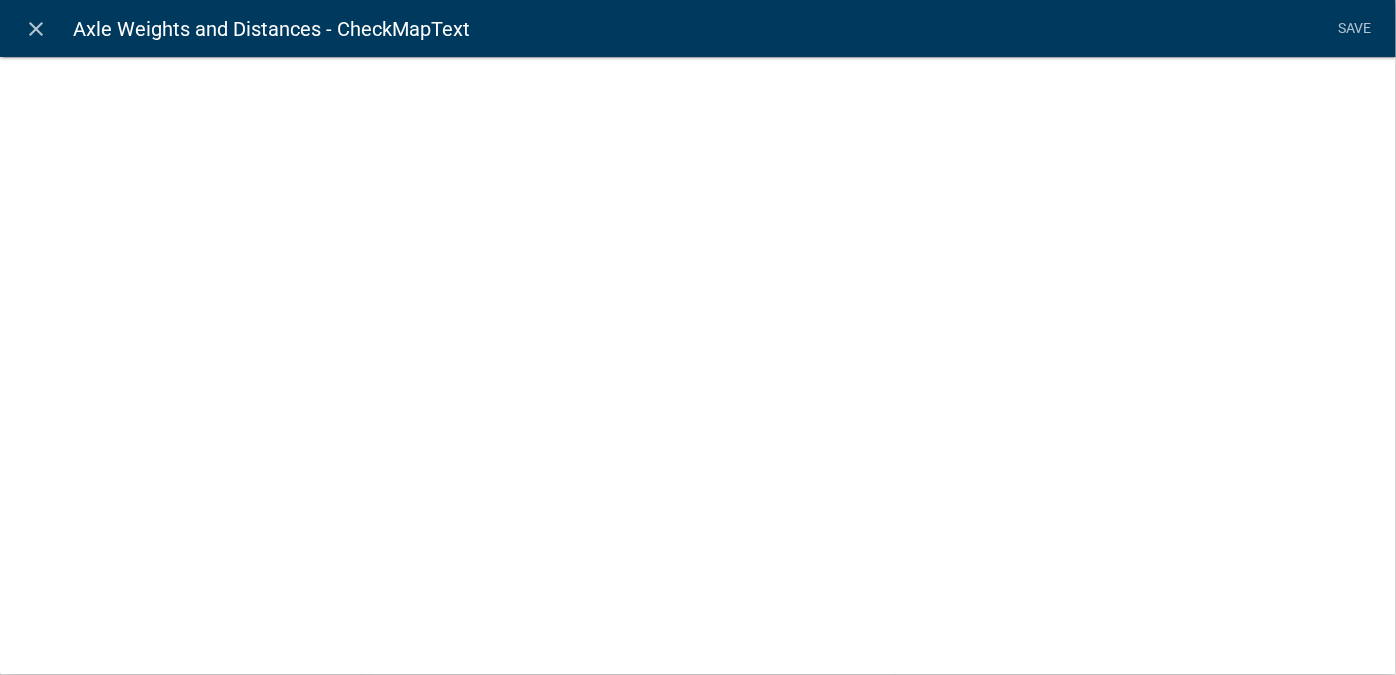 select on "rich-text" 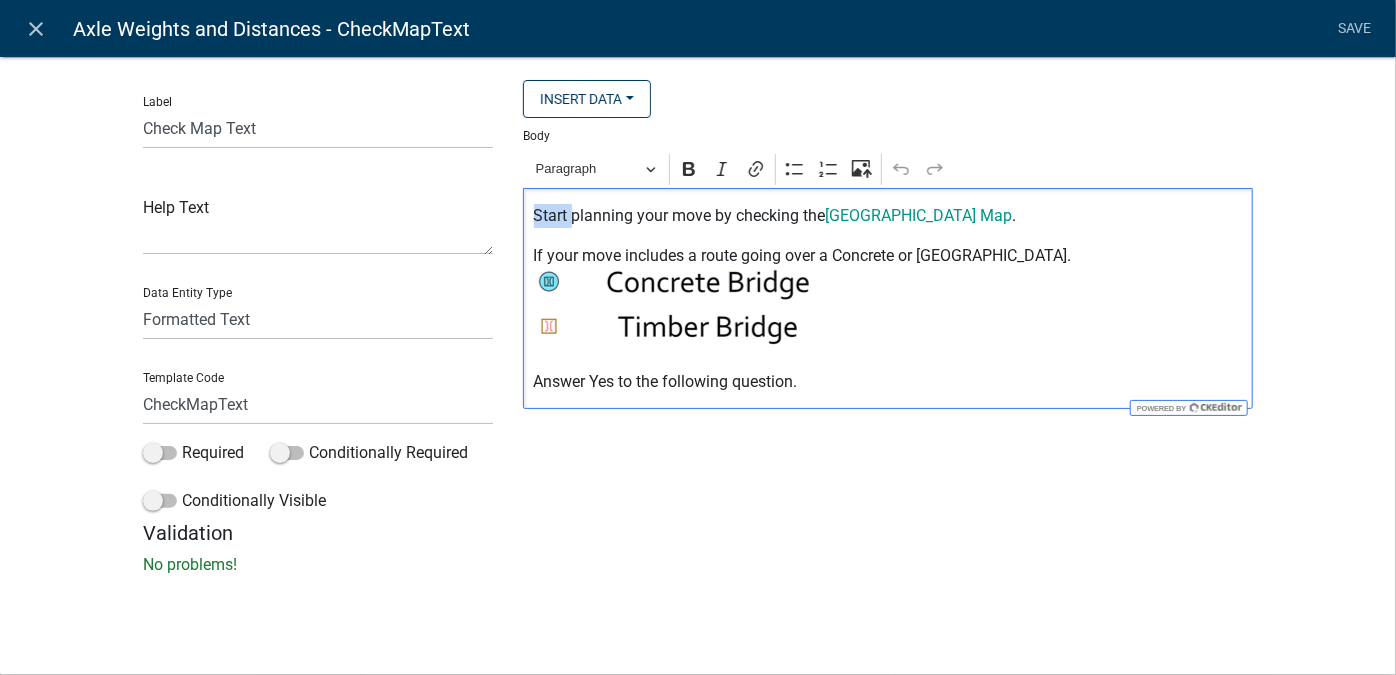 drag, startPoint x: 573, startPoint y: 217, endPoint x: 531, endPoint y: 217, distance: 42 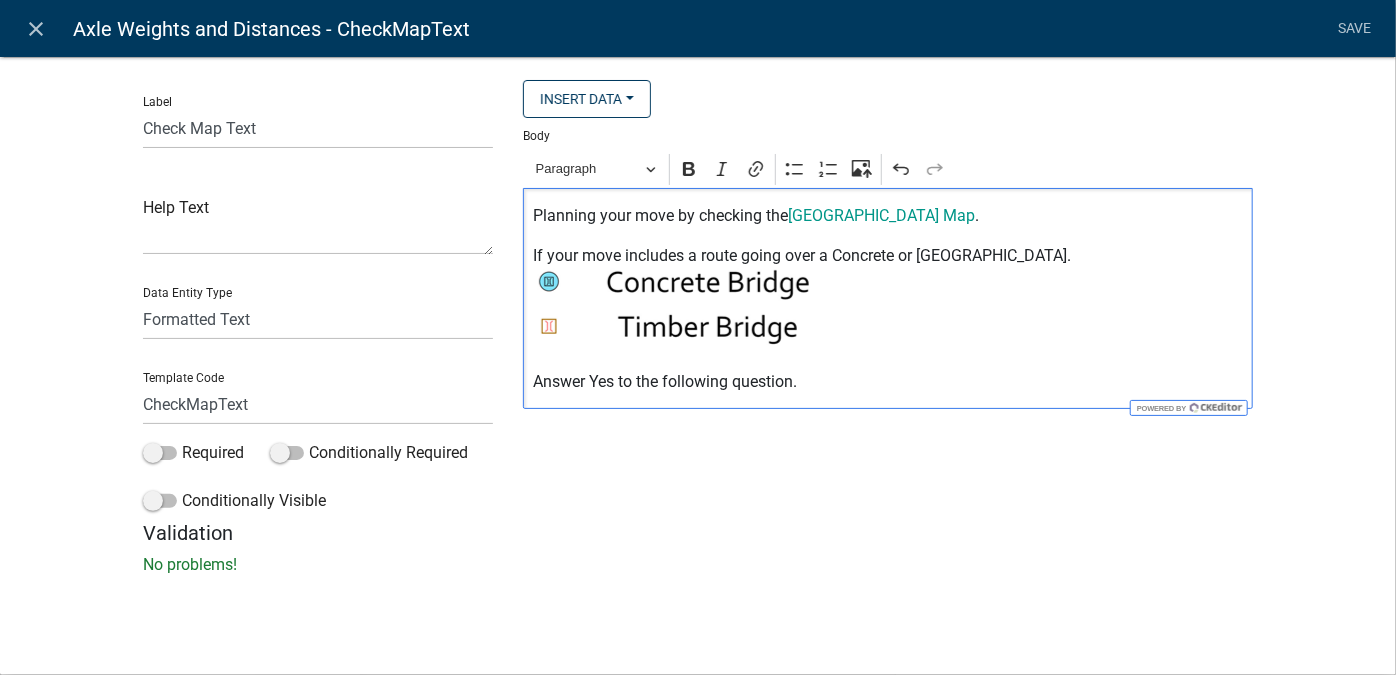 click on "Planning your move by checking the  [GEOGRAPHIC_DATA] Map ." at bounding box center [888, 216] 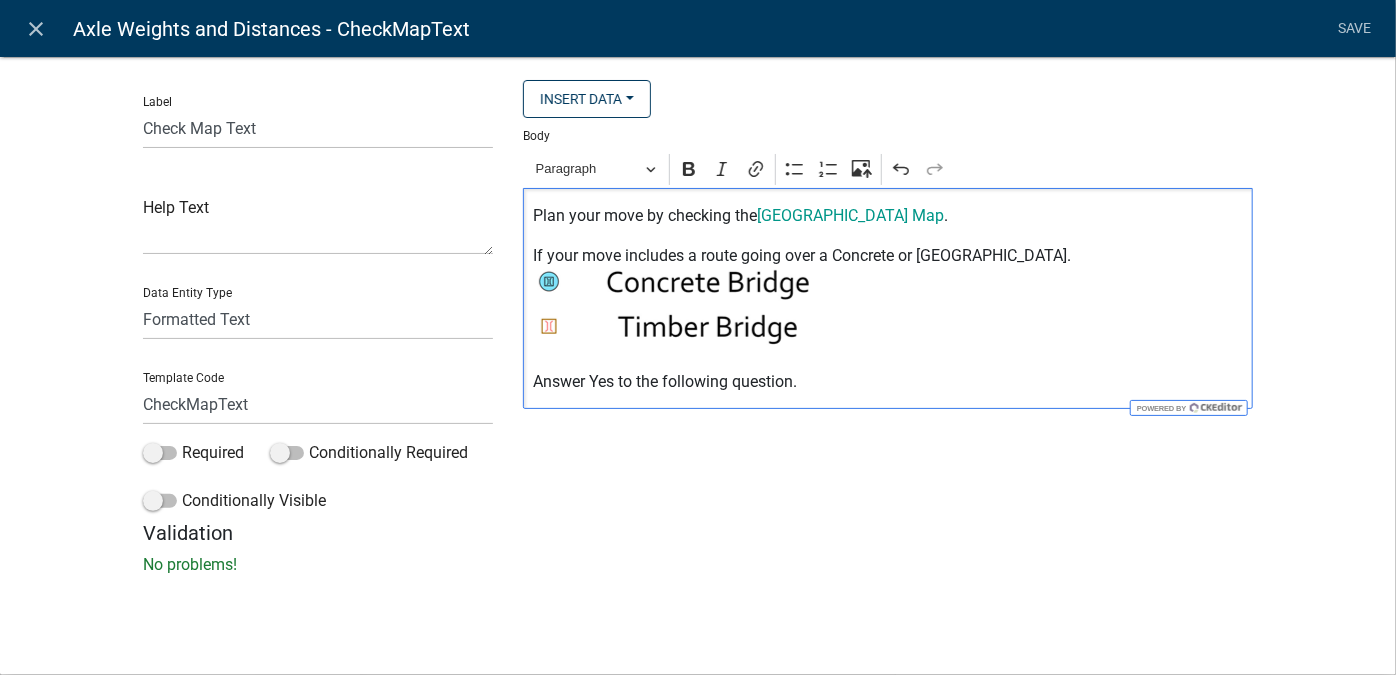 click on "Answer Yes to the following question." at bounding box center [888, 382] 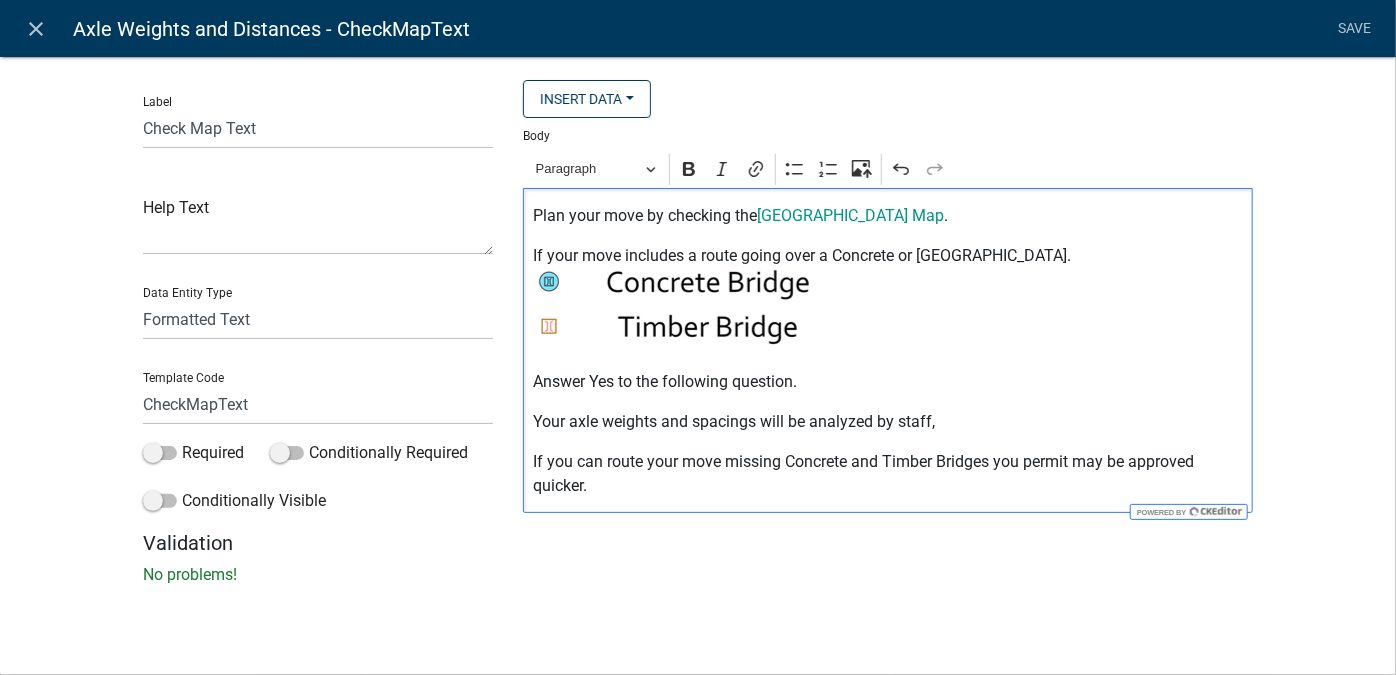 drag, startPoint x: 1023, startPoint y: 457, endPoint x: 1024, endPoint y: 474, distance: 17.029387 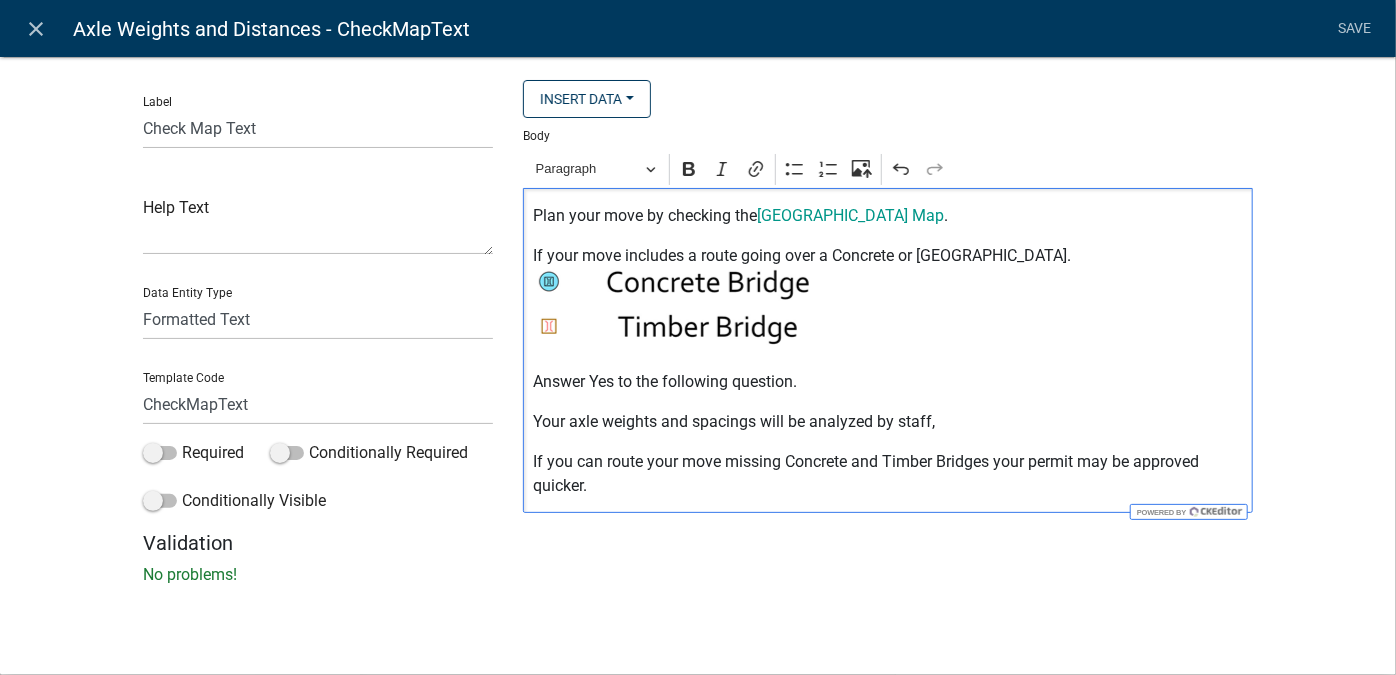 click on "Answer Yes to the following question." at bounding box center [888, 382] 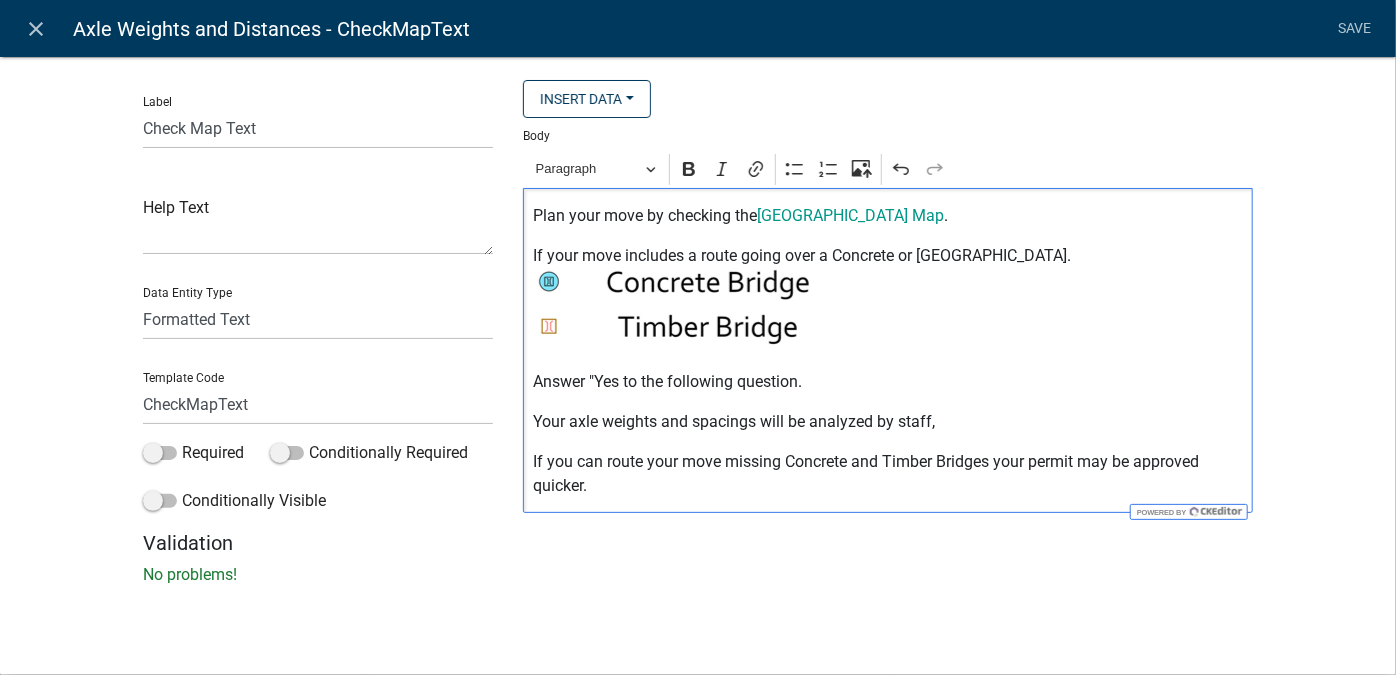 click on "Answer "Yes to the following question." at bounding box center [888, 382] 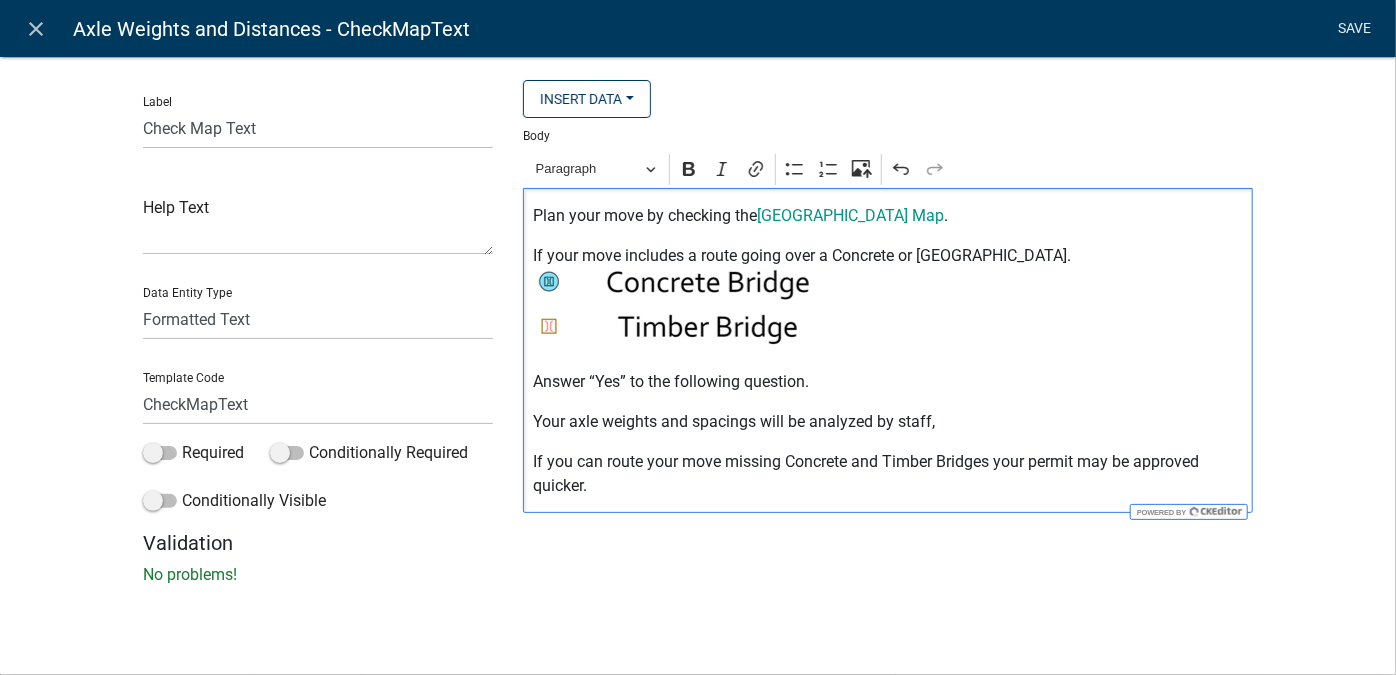 click on "Save" 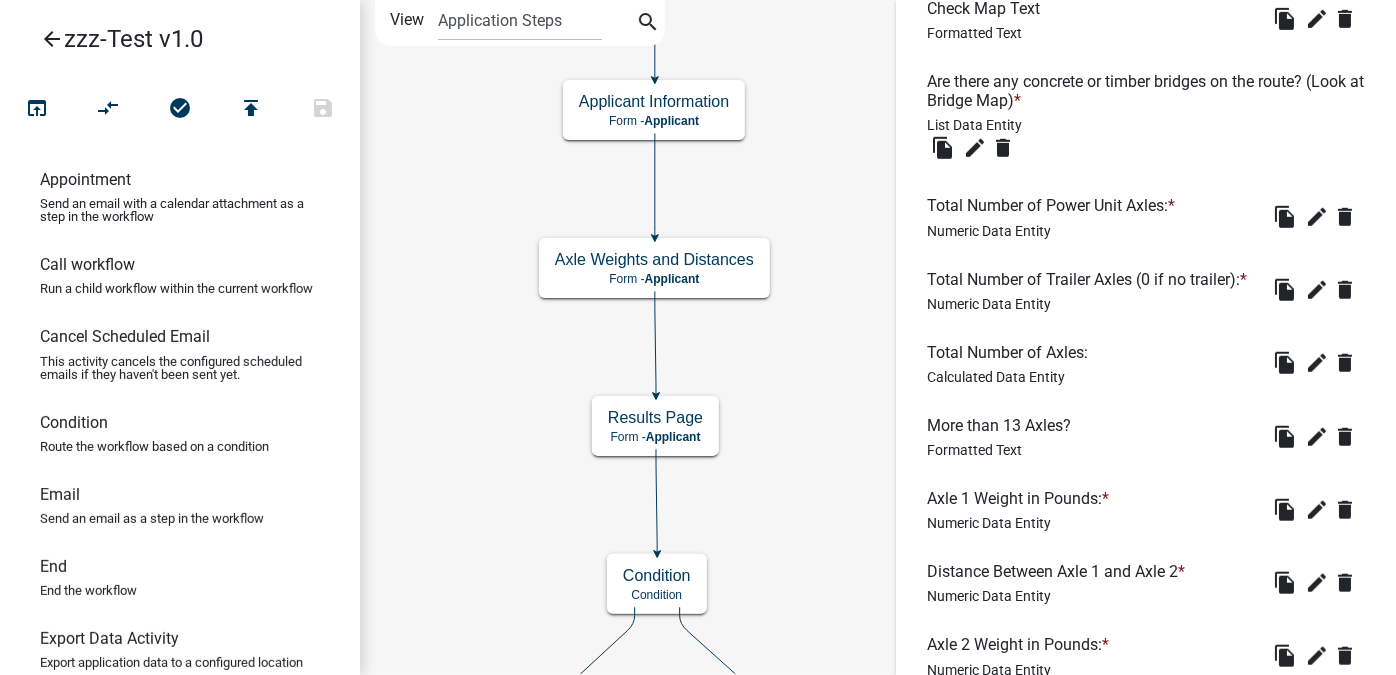 scroll, scrollTop: 456, scrollLeft: 0, axis: vertical 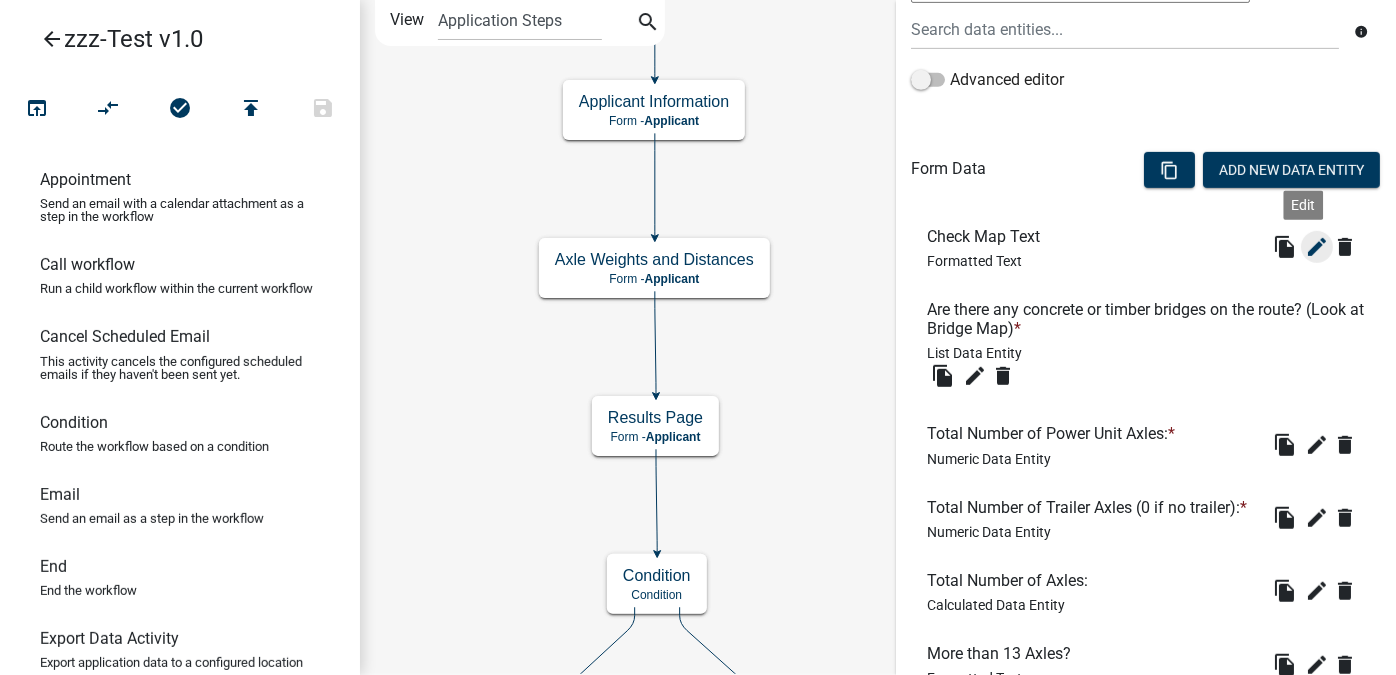 click on "edit" 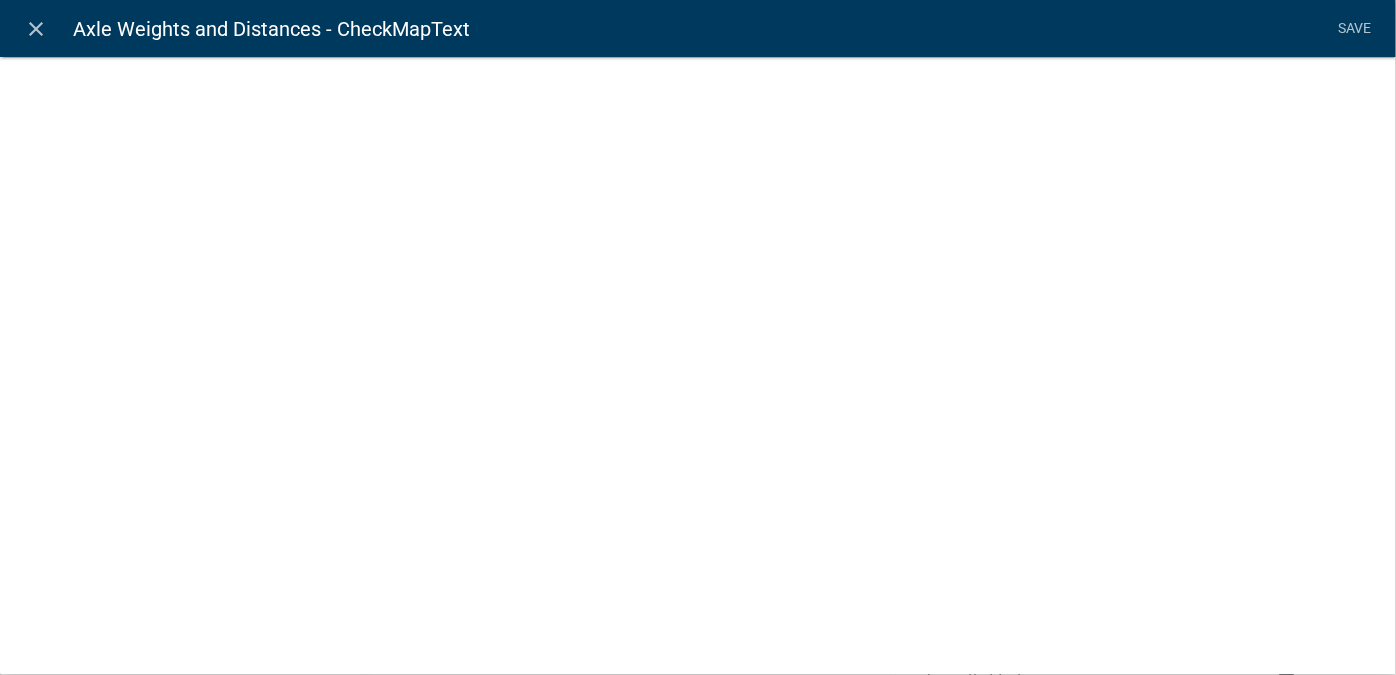 select on "rich-text" 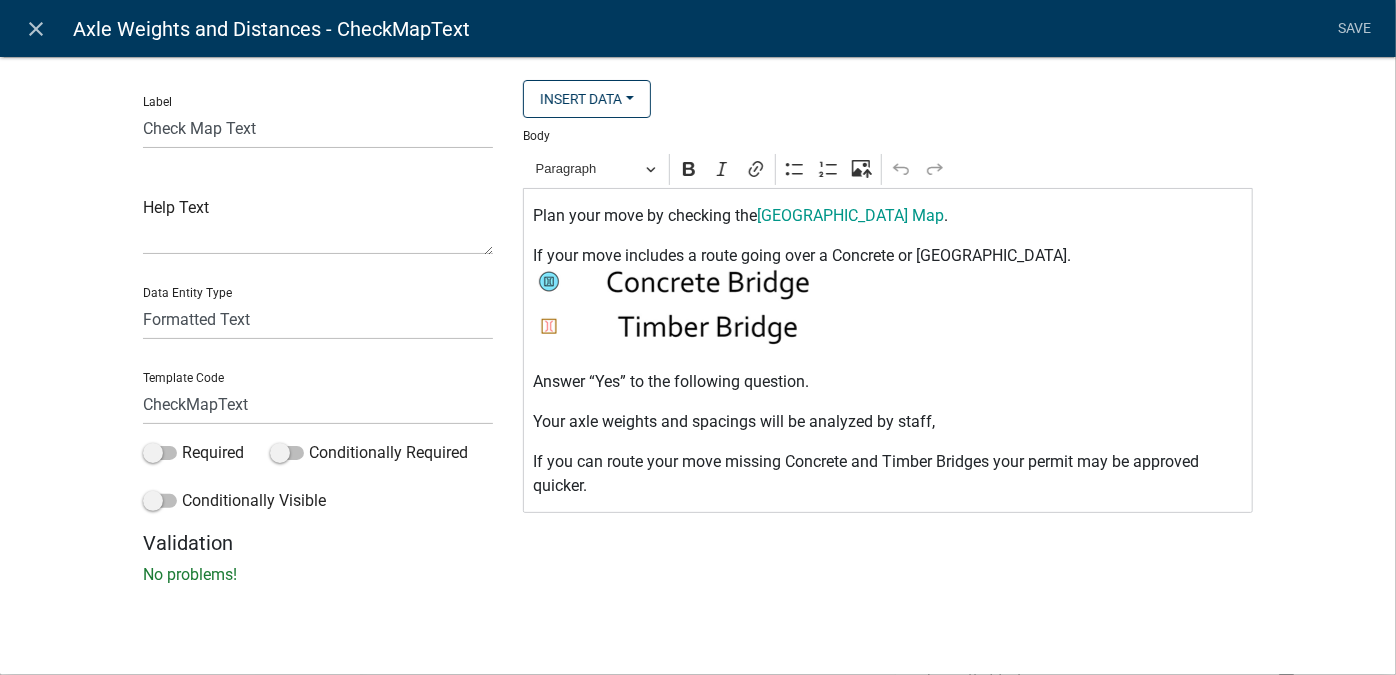 click on "If you can route your move missing Concrete and Timber Bridges your permit may be approved quicker." at bounding box center [888, 474] 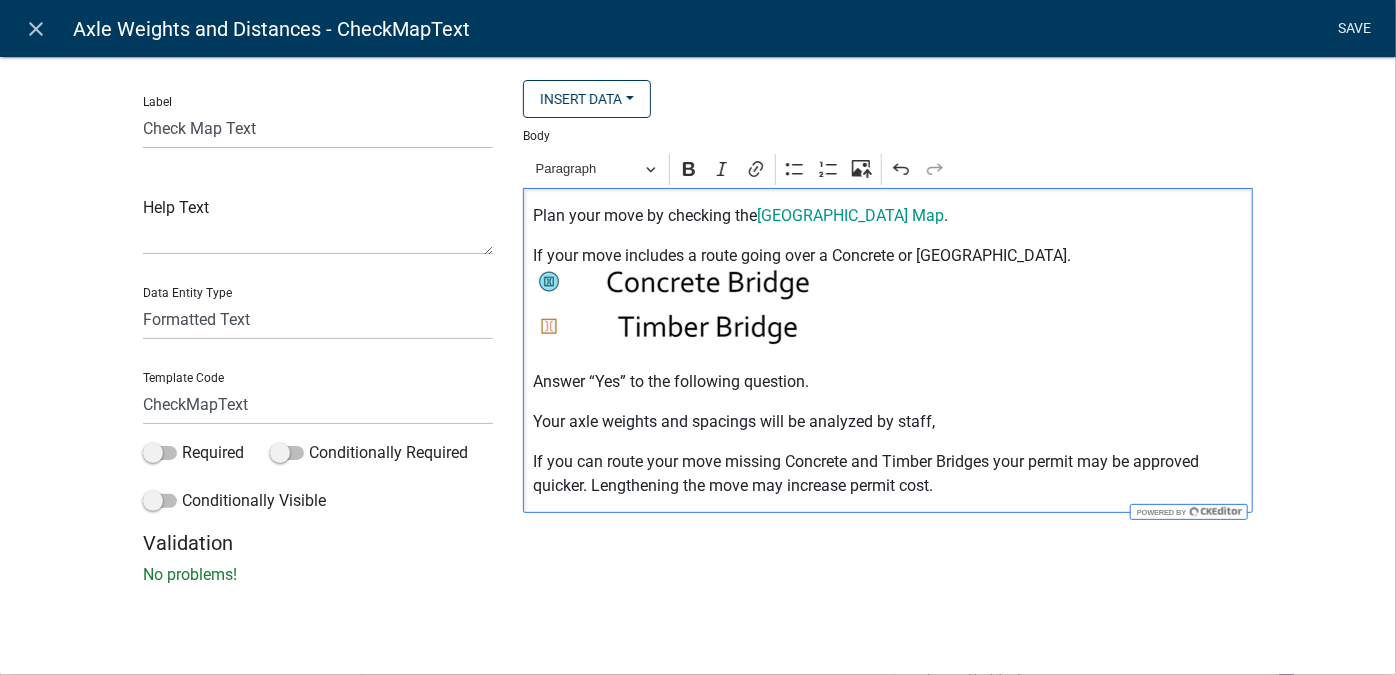 click on "Save" 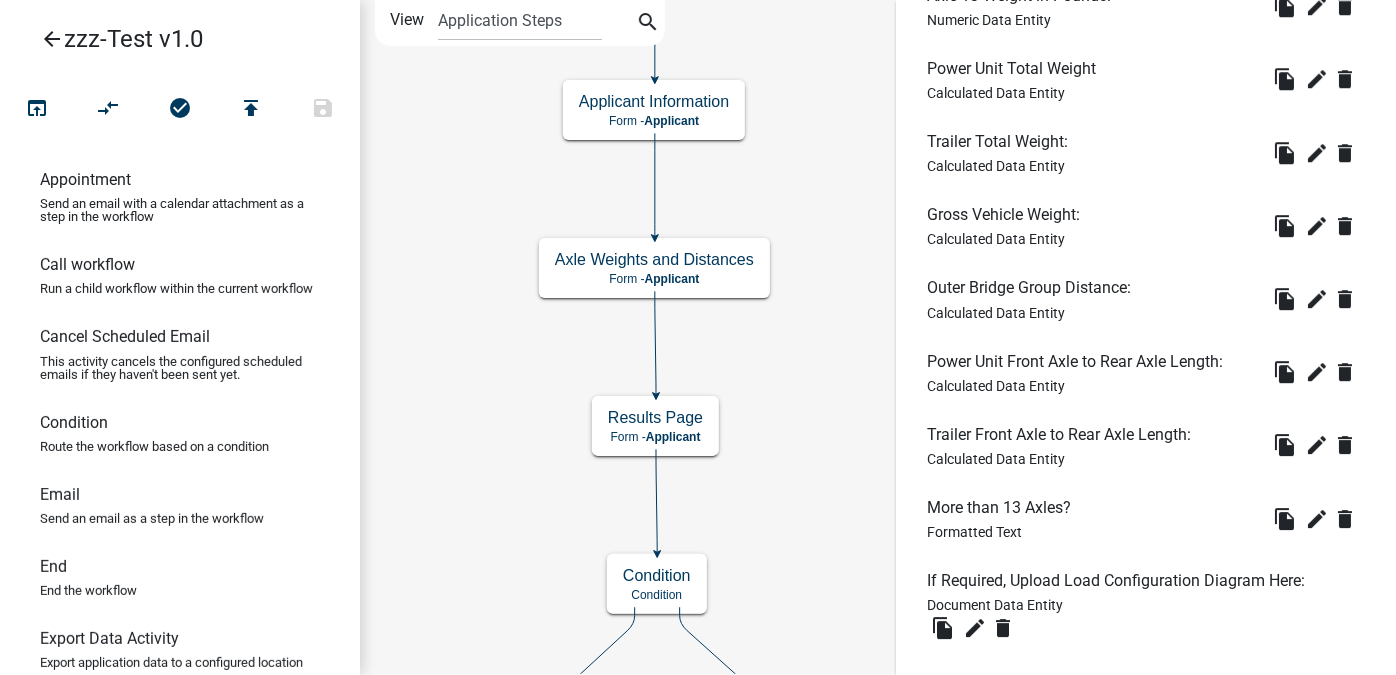 scroll, scrollTop: 3092, scrollLeft: 0, axis: vertical 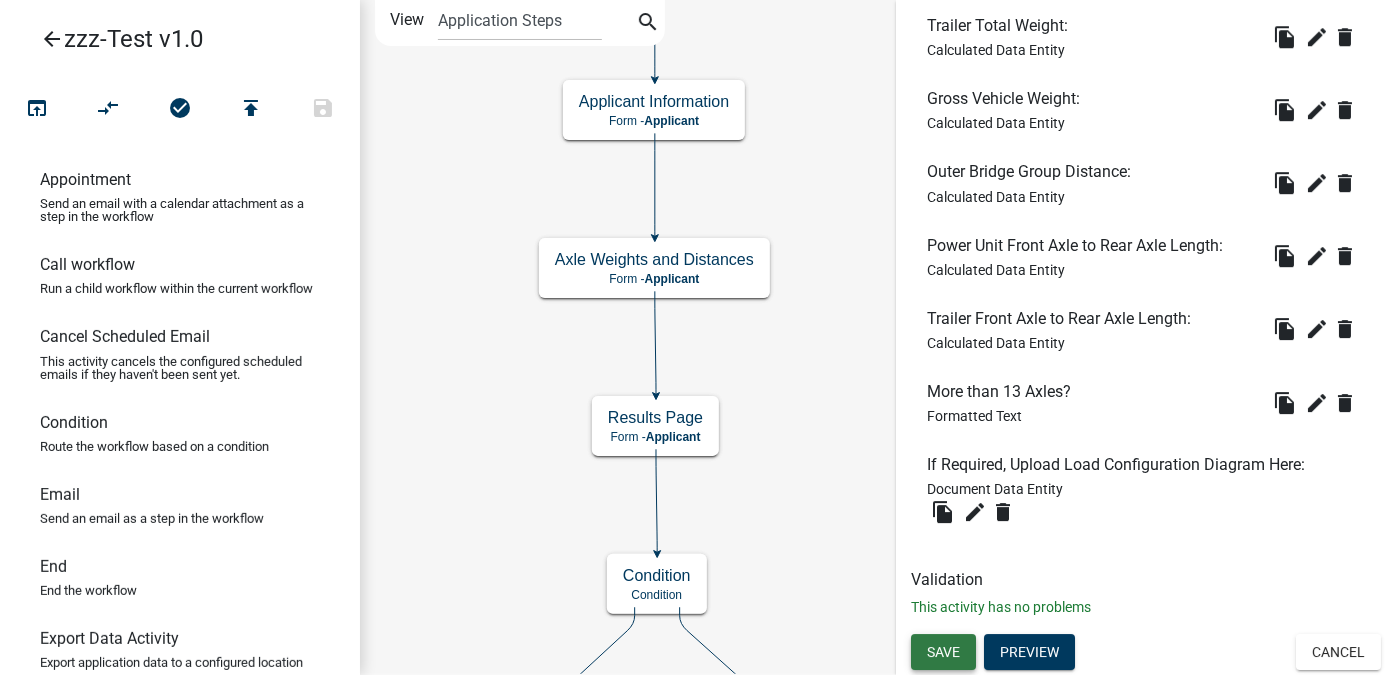 click on "Save" 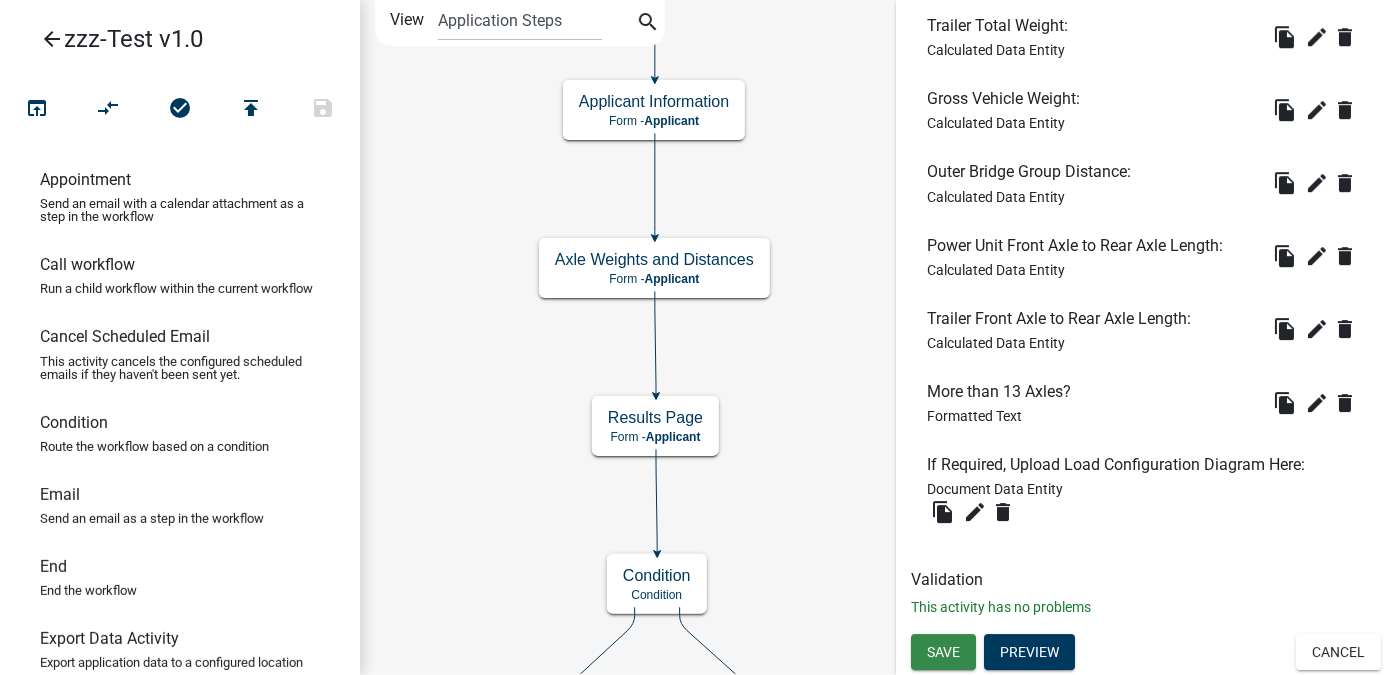 scroll, scrollTop: 0, scrollLeft: 0, axis: both 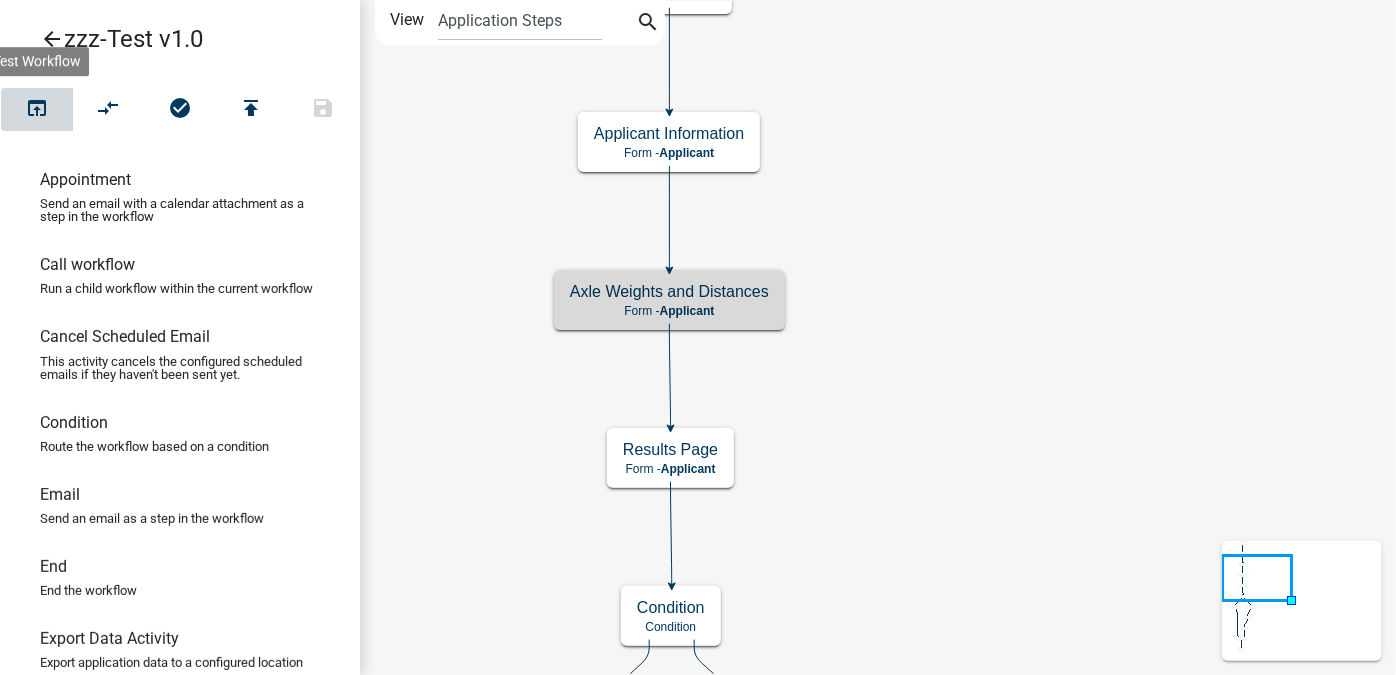 click on "open_in_browser" at bounding box center (37, 110) 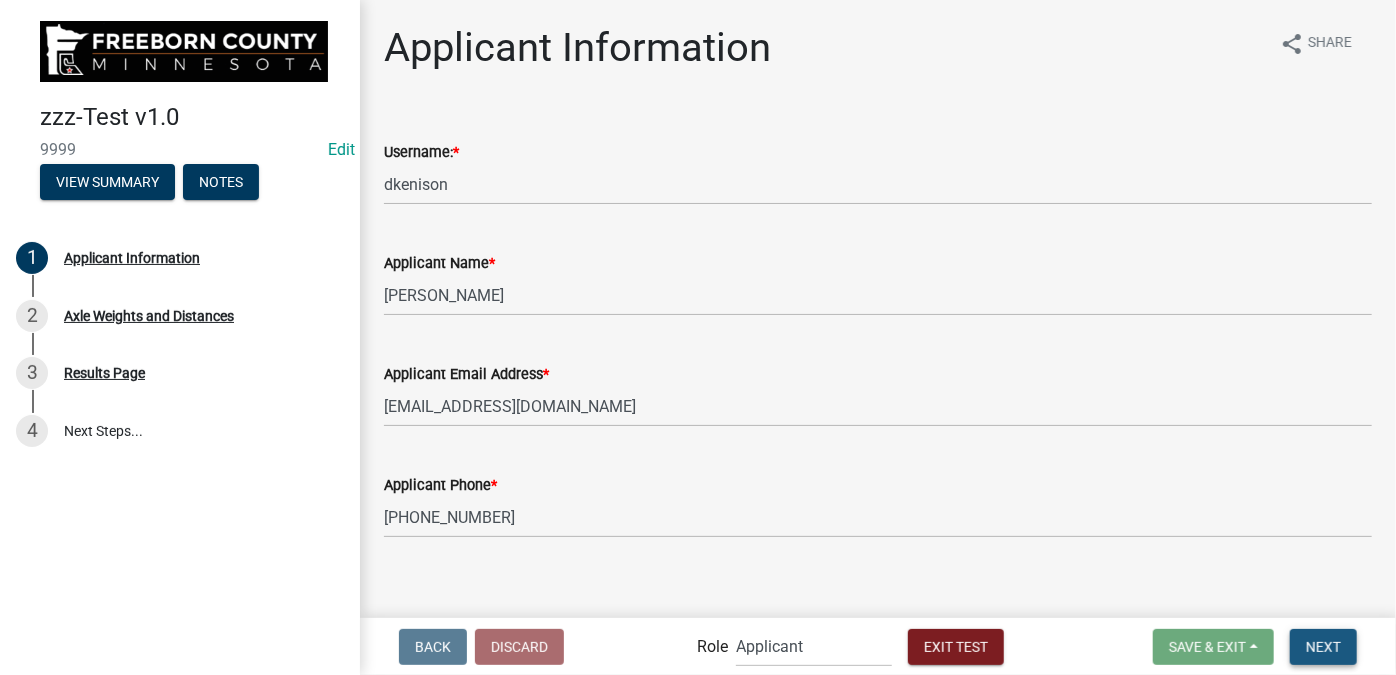 click on "Next" at bounding box center [1323, 646] 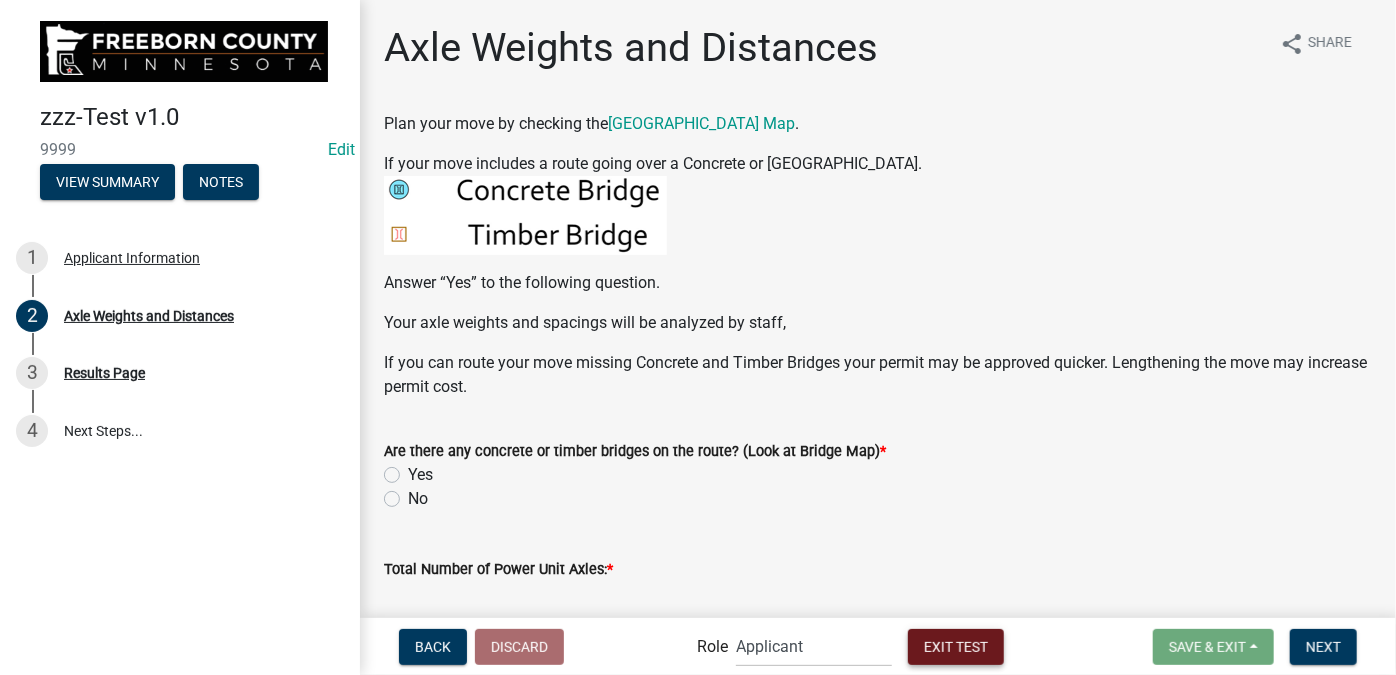click on "Exit Test" at bounding box center (956, 646) 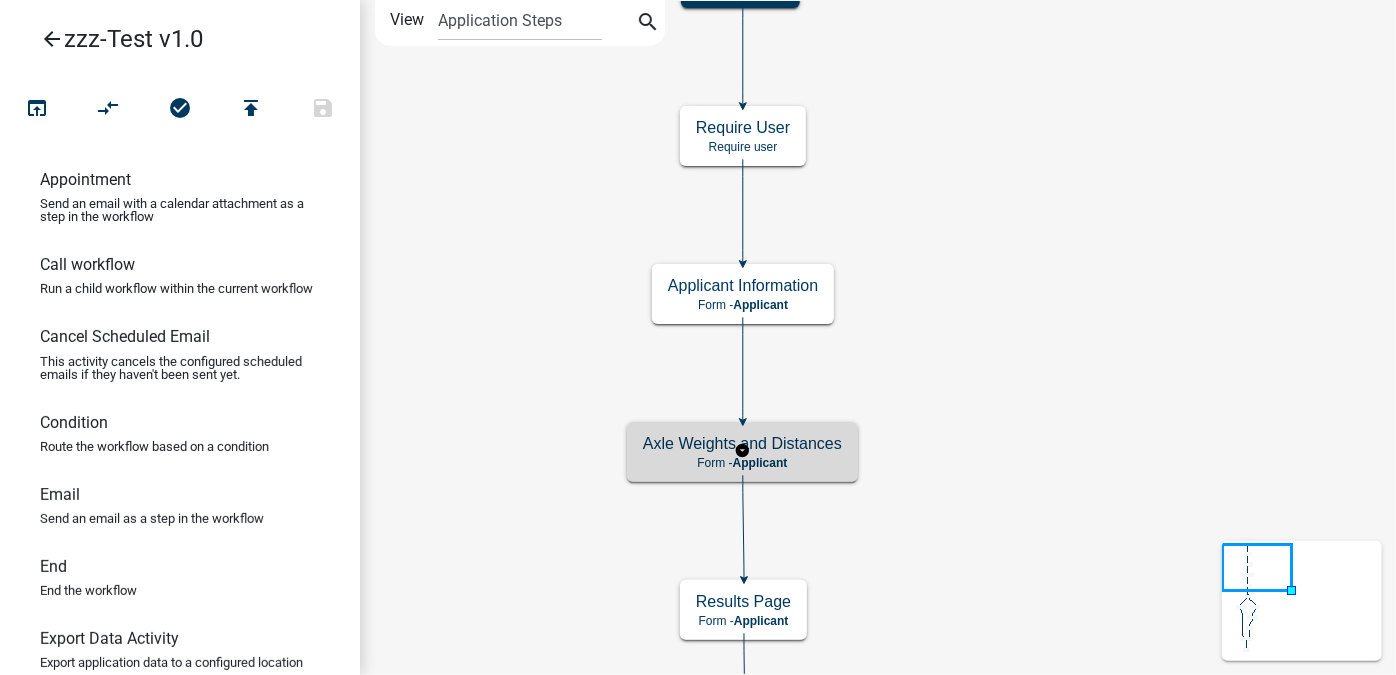 click on "Axle Weights and Distances
Form -  Applicant" at bounding box center [742, 452] 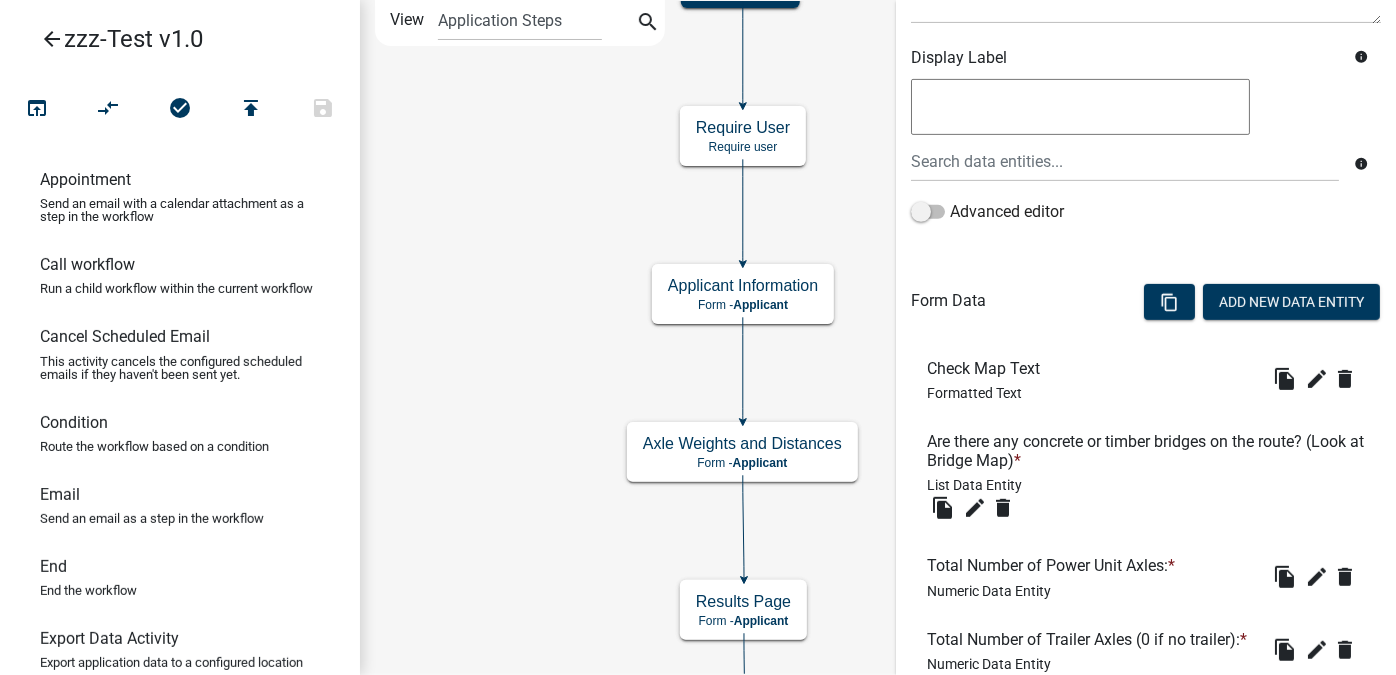scroll, scrollTop: 363, scrollLeft: 0, axis: vertical 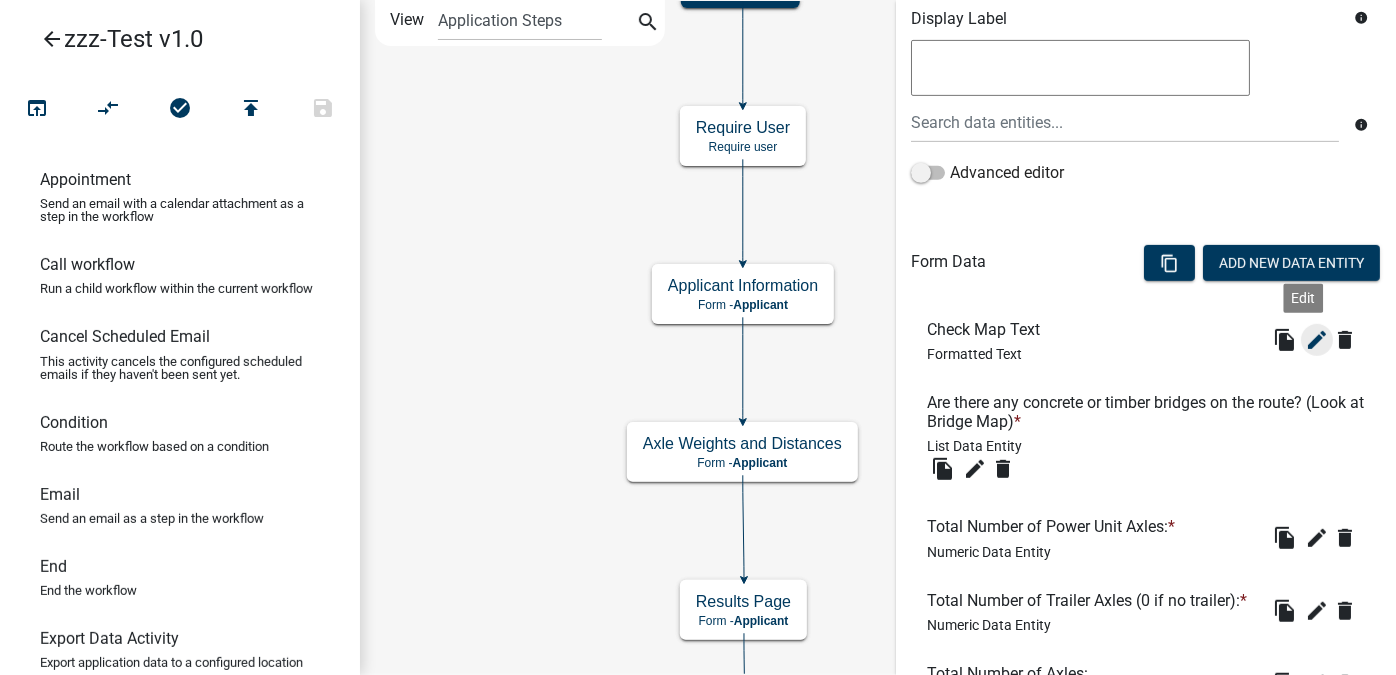 click on "edit" 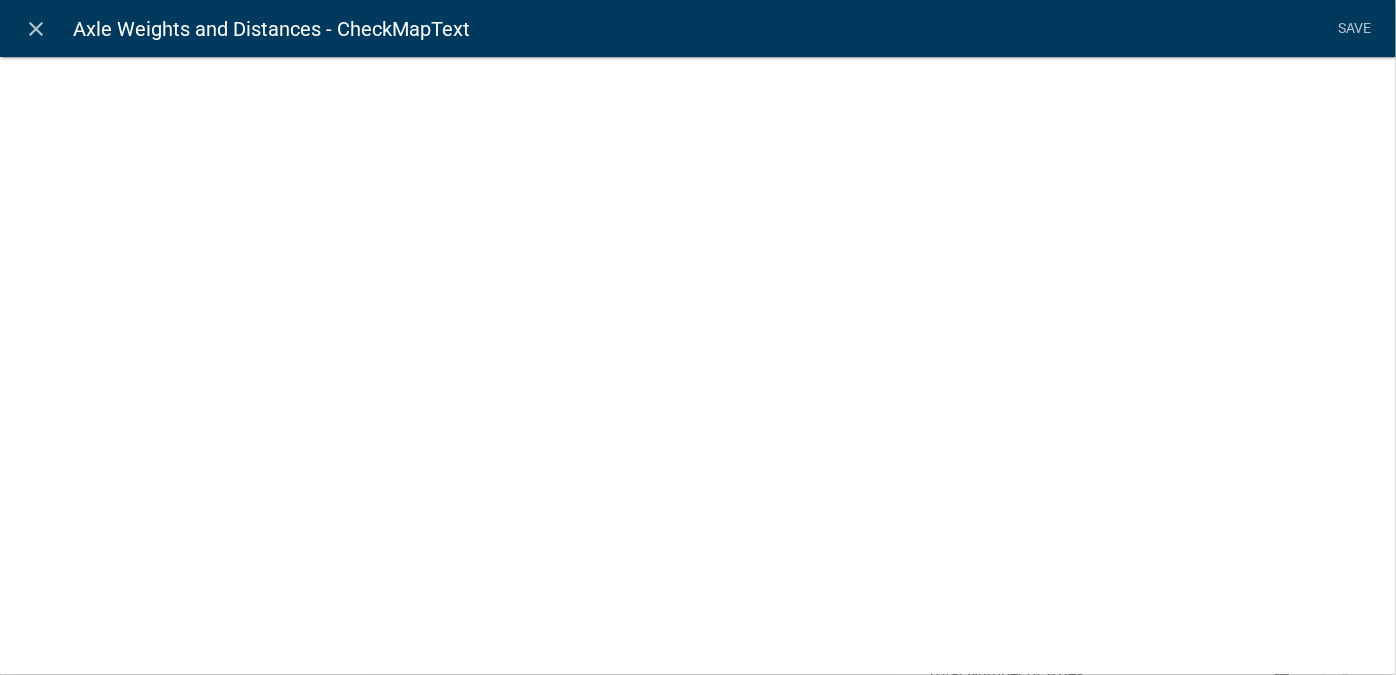 select on "rich-text" 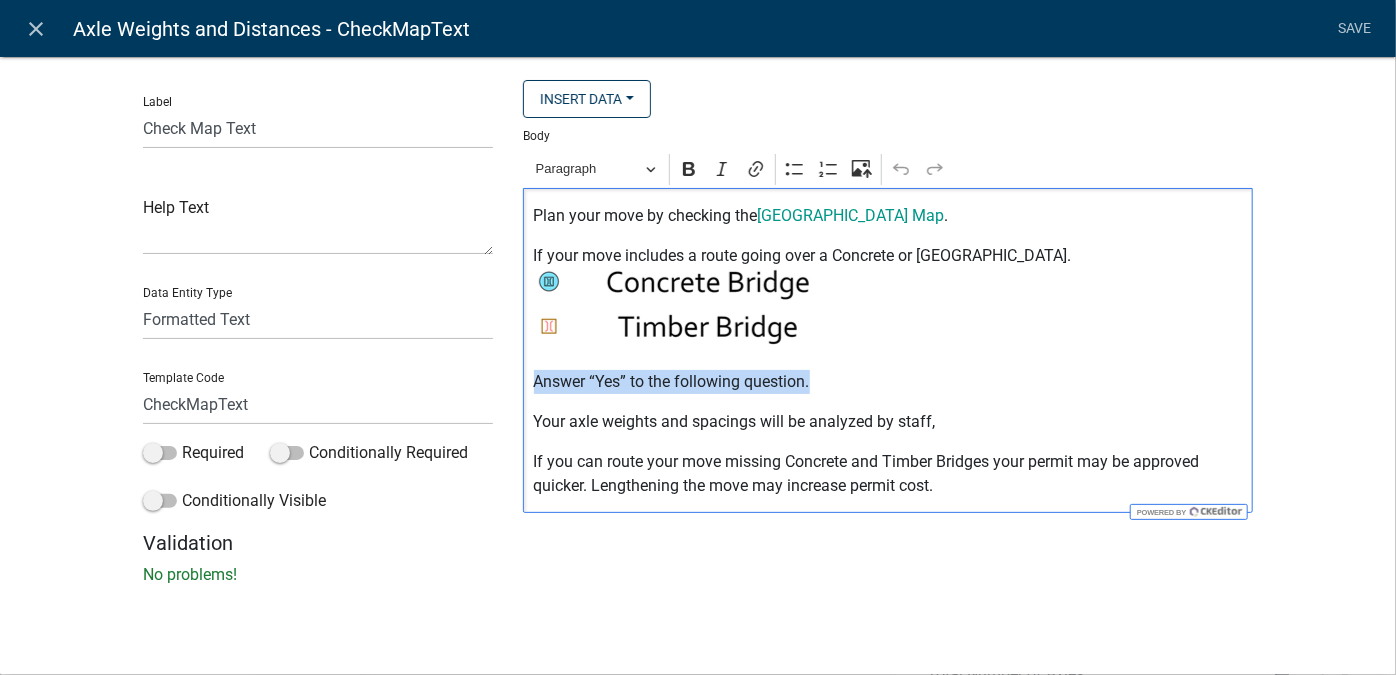 drag, startPoint x: 533, startPoint y: 381, endPoint x: 823, endPoint y: 379, distance: 290.0069 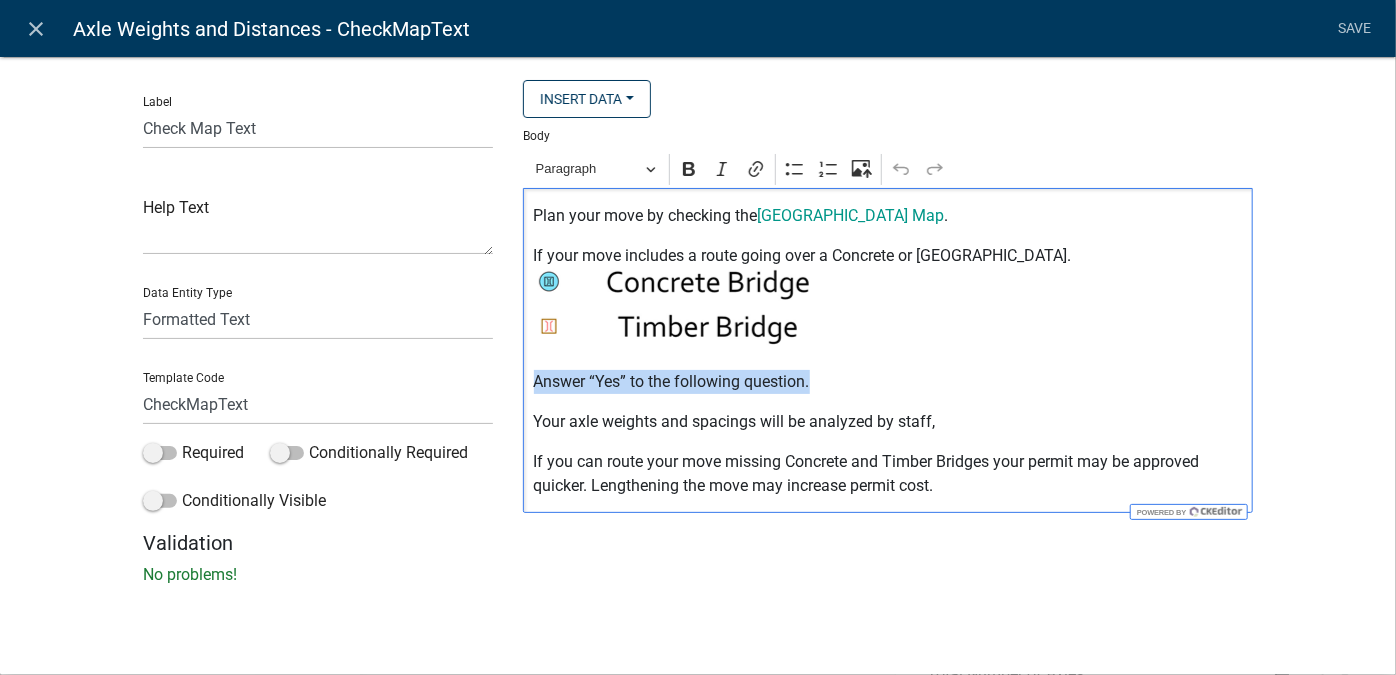 click on "Answer “Yes” to the following question." at bounding box center [888, 382] 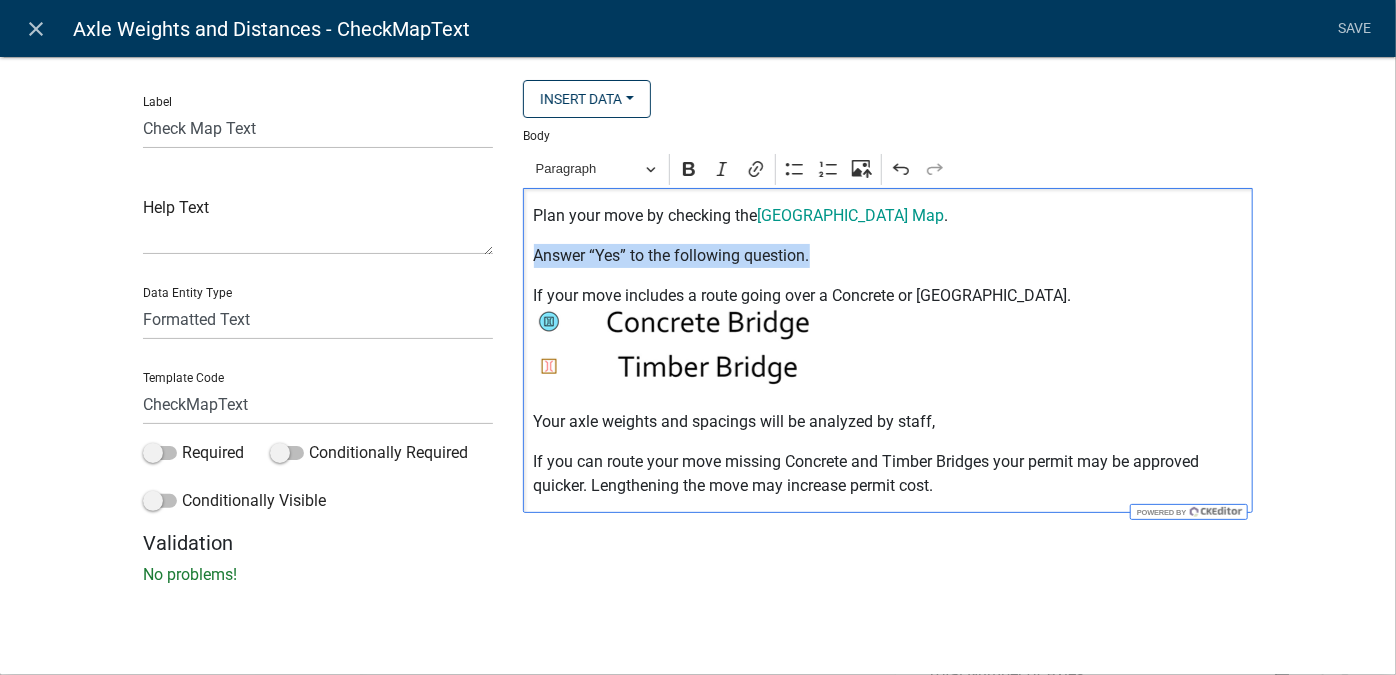 drag, startPoint x: 531, startPoint y: 259, endPoint x: 849, endPoint y: 262, distance: 318.01416 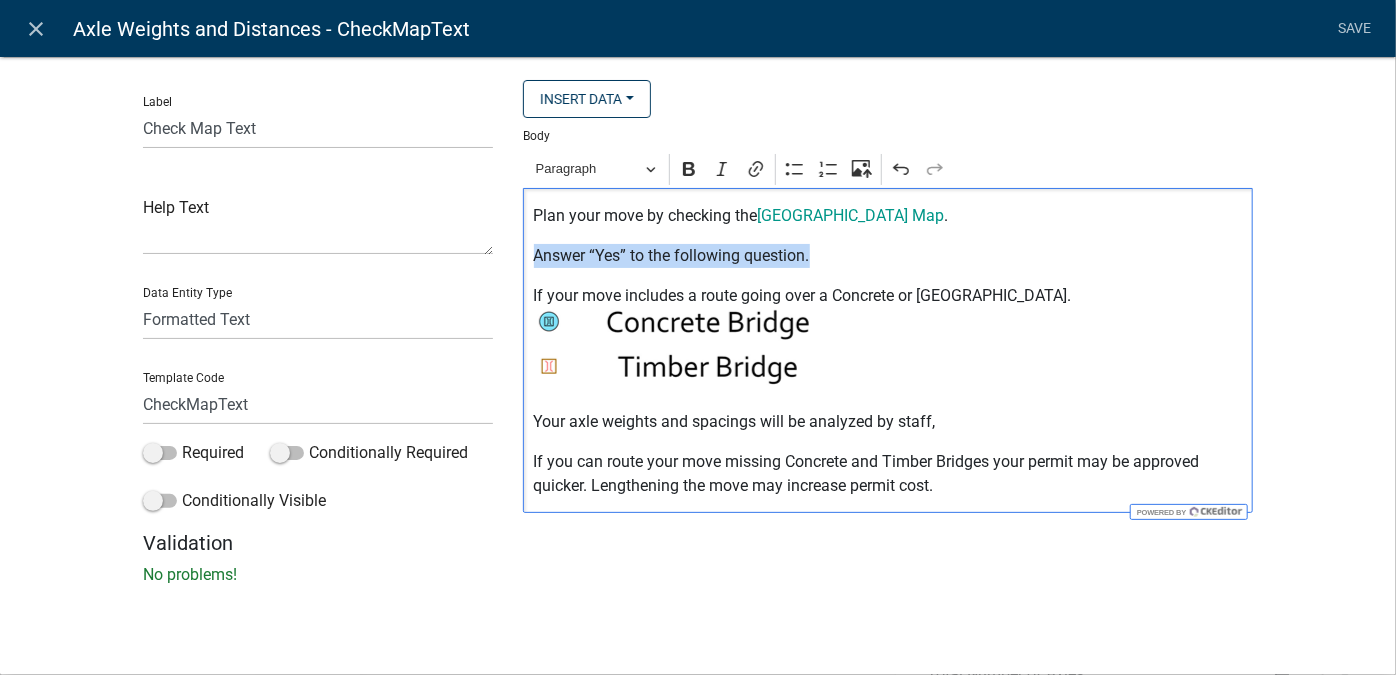 drag, startPoint x: 533, startPoint y: 257, endPoint x: 824, endPoint y: 254, distance: 291.01547 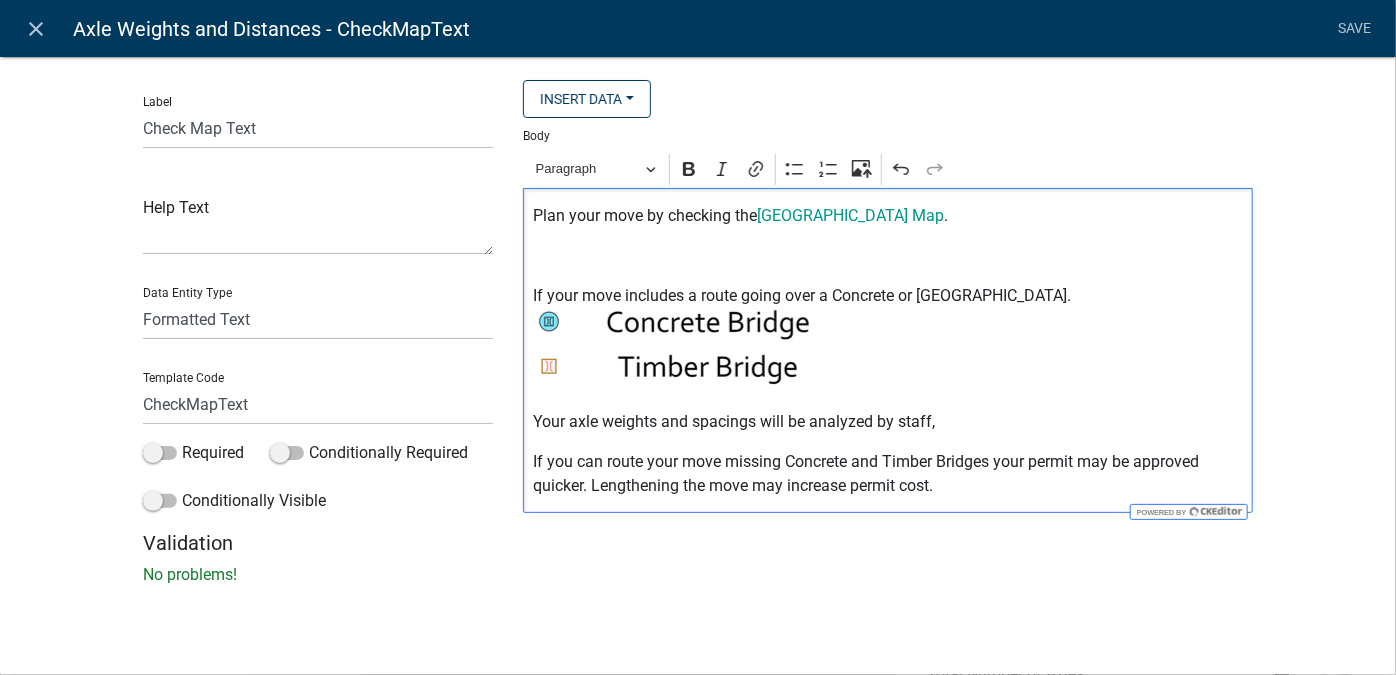 click on "If your move includes a route going over a Concrete or [GEOGRAPHIC_DATA]." at bounding box center (888, 339) 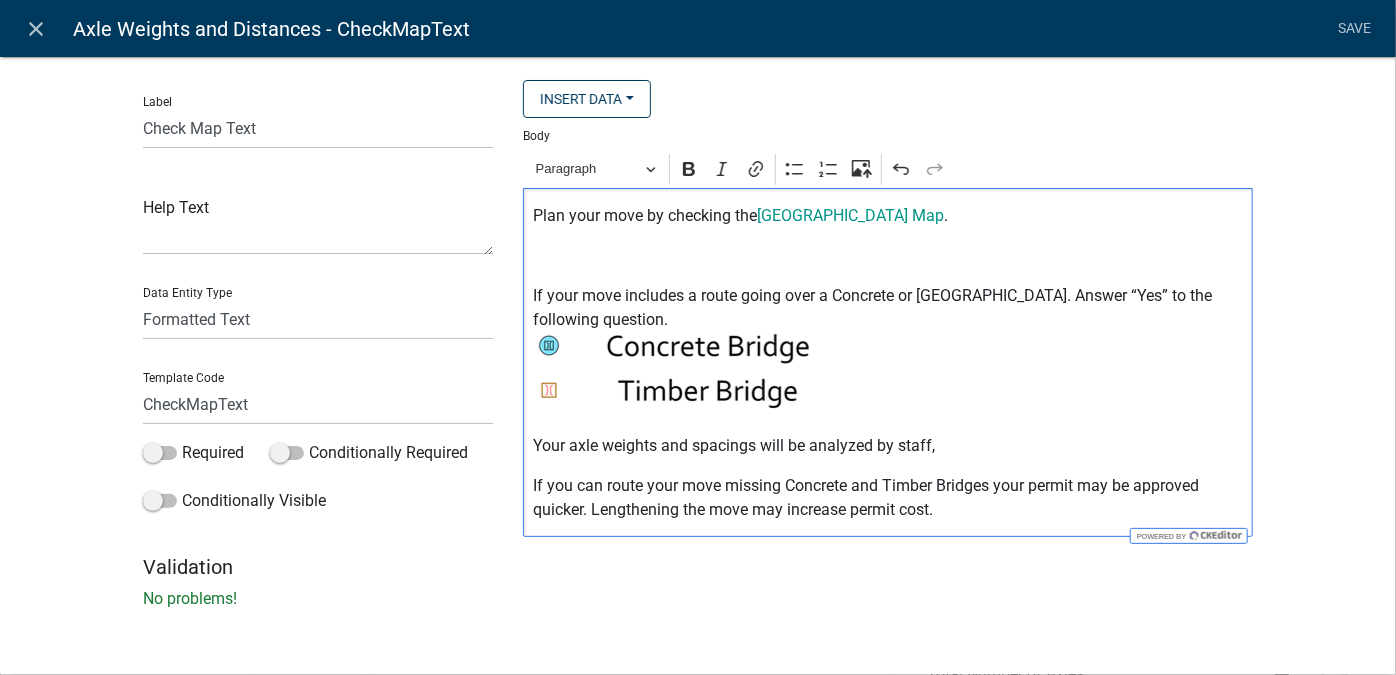 click on "Plan your move by checking the  [GEOGRAPHIC_DATA] Map ." at bounding box center (888, 216) 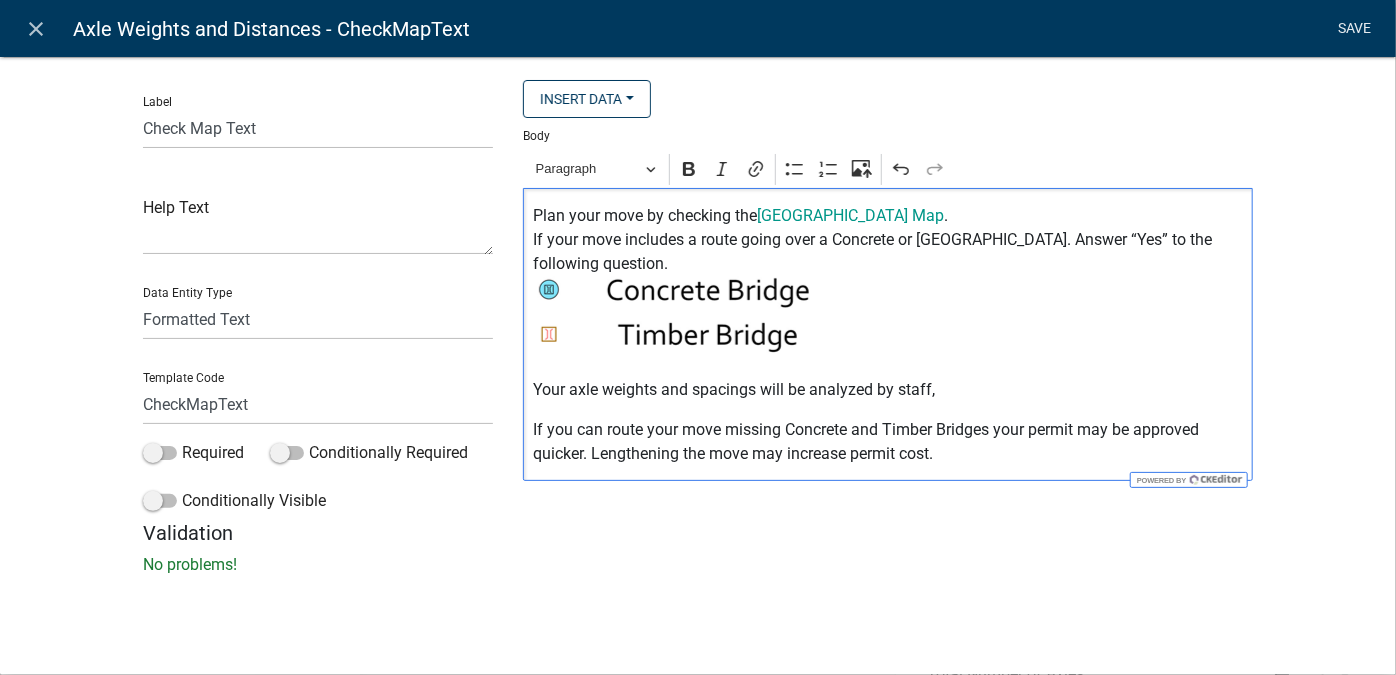 click on "Save" 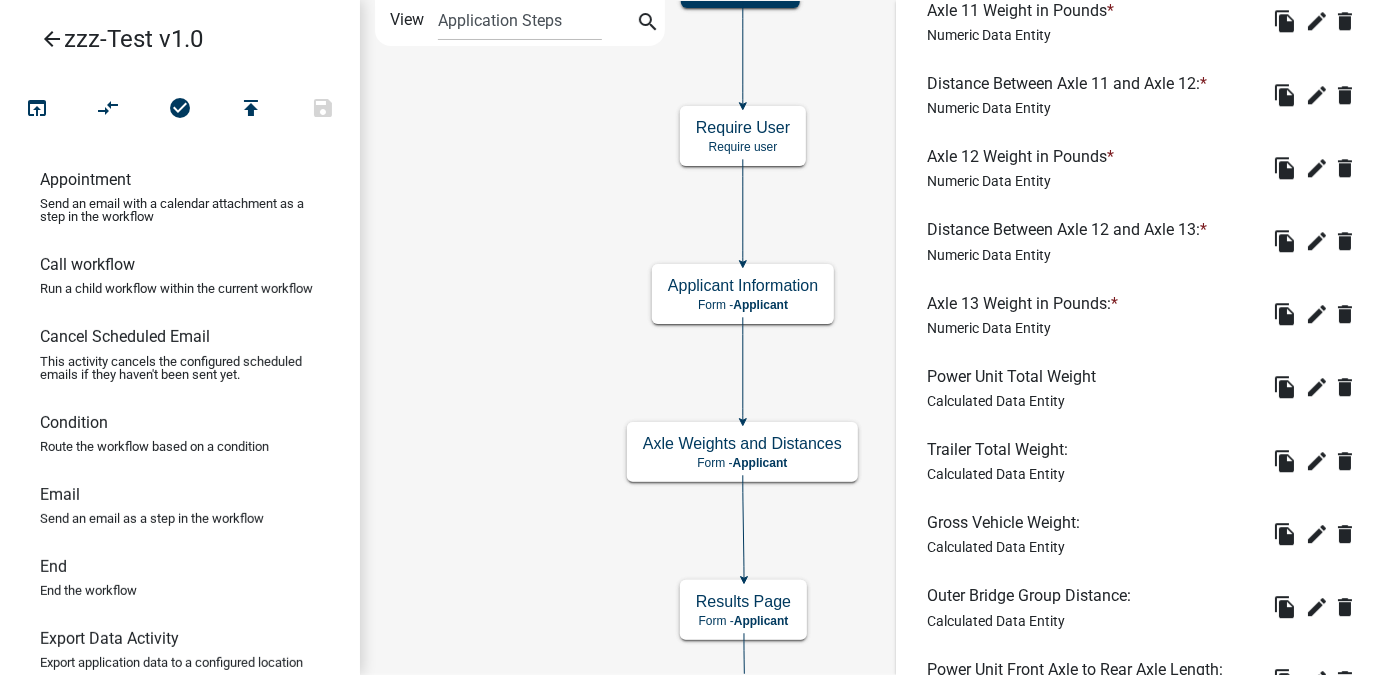 scroll, scrollTop: 3092, scrollLeft: 0, axis: vertical 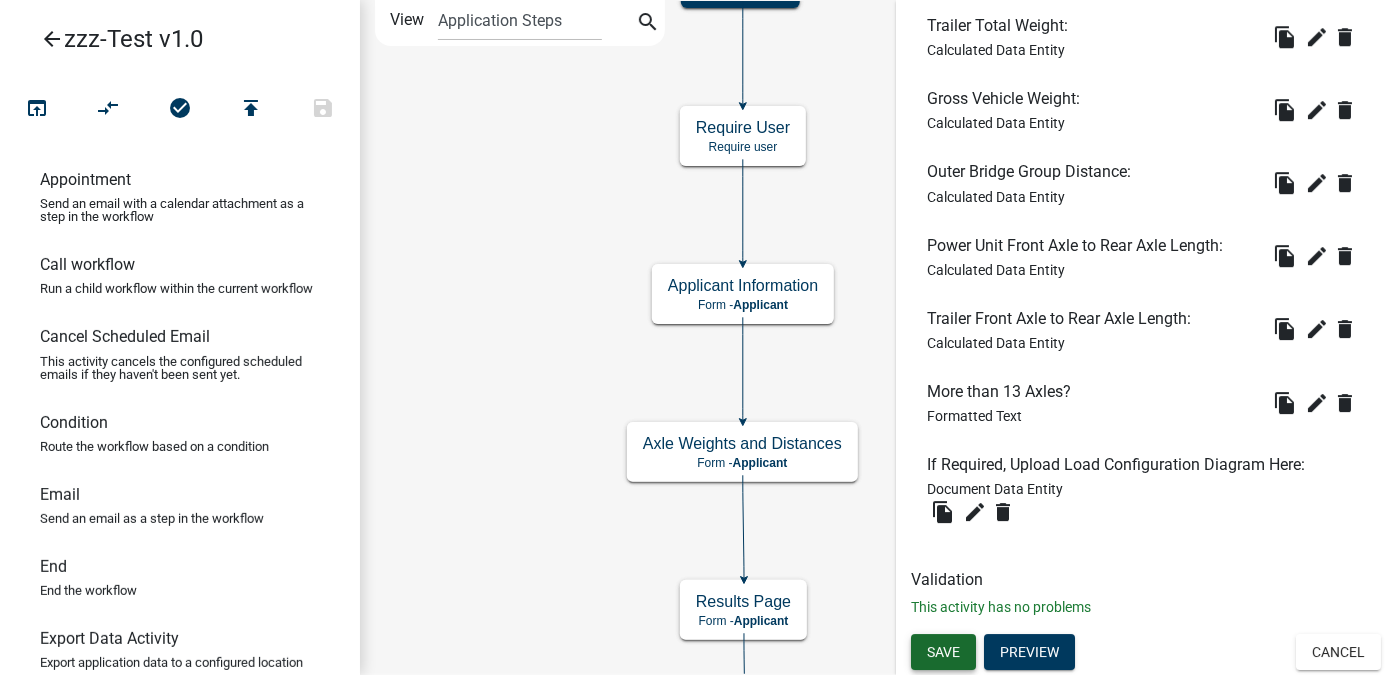 click on "Save" 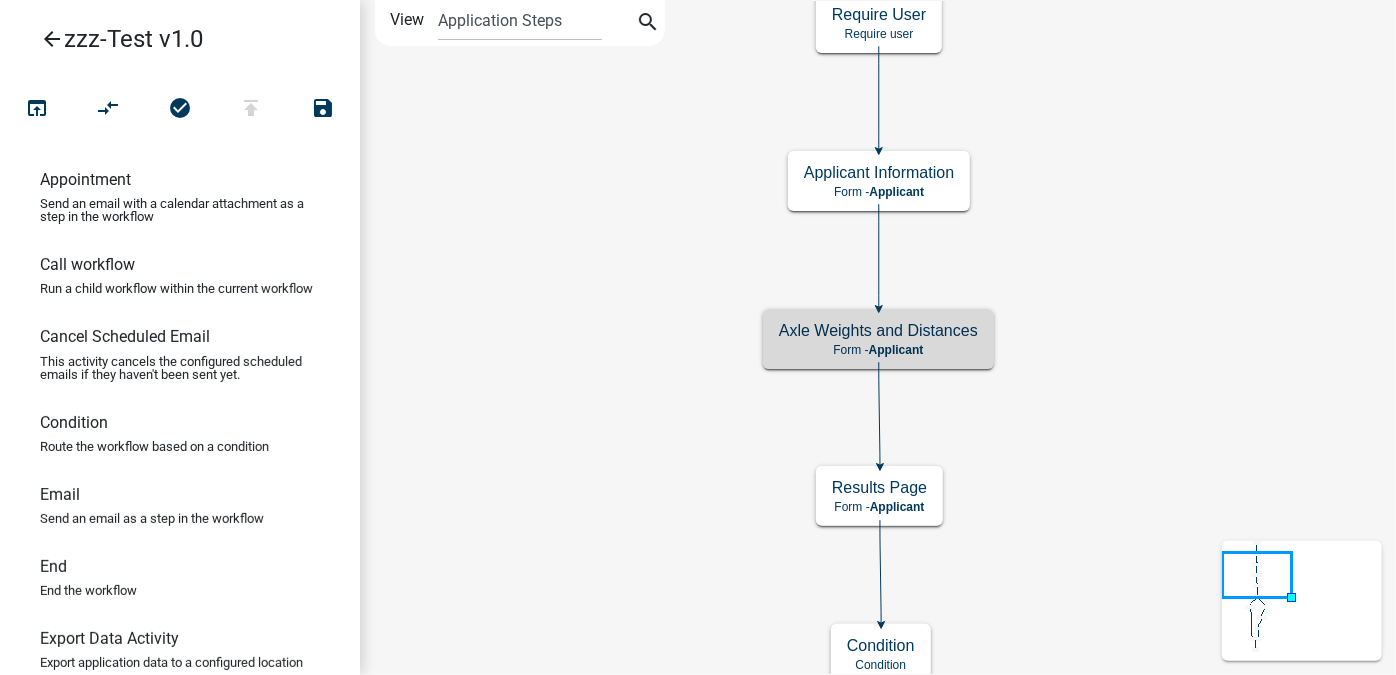 scroll, scrollTop: 0, scrollLeft: 0, axis: both 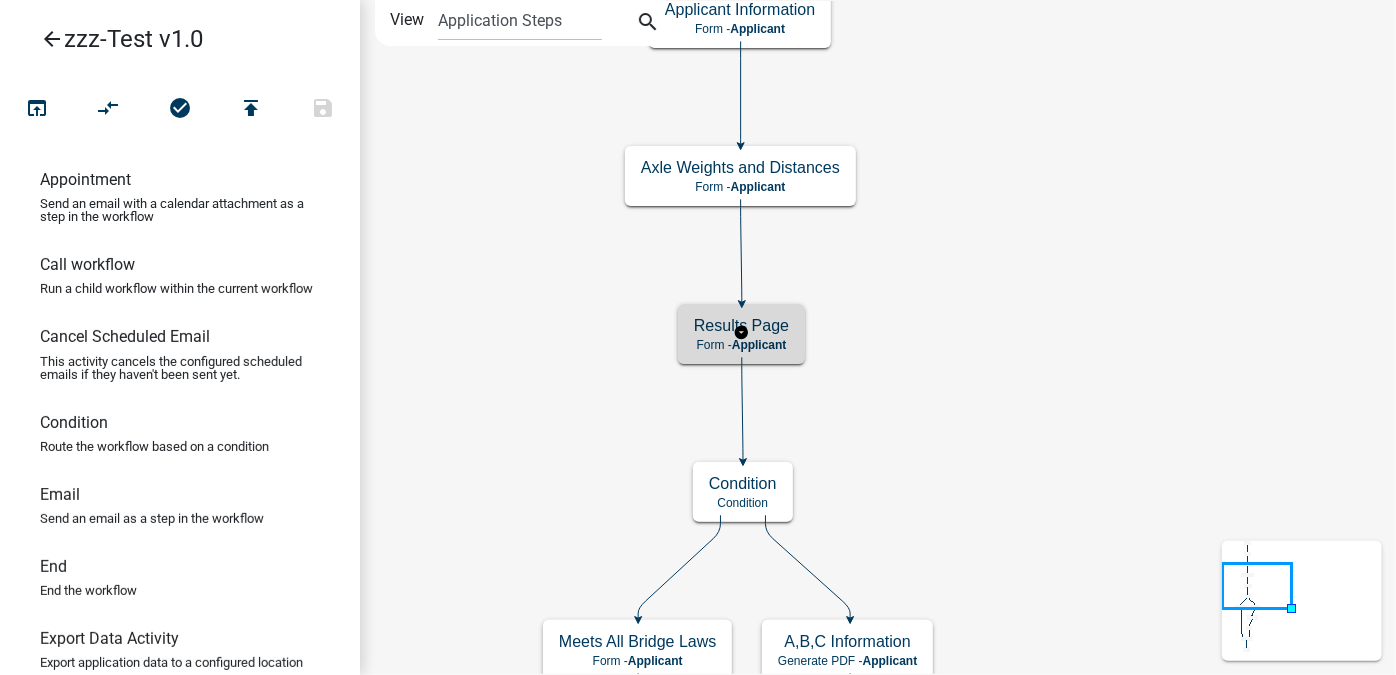 click on "Results Page" at bounding box center (741, 325) 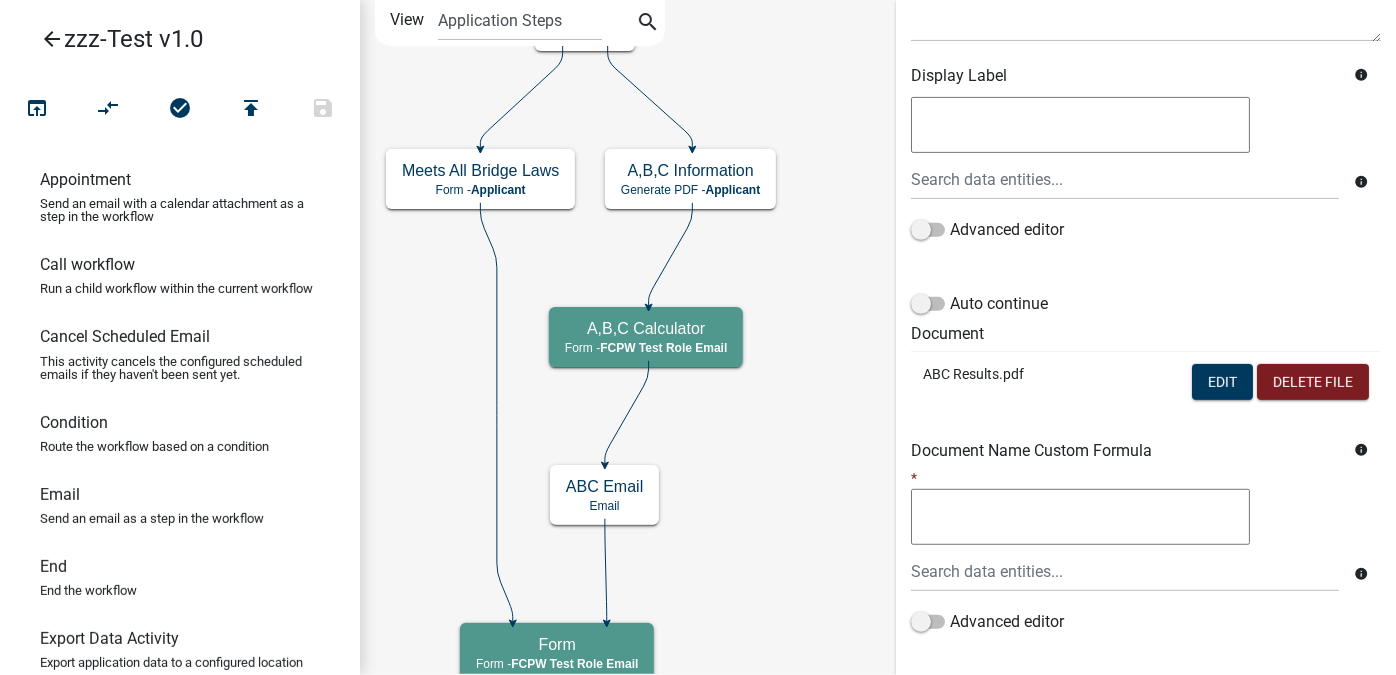 scroll, scrollTop: 363, scrollLeft: 0, axis: vertical 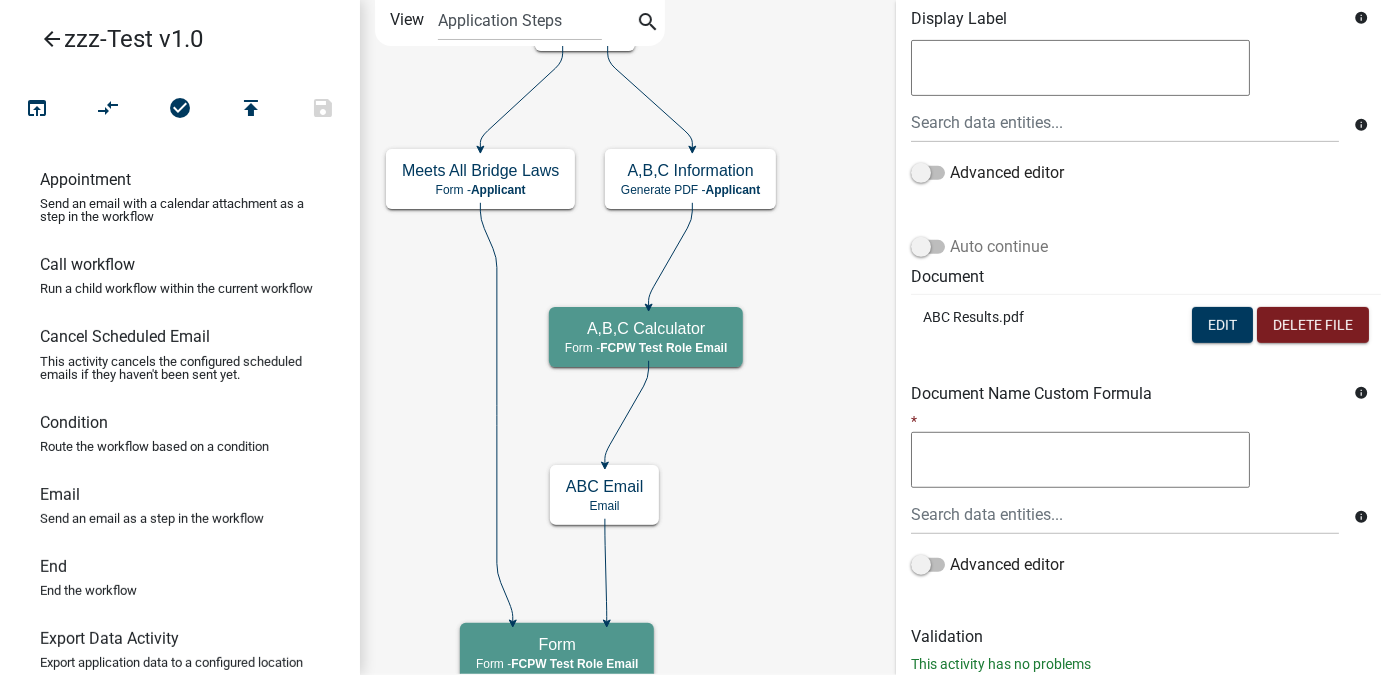 click 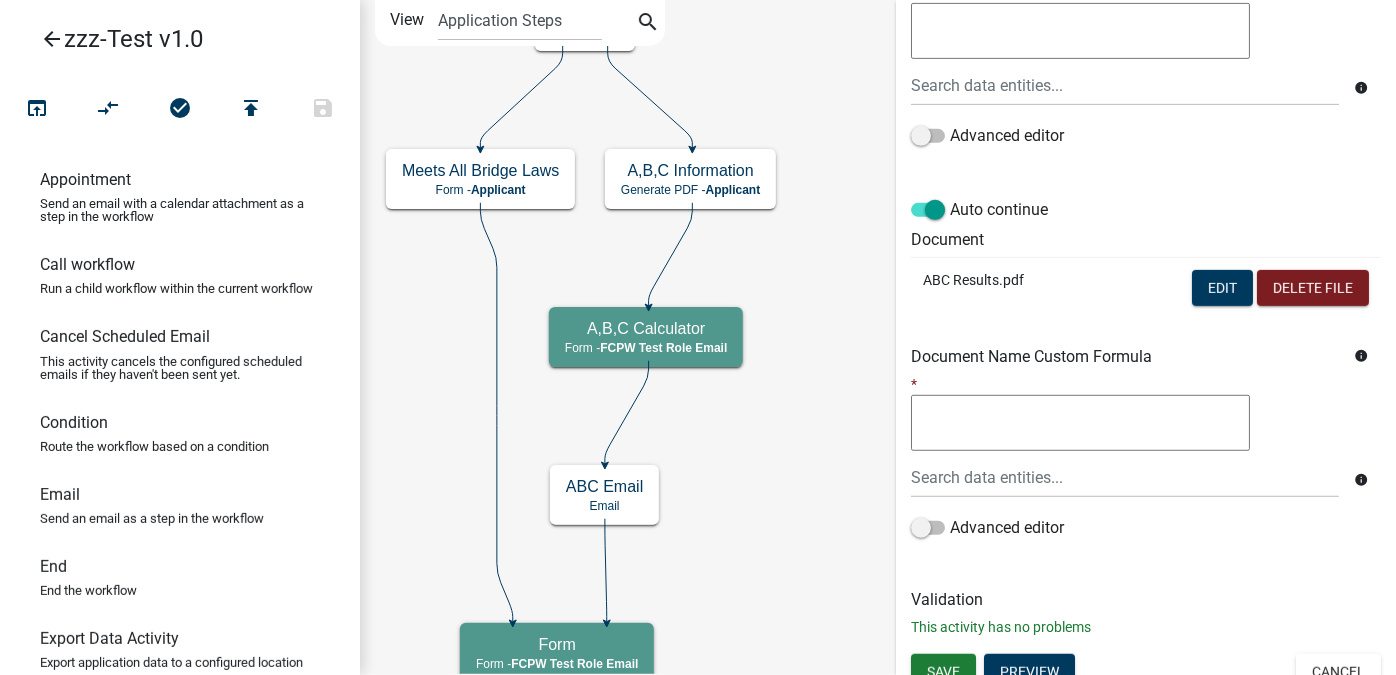 scroll, scrollTop: 419, scrollLeft: 0, axis: vertical 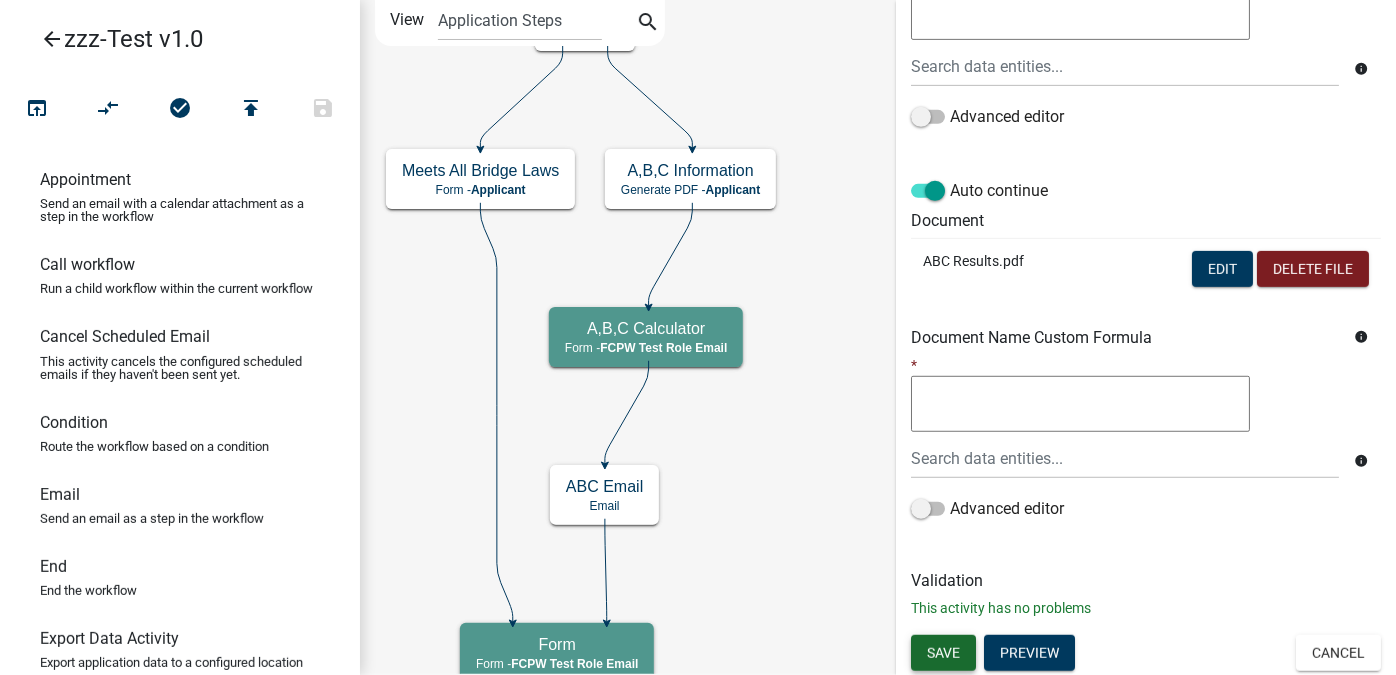 click on "Save" 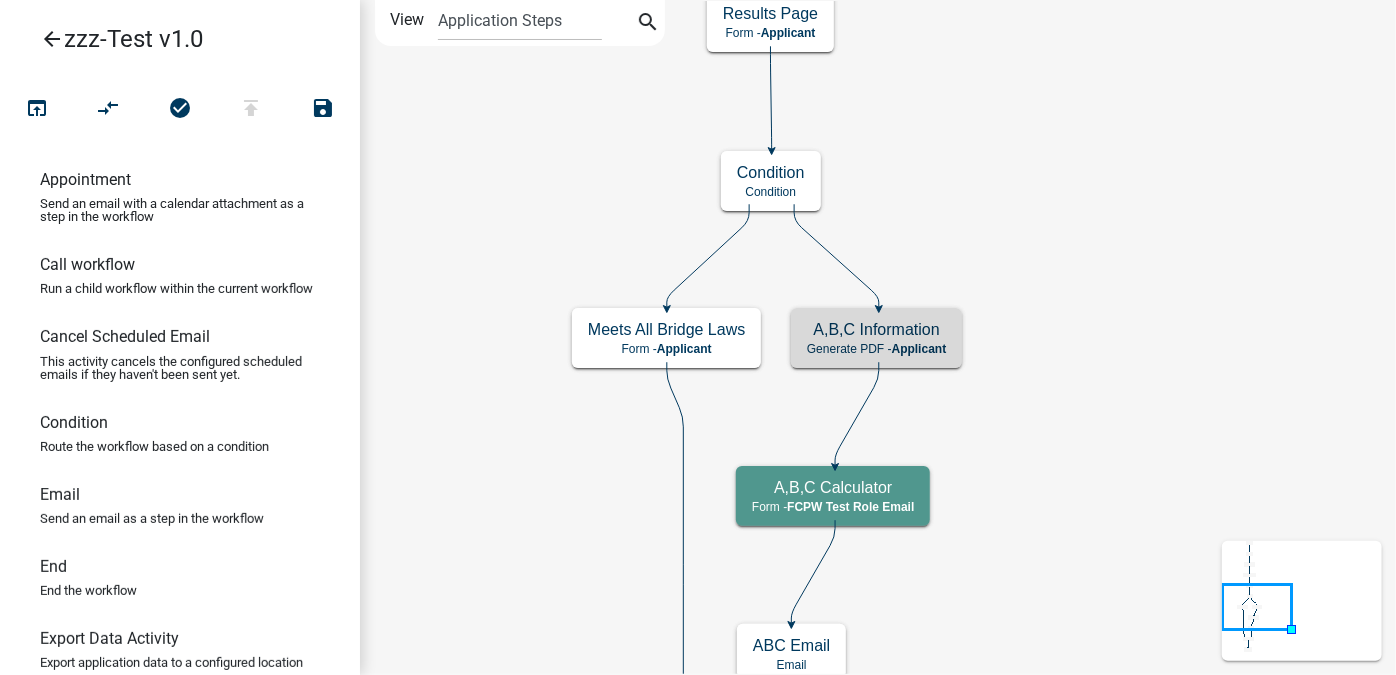 scroll, scrollTop: 0, scrollLeft: 0, axis: both 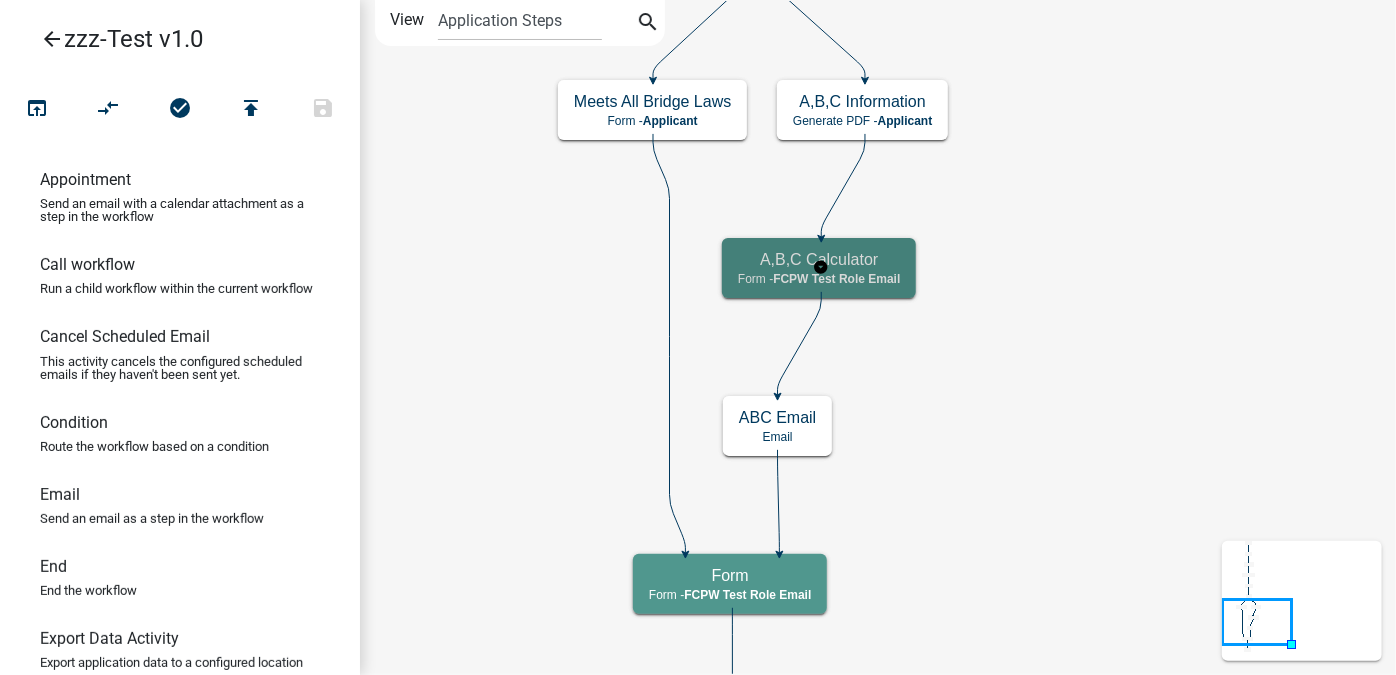 click on "A,B,C Calculator
Form -  FCPW Test Role Email" at bounding box center (819, 268) 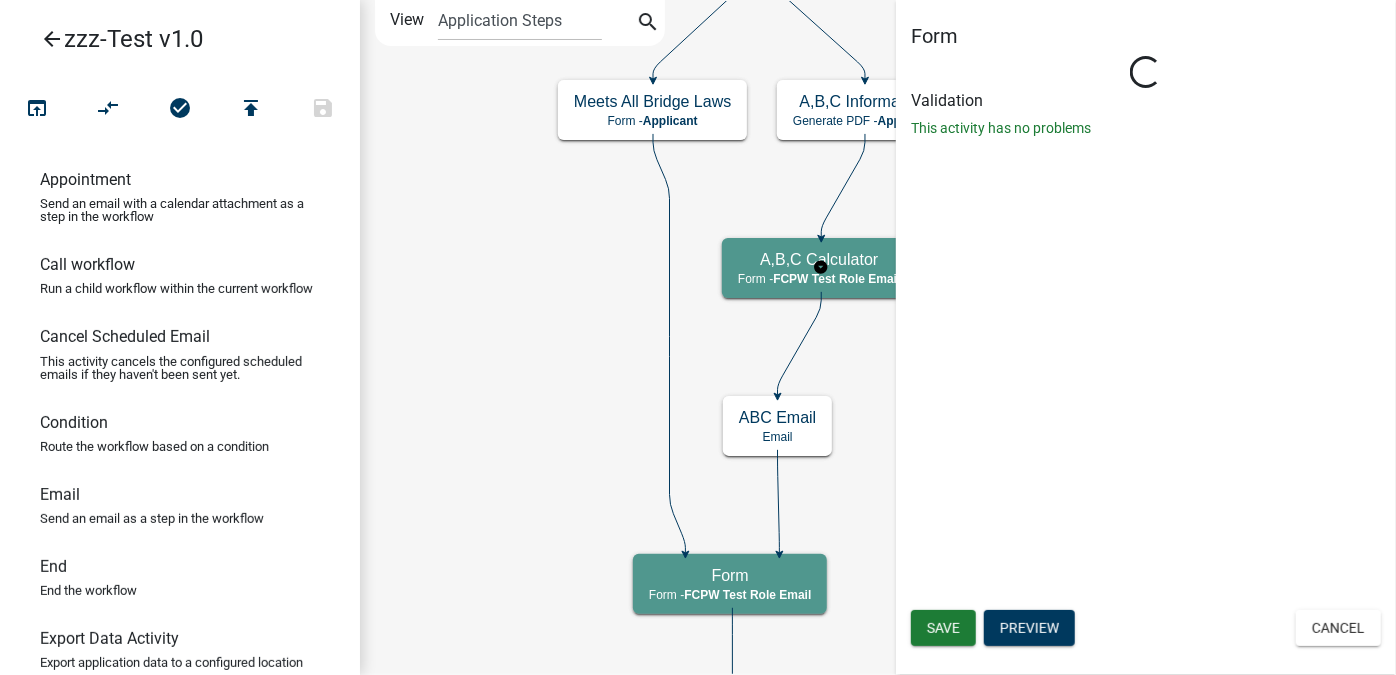 select on "6BDE0C40-1194-4379-9550-0A2E6EBDBD57" 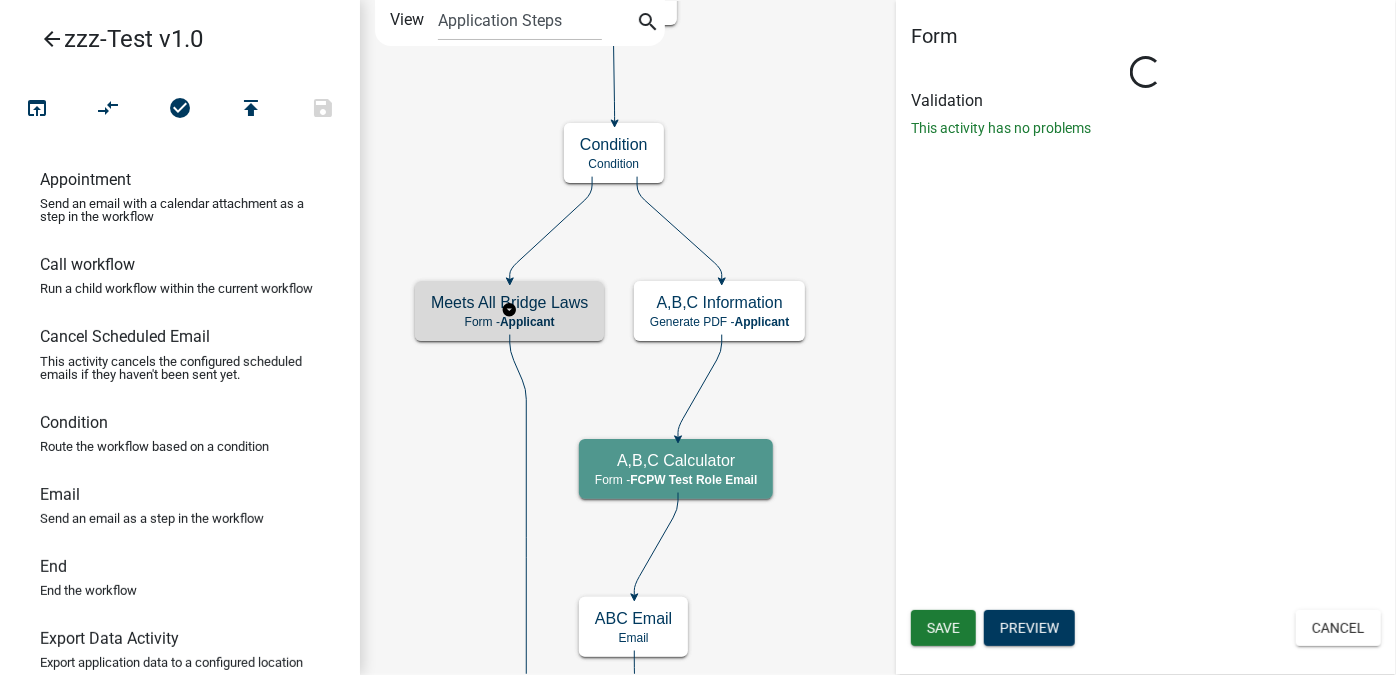 scroll, scrollTop: 0, scrollLeft: 0, axis: both 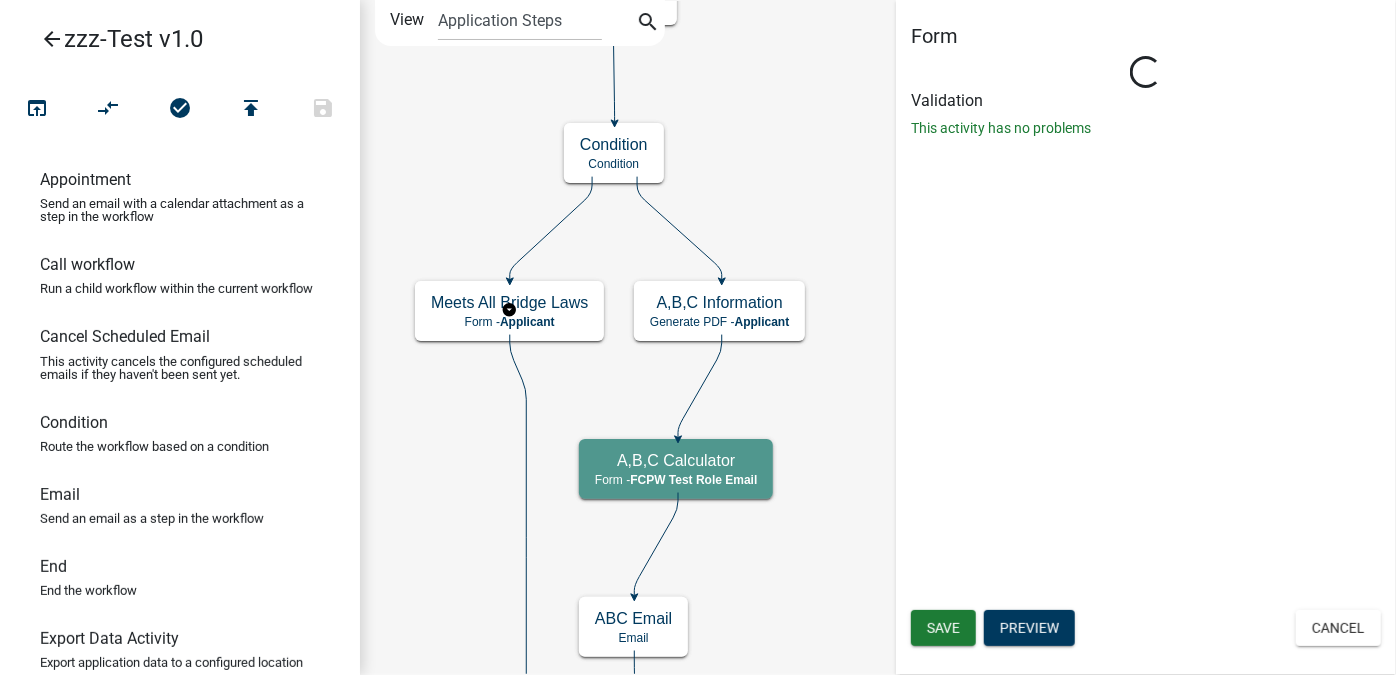 select on "6BDE0C40-1194-4379-9550-0A2E6EBDBD57" 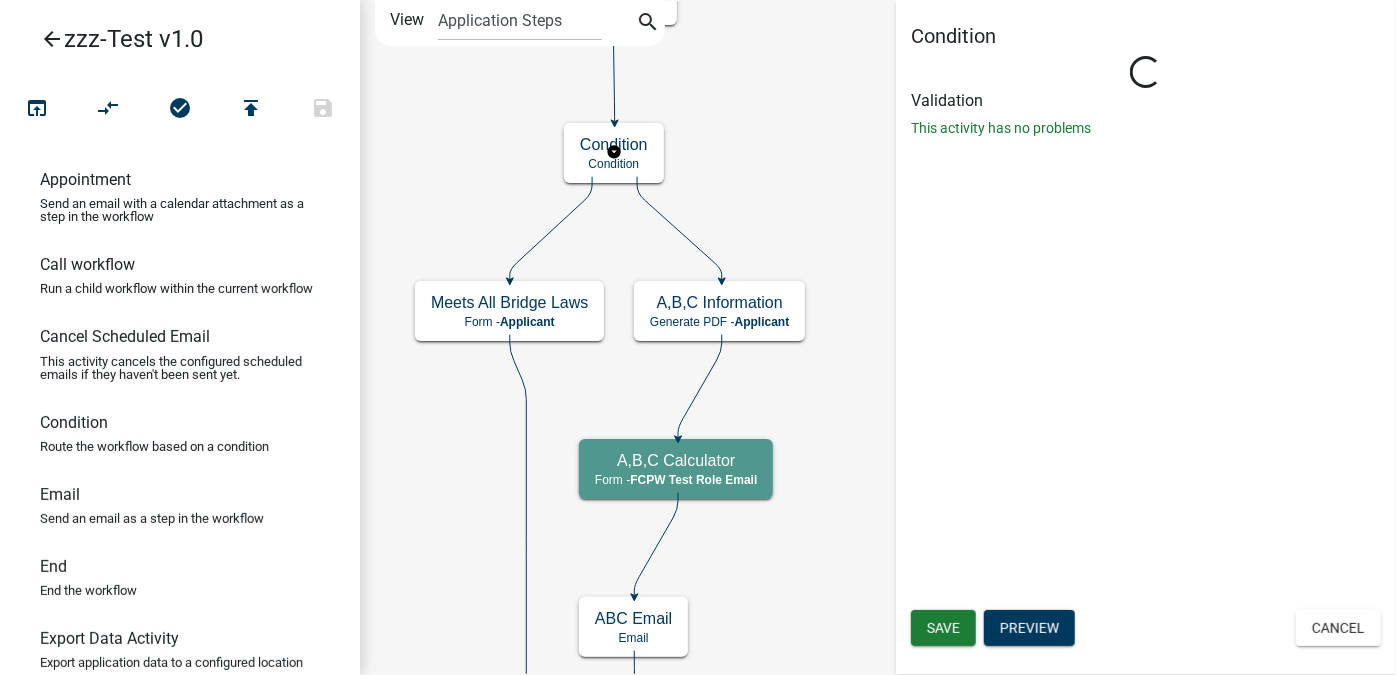 scroll, scrollTop: 0, scrollLeft: 0, axis: both 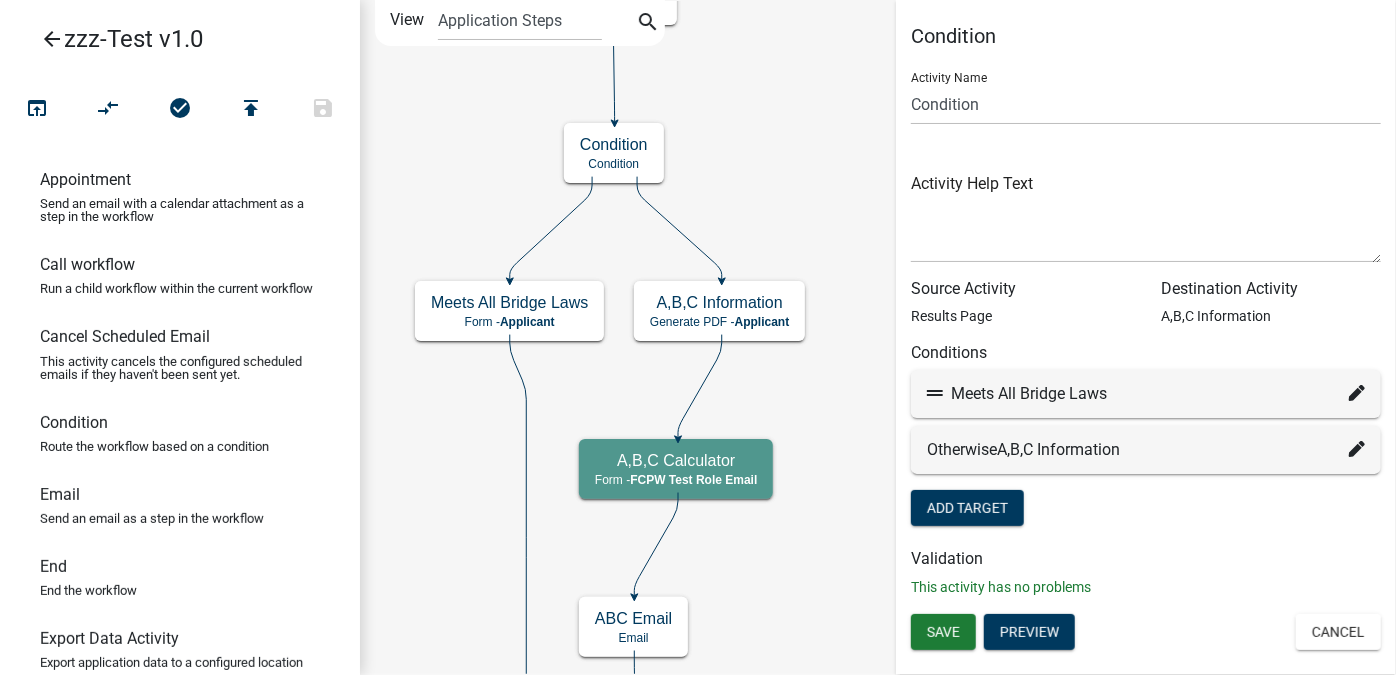 click 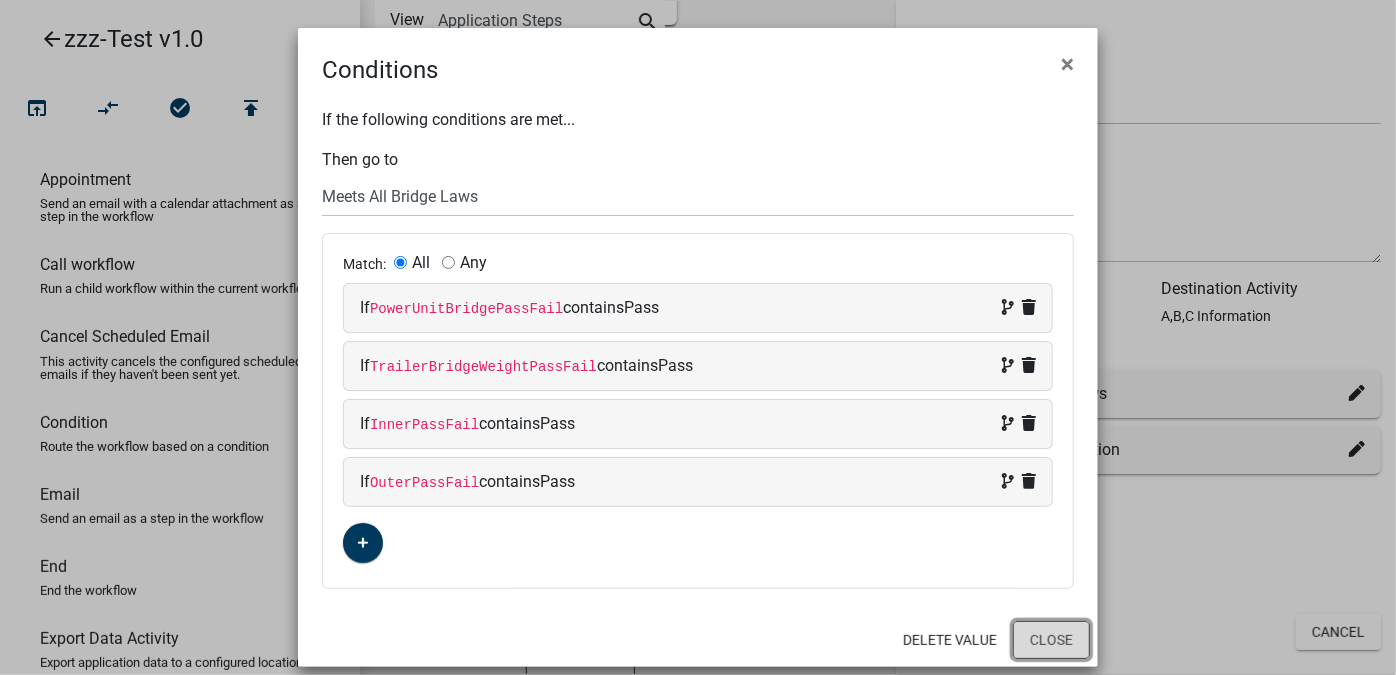 click on "Close" 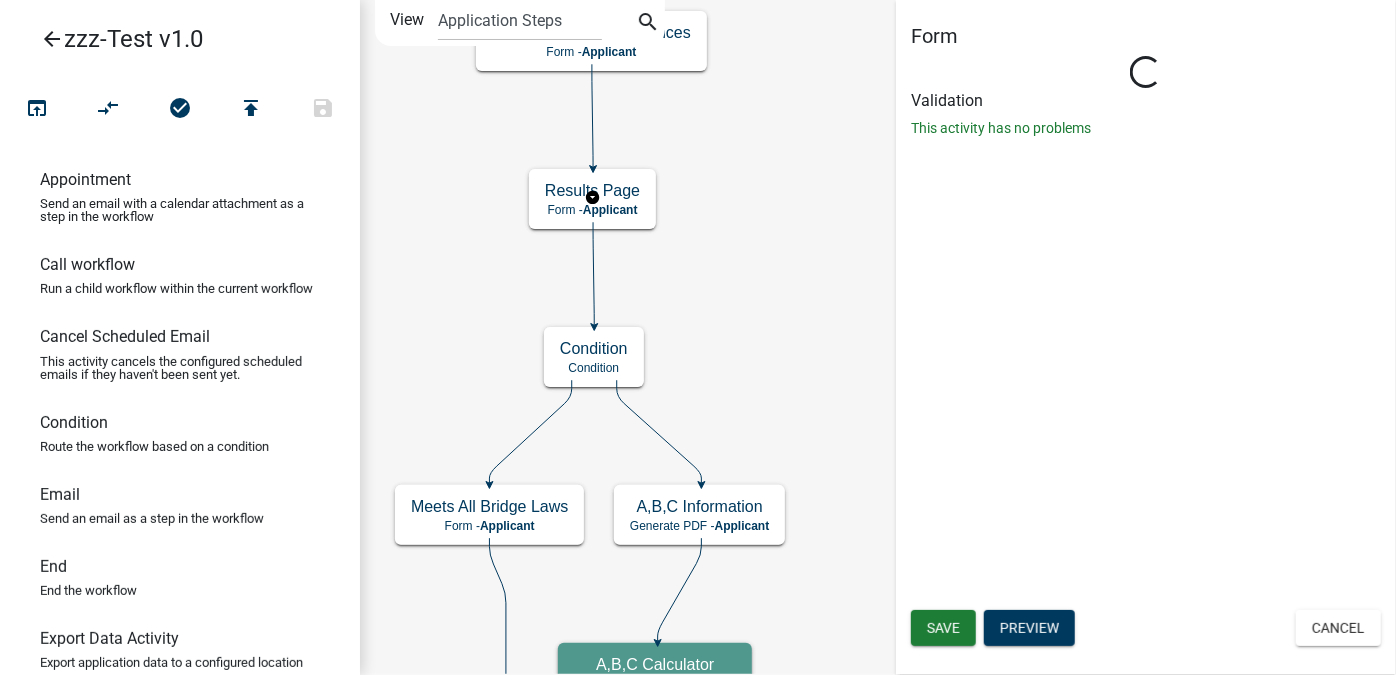 select on "6BDE0C40-1194-4379-9550-0A2E6EBDBD57" 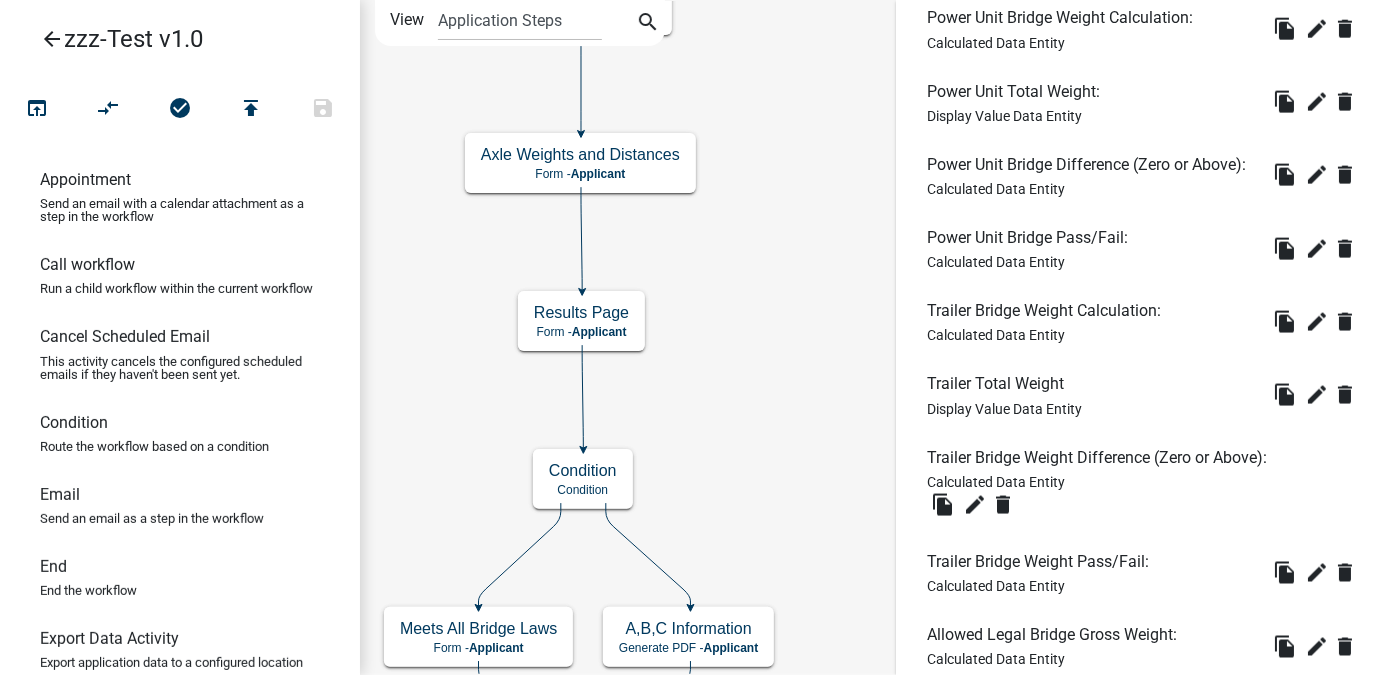 scroll, scrollTop: 1536, scrollLeft: 0, axis: vertical 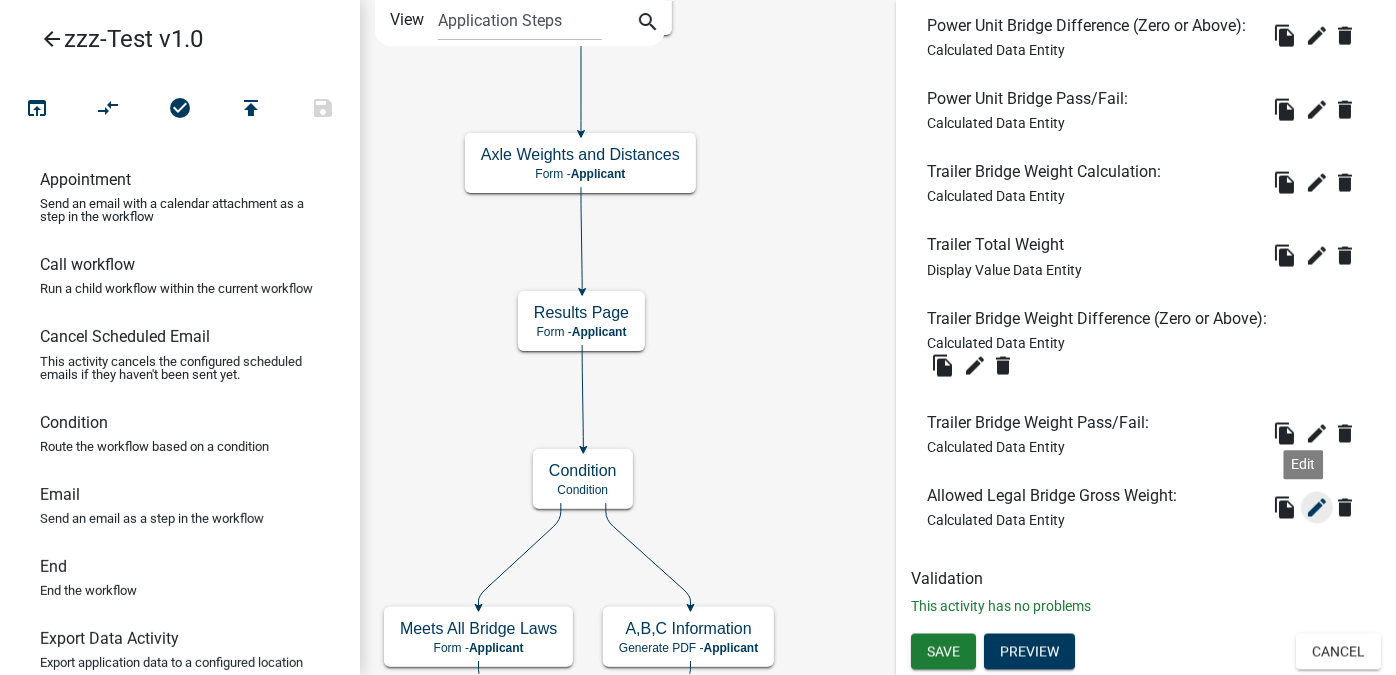 click on "edit" 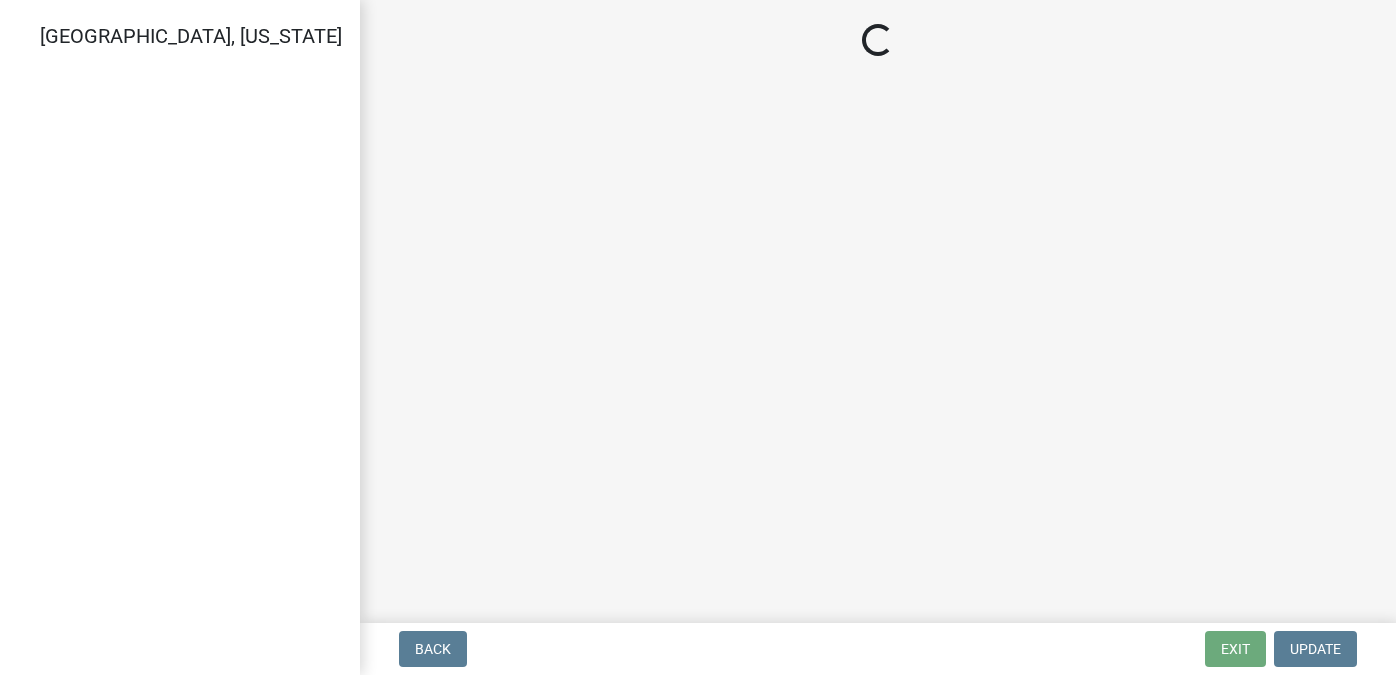 scroll, scrollTop: 0, scrollLeft: 0, axis: both 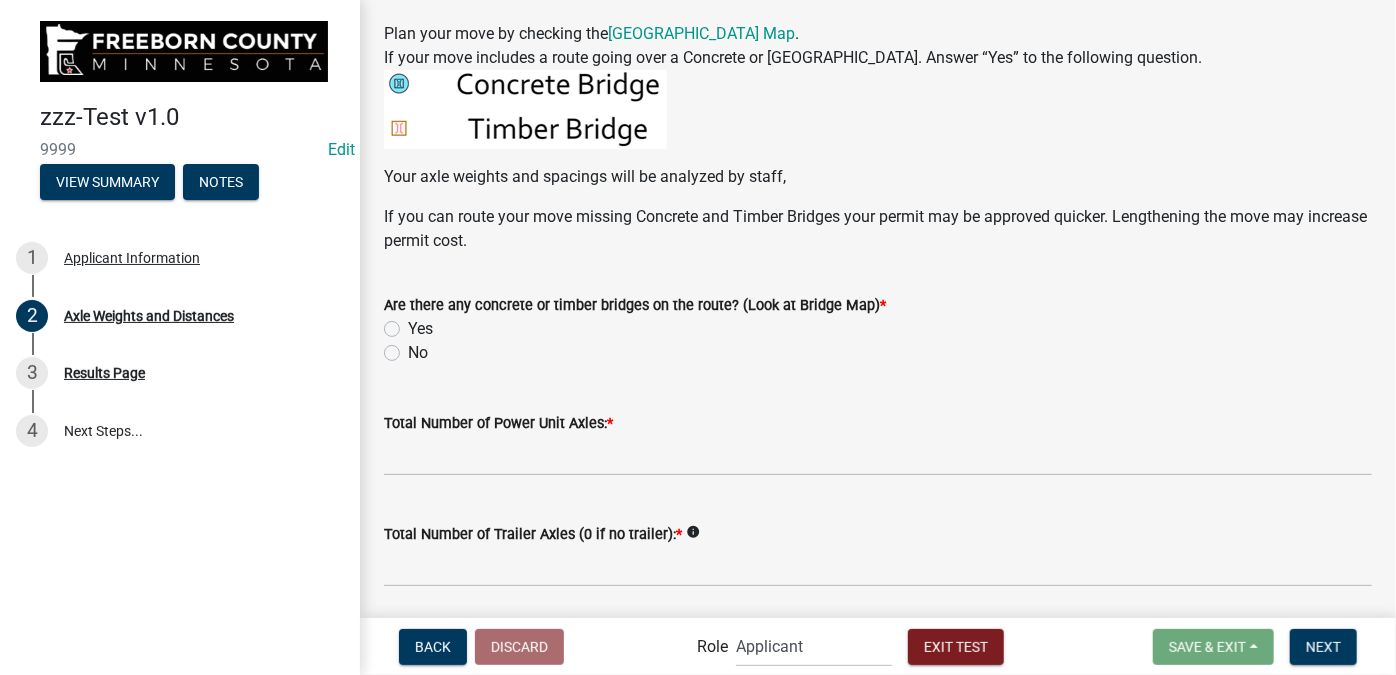 click on "No" 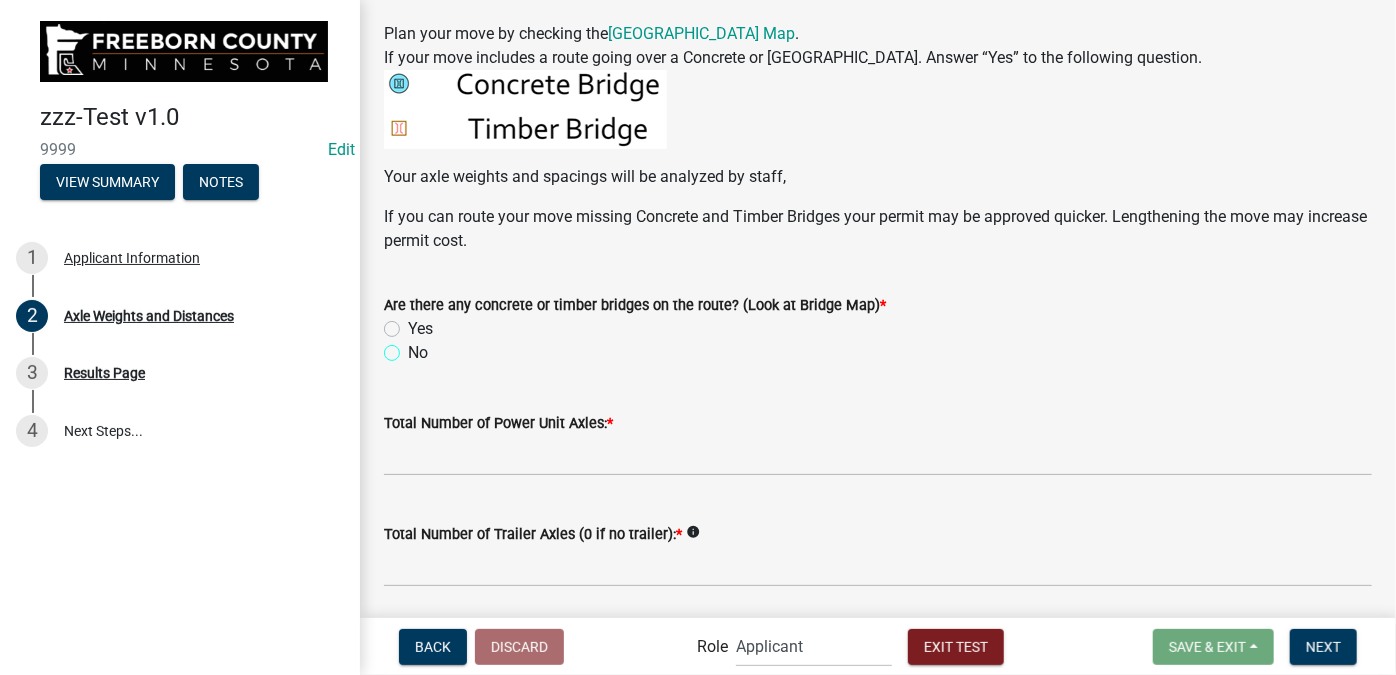 click on "No" at bounding box center [414, 347] 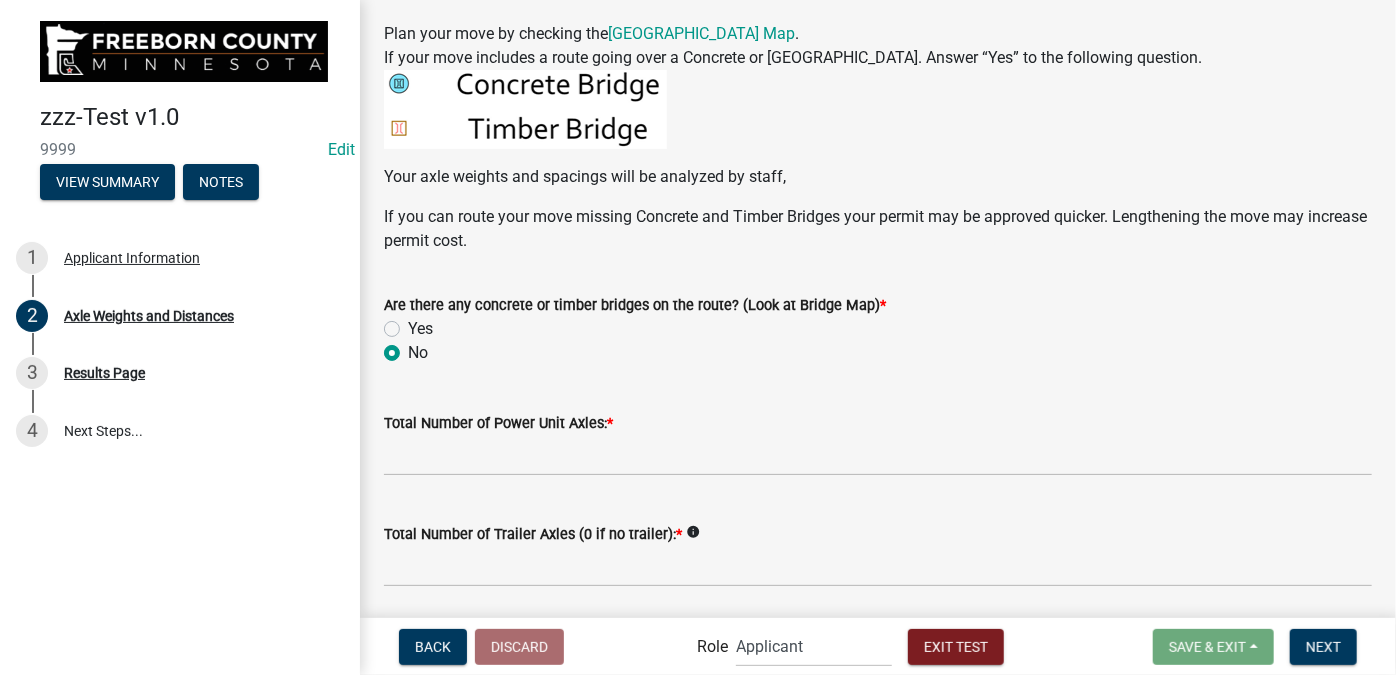 radio on "true" 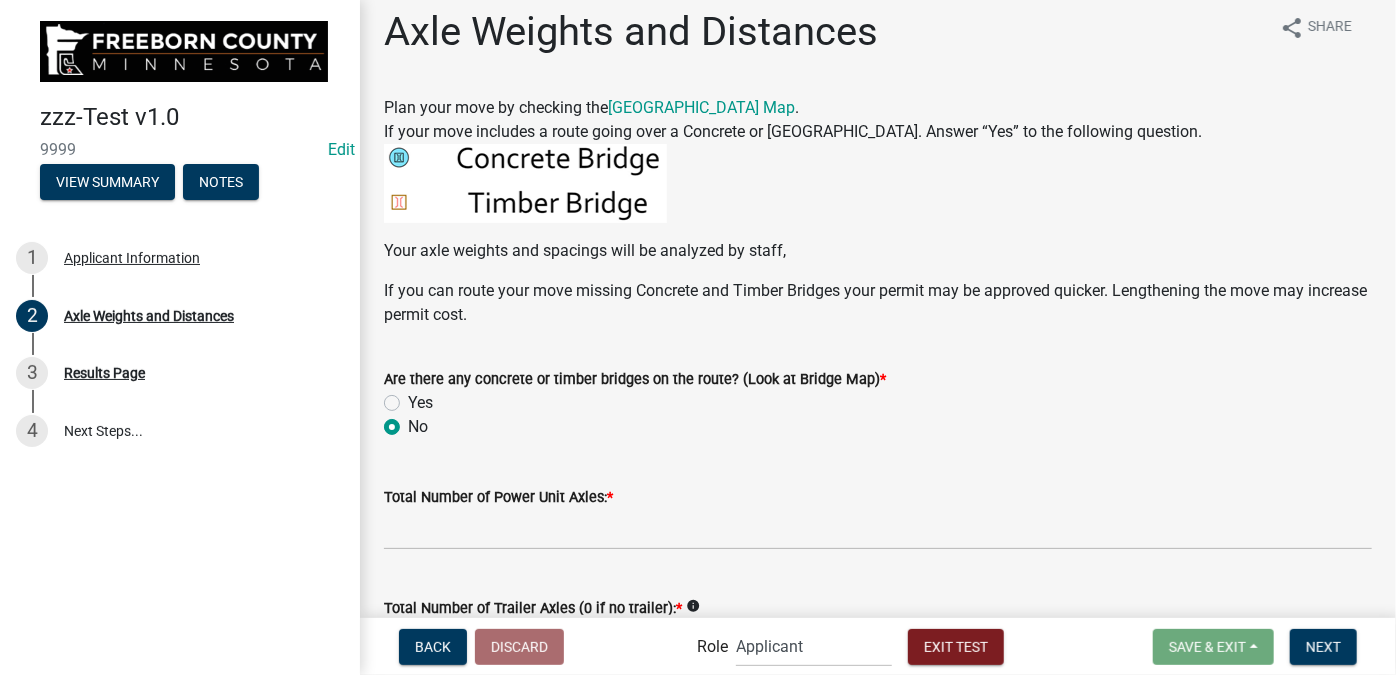 scroll, scrollTop: 0, scrollLeft: 0, axis: both 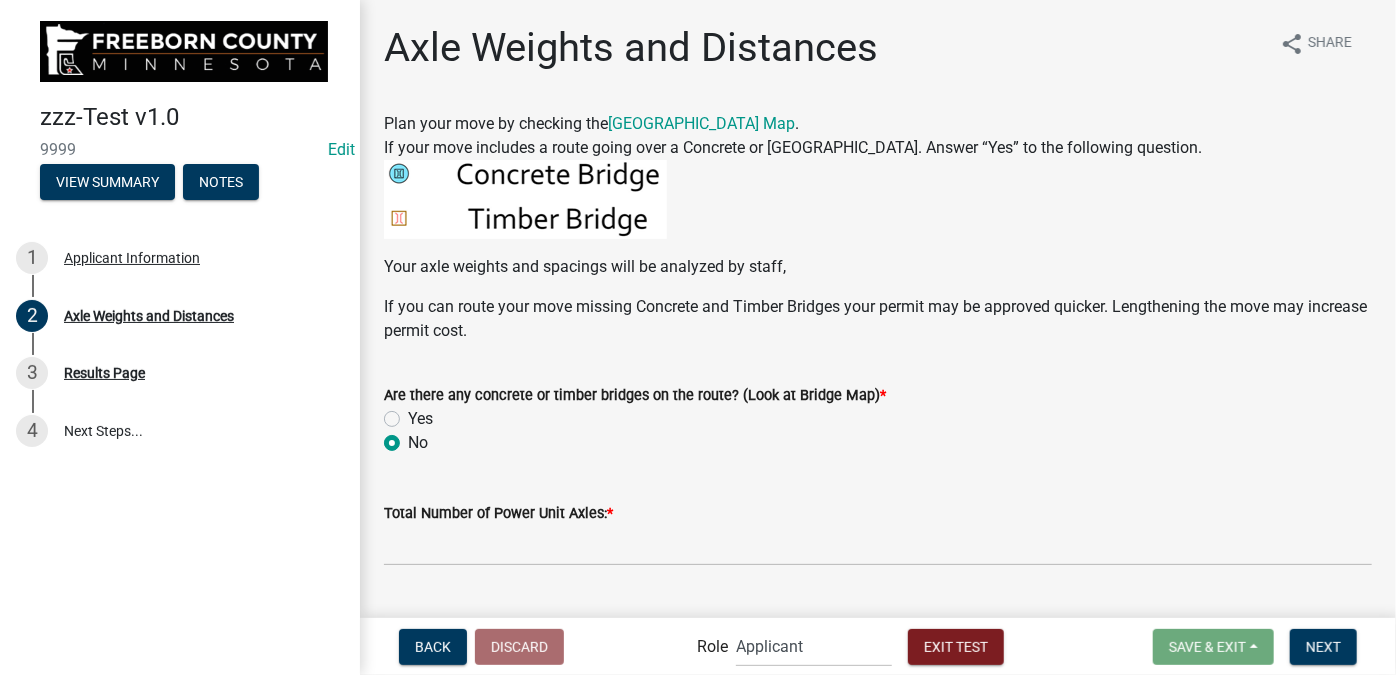 click on "Yes" 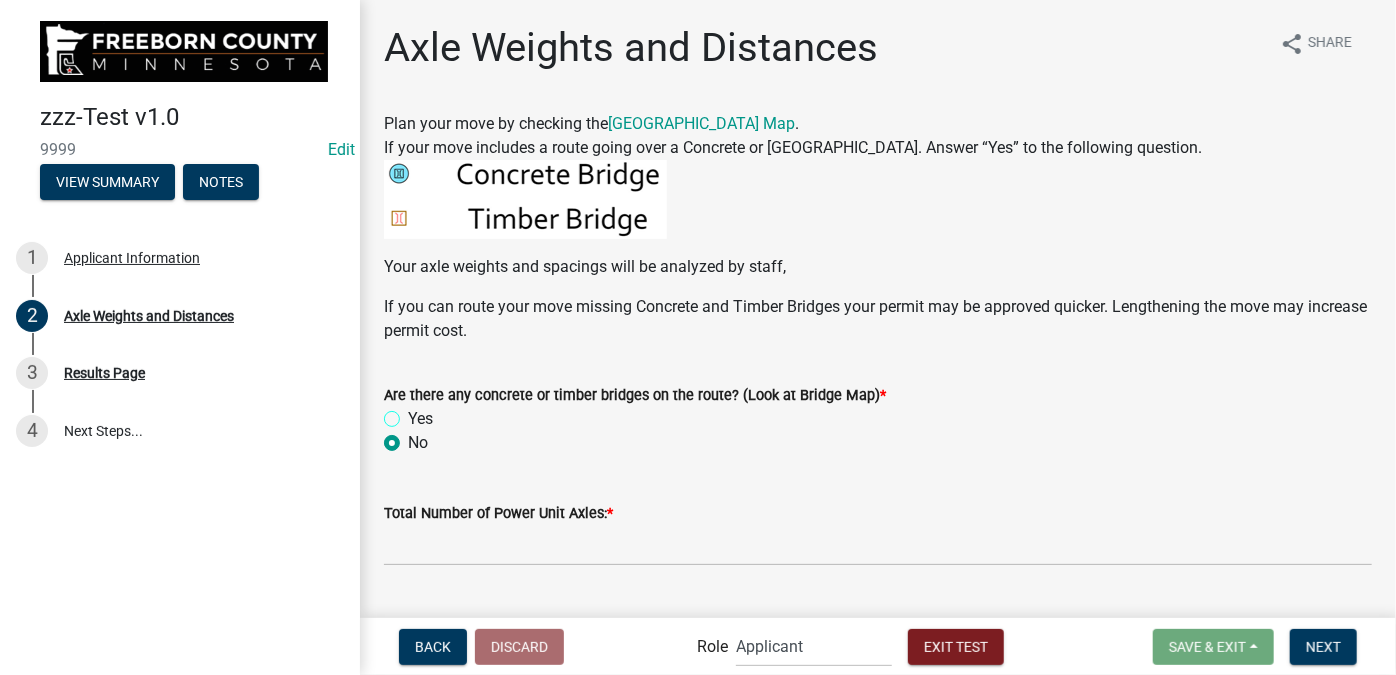 click on "Yes" at bounding box center [414, 413] 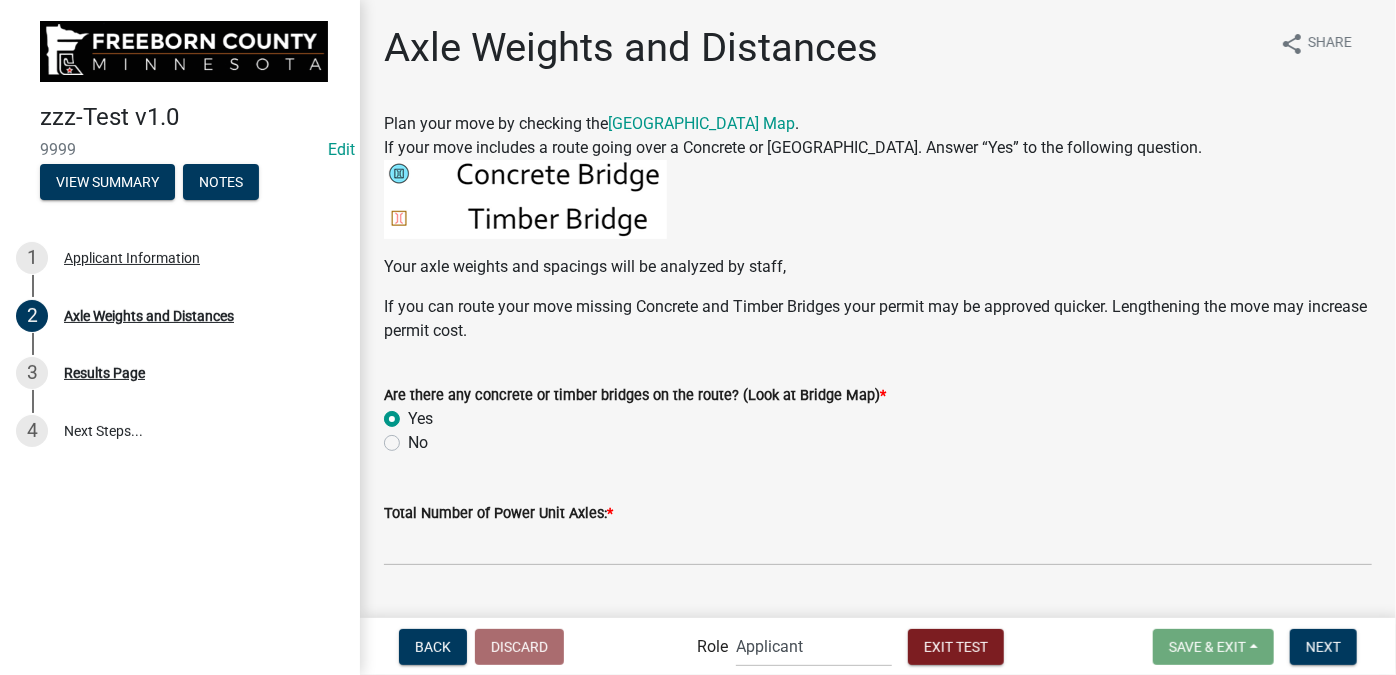 radio on "true" 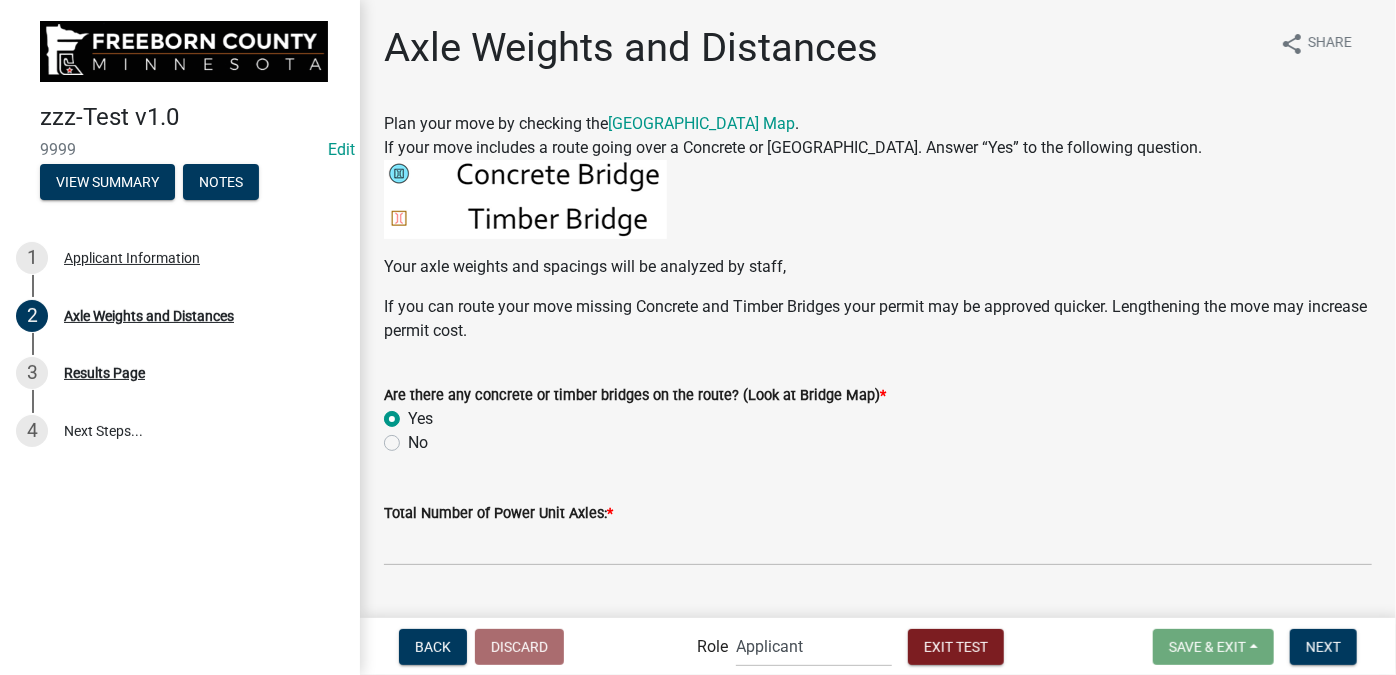 click on "No" 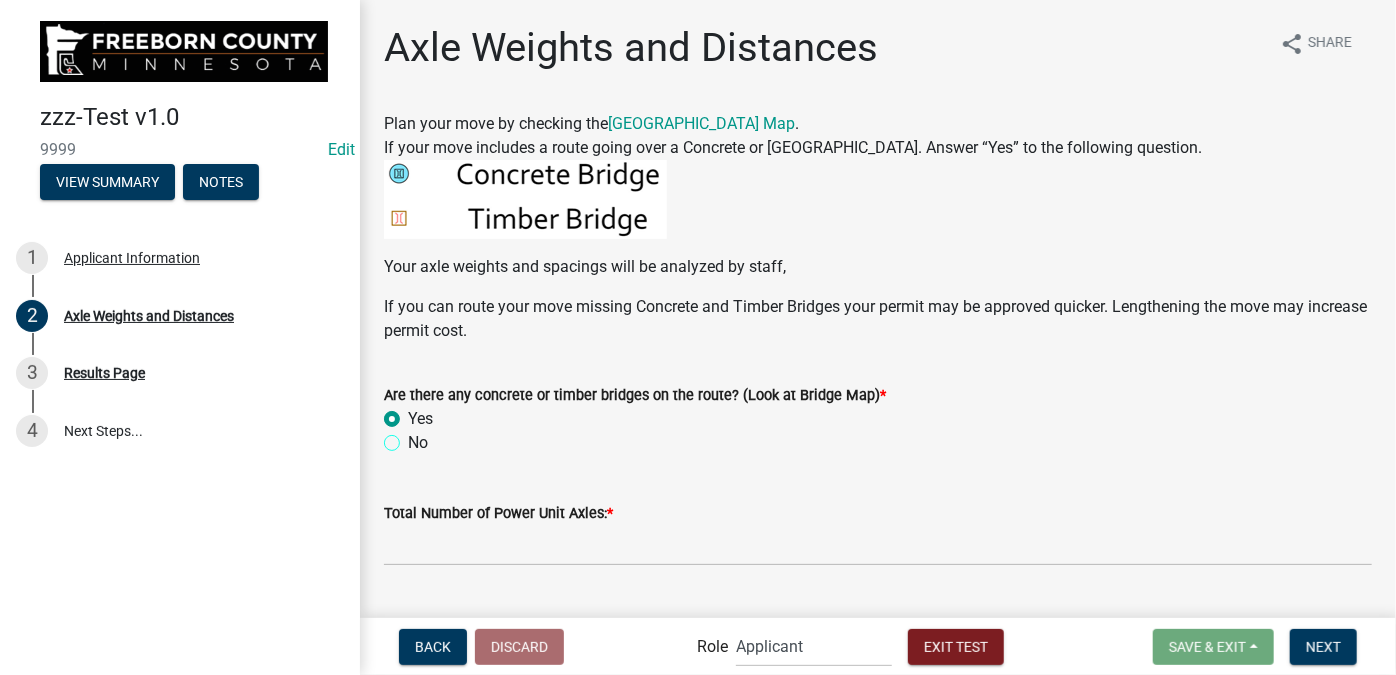 click on "No" at bounding box center [414, 437] 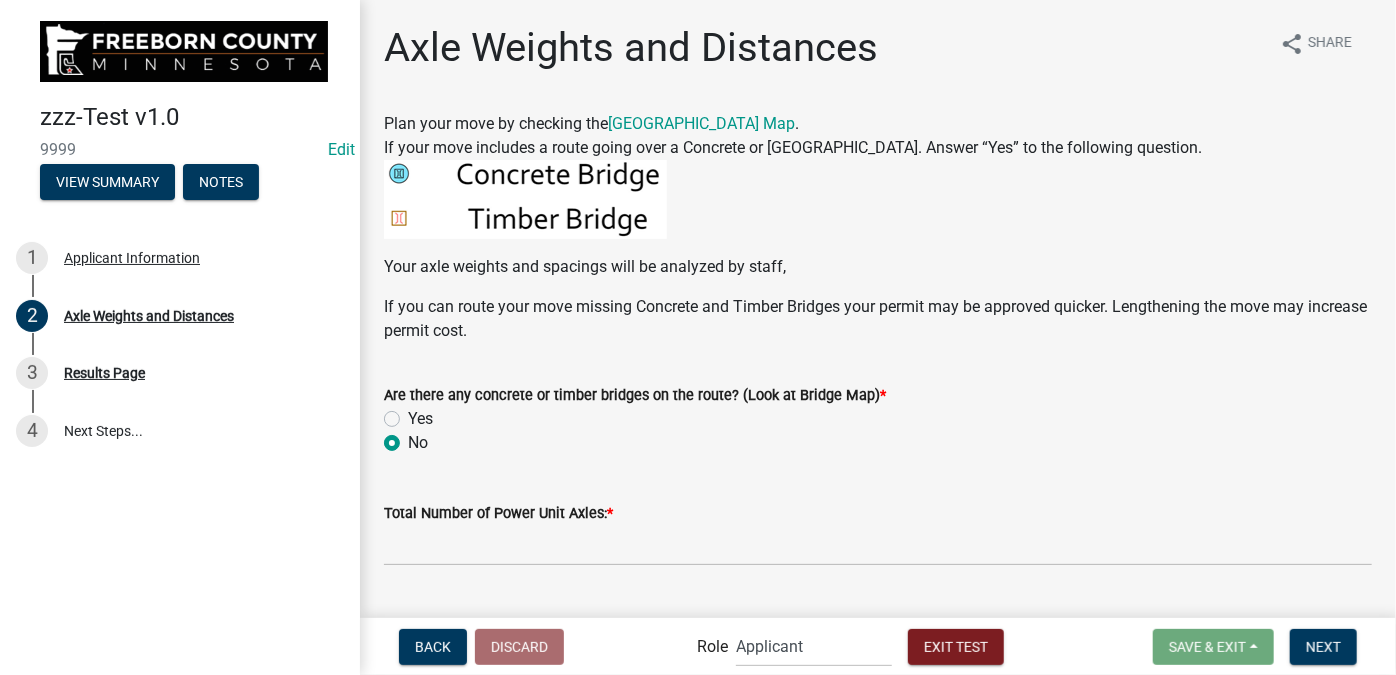 radio on "true" 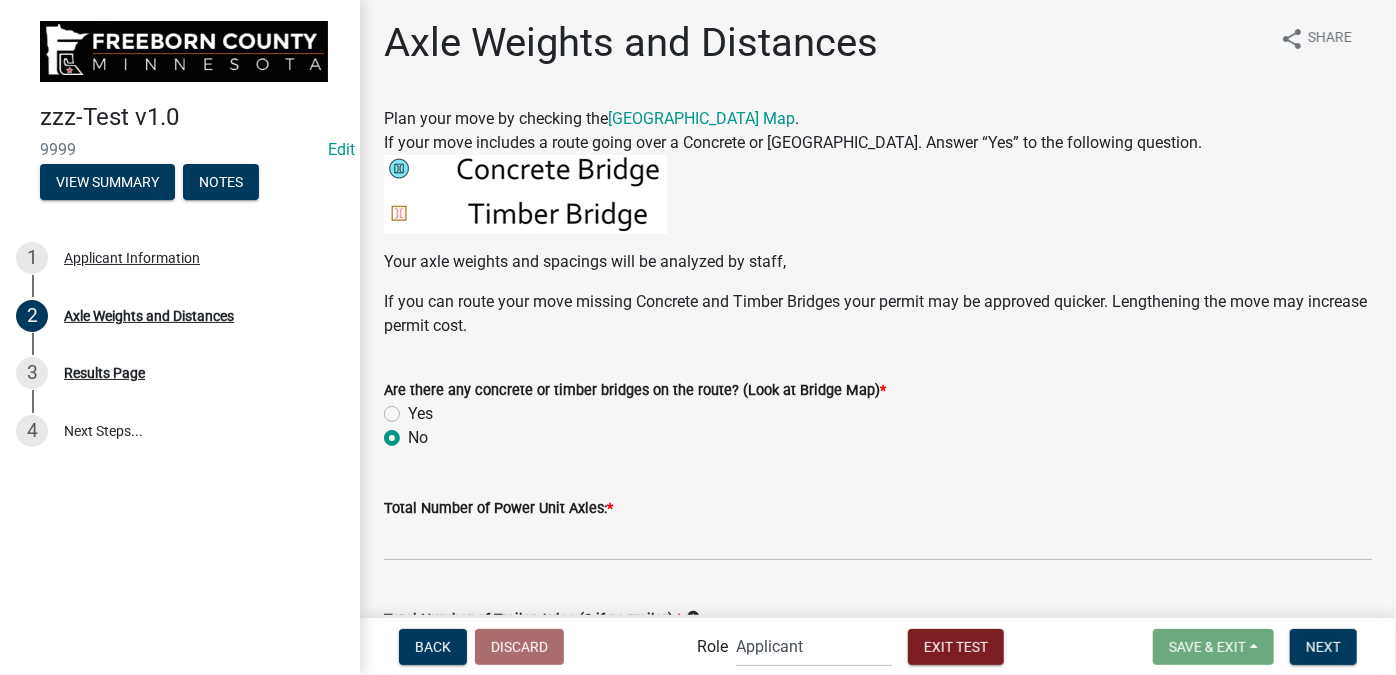 scroll, scrollTop: 0, scrollLeft: 0, axis: both 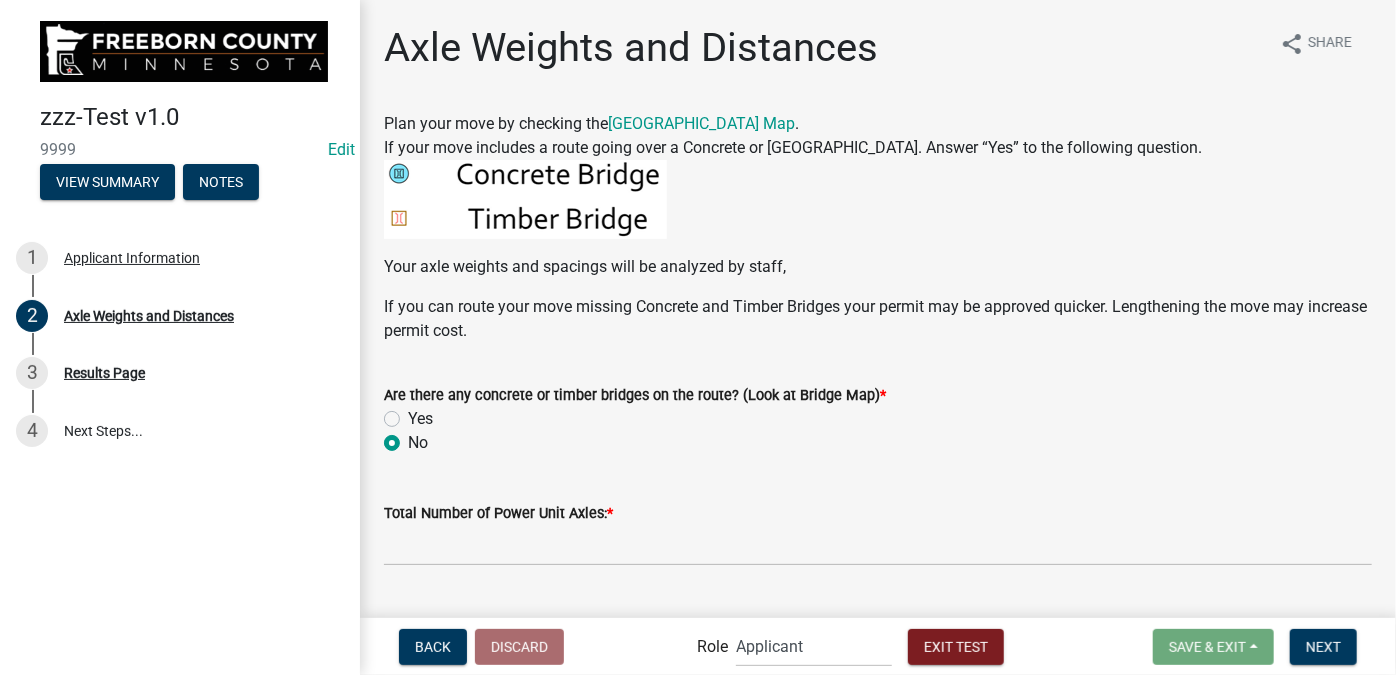 click on "Yes" 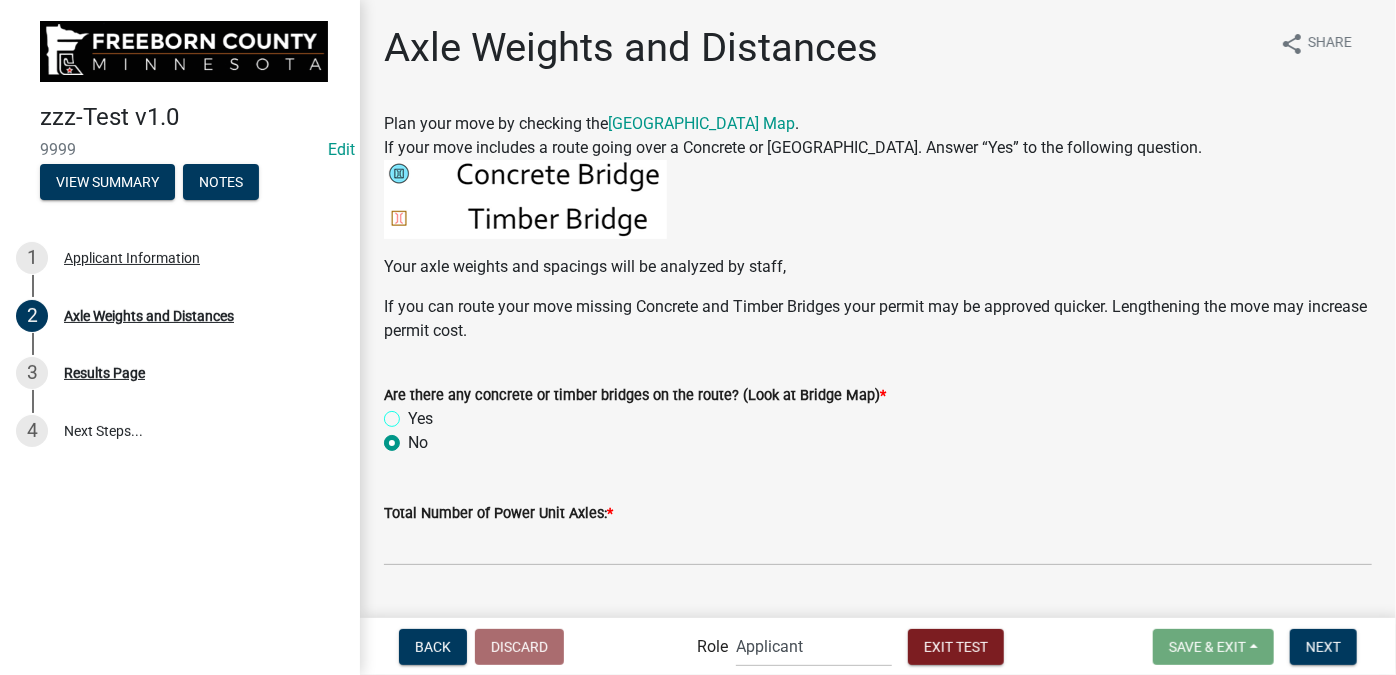 click on "Yes" at bounding box center (414, 413) 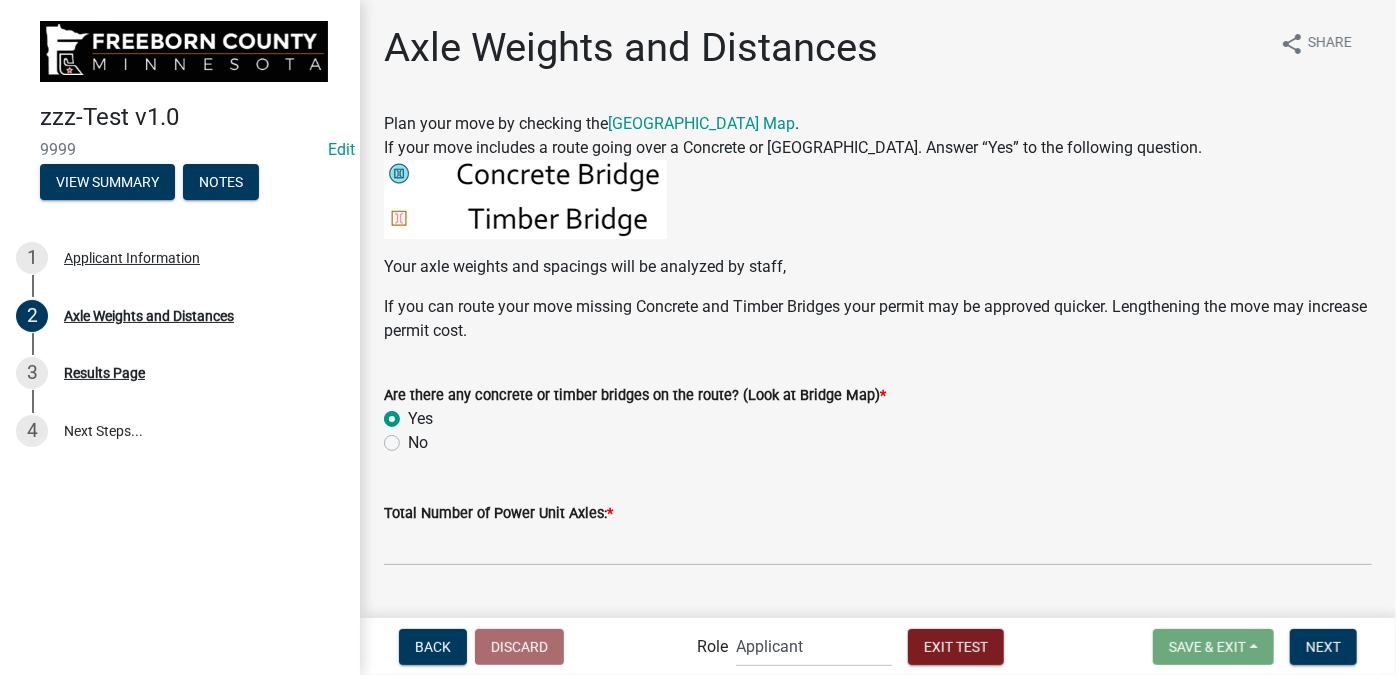 radio on "true" 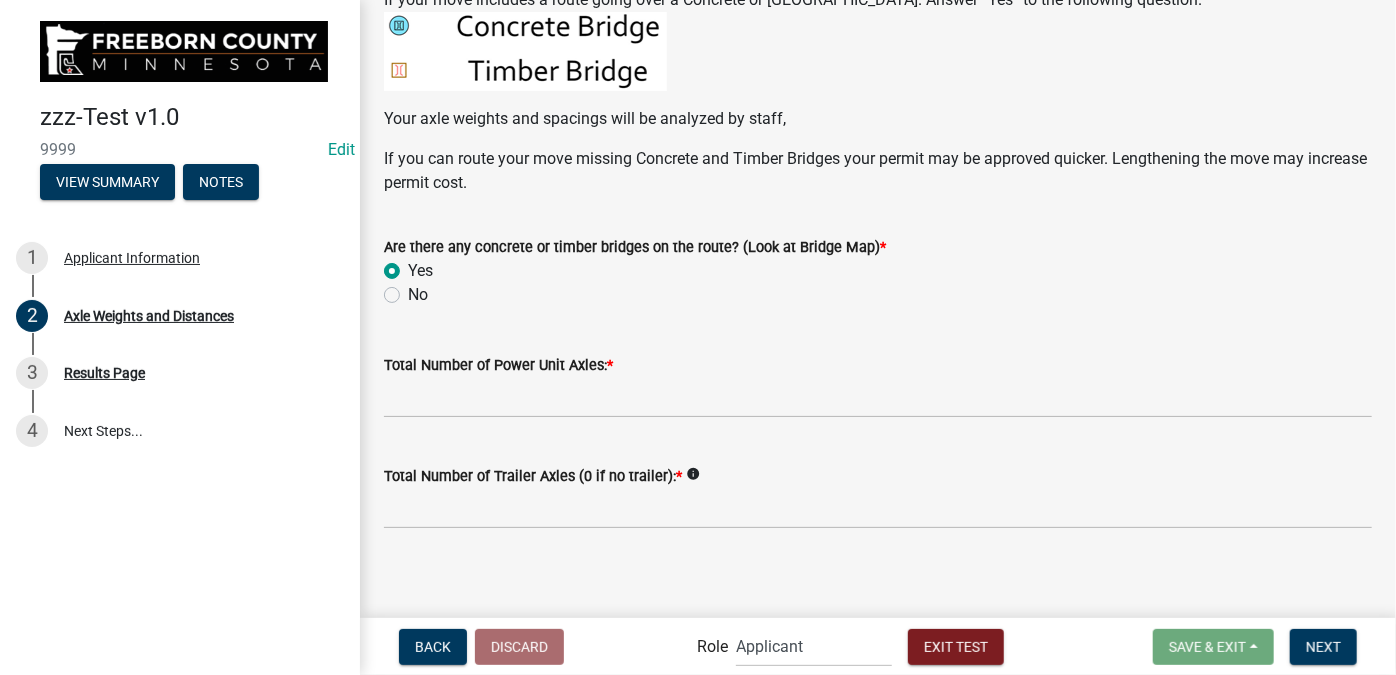 scroll, scrollTop: 157, scrollLeft: 0, axis: vertical 